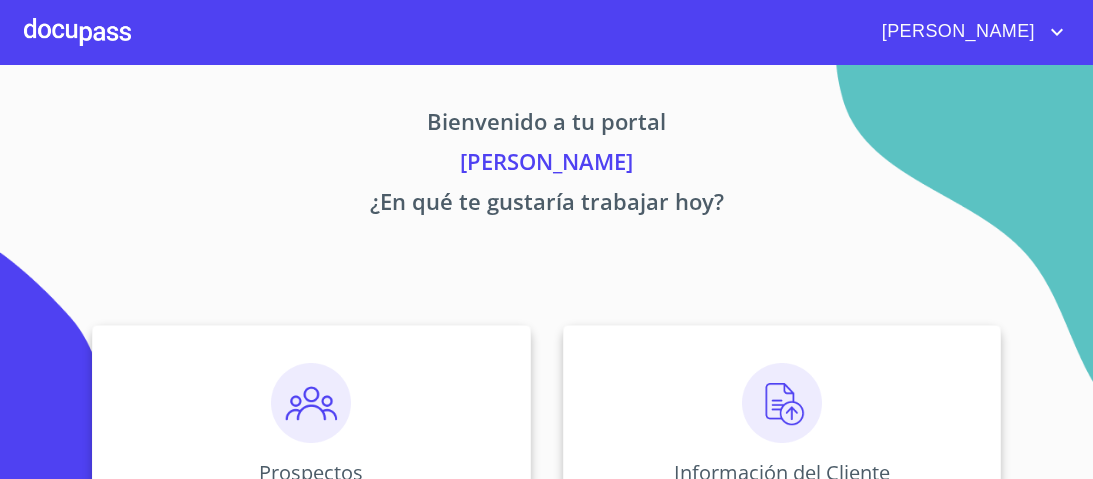 scroll, scrollTop: 0, scrollLeft: 0, axis: both 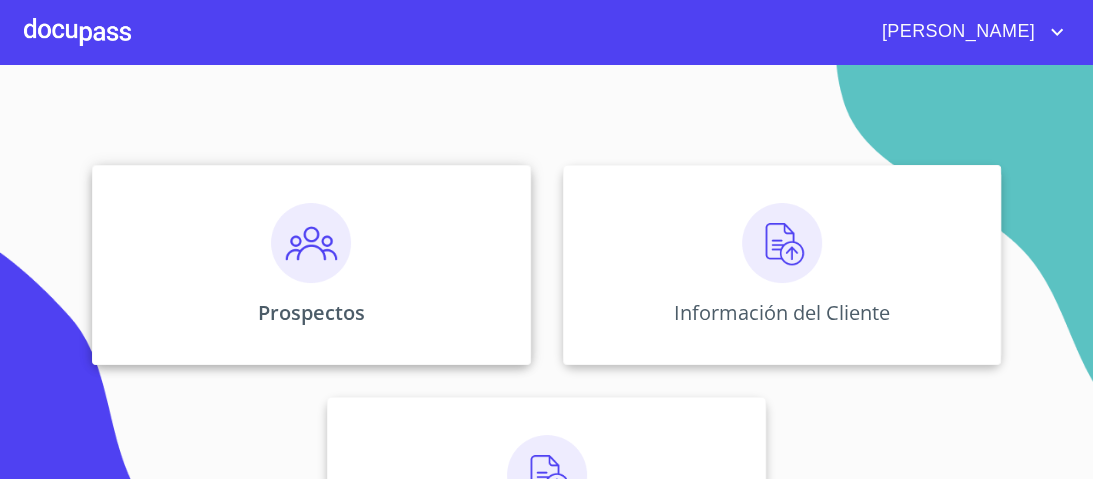 click at bounding box center [311, 243] 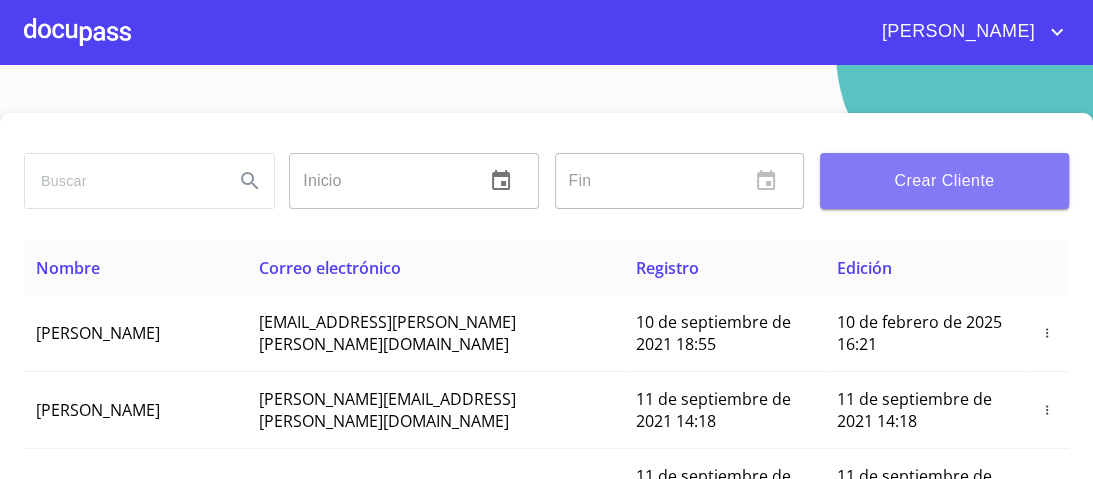 click on "Crear Cliente" at bounding box center (944, 181) 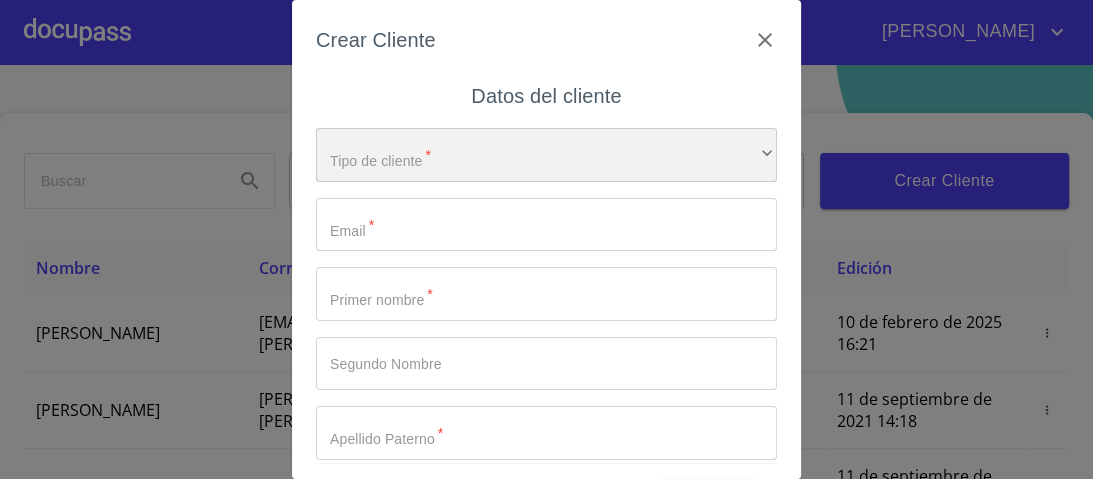 click on "​" at bounding box center (546, 155) 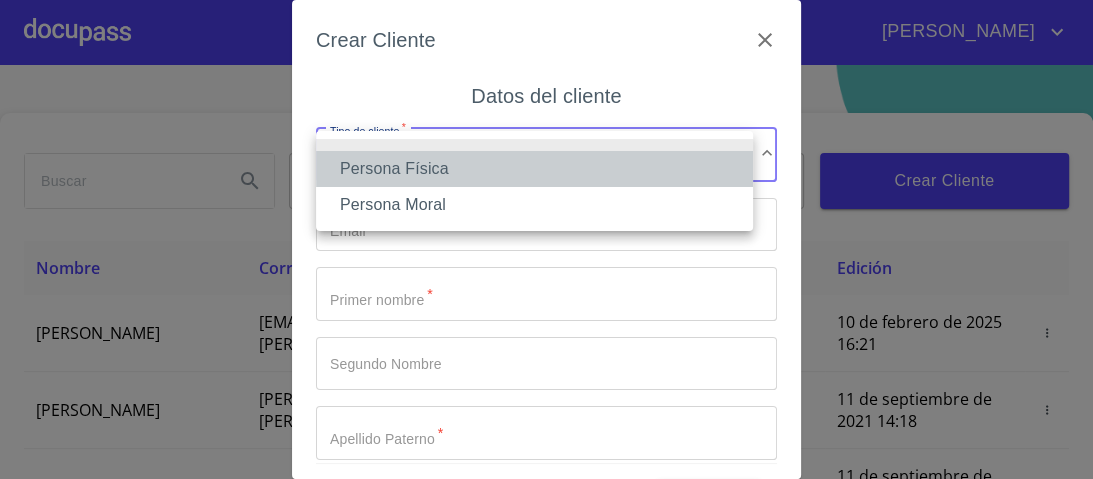 click on "Persona Física" at bounding box center [534, 169] 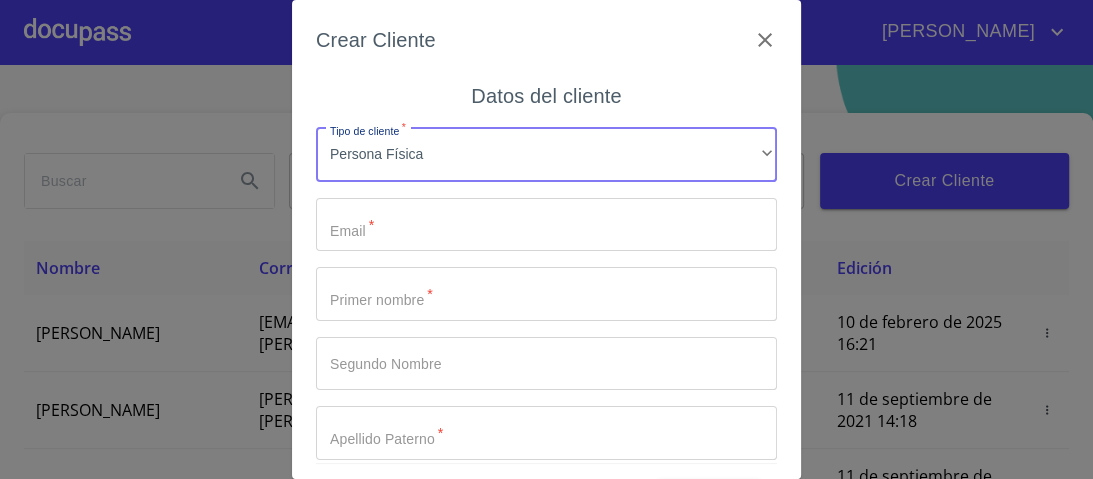 click on "Tipo de cliente   *" at bounding box center (546, 225) 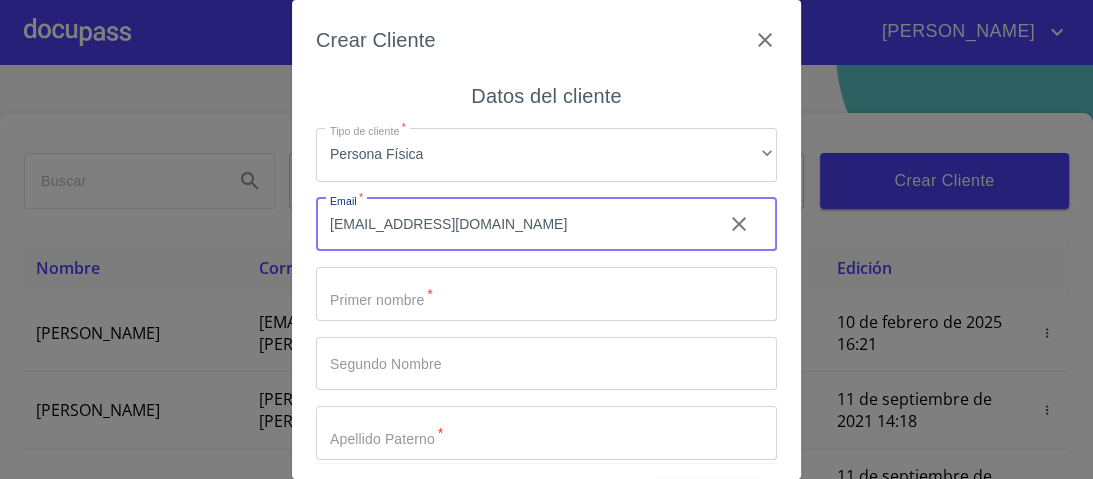 type on "aldodorian1982@yahoo.com" 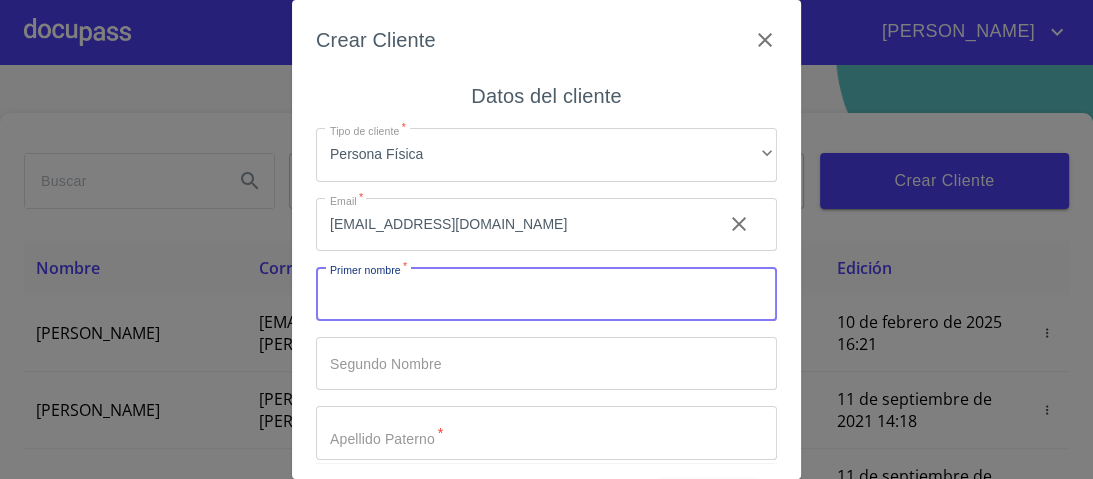 click on "Tipo de cliente   *" at bounding box center [546, 294] 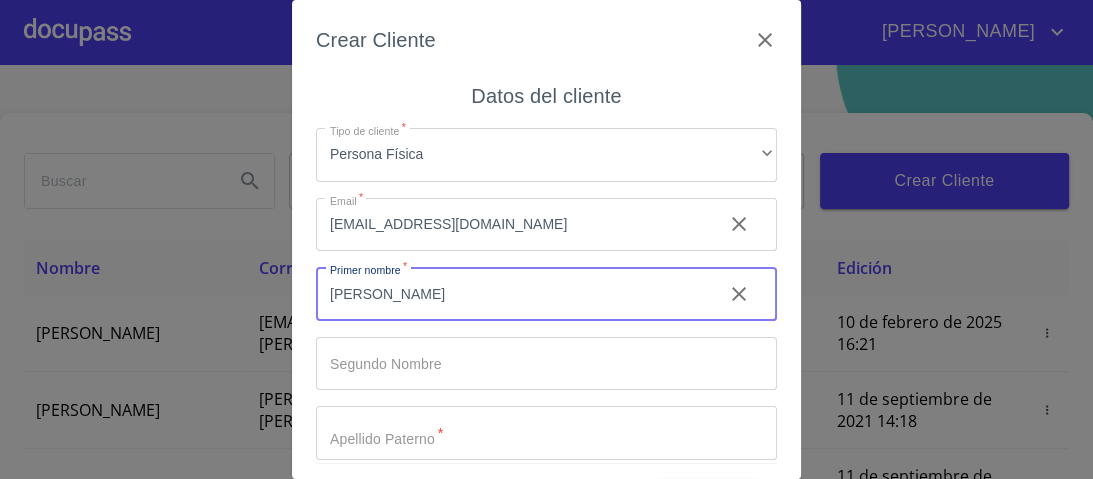 type on "[PERSON_NAME]" 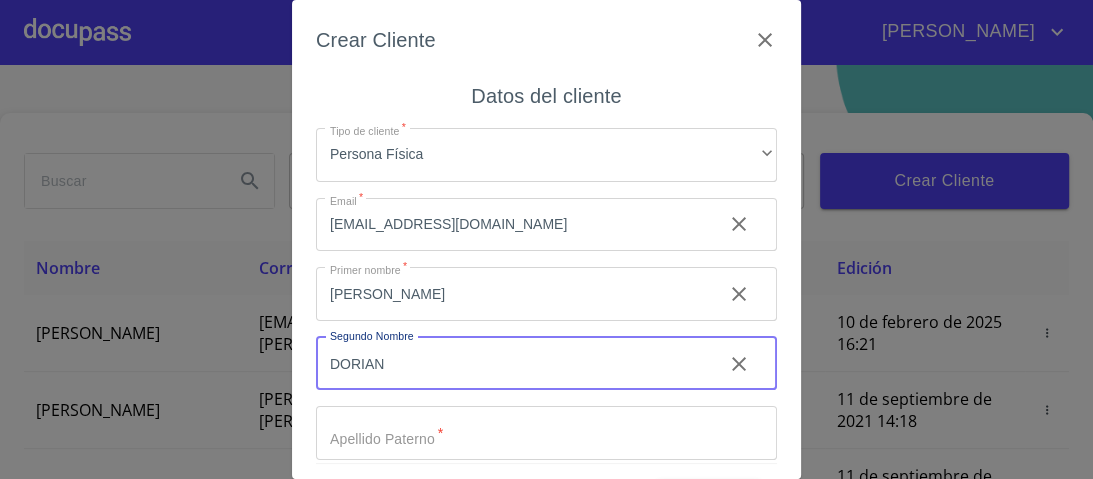 type on "DORIAN" 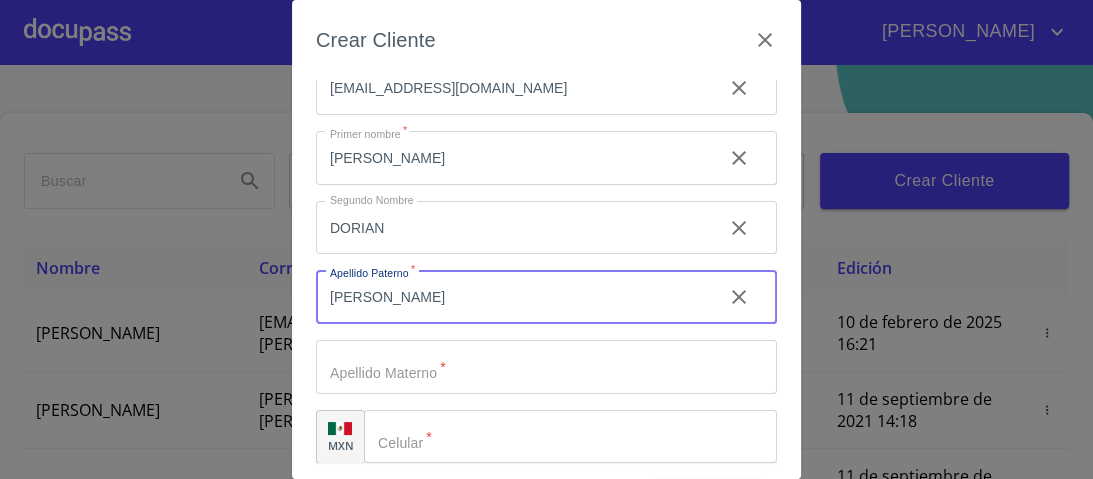 scroll, scrollTop: 152, scrollLeft: 0, axis: vertical 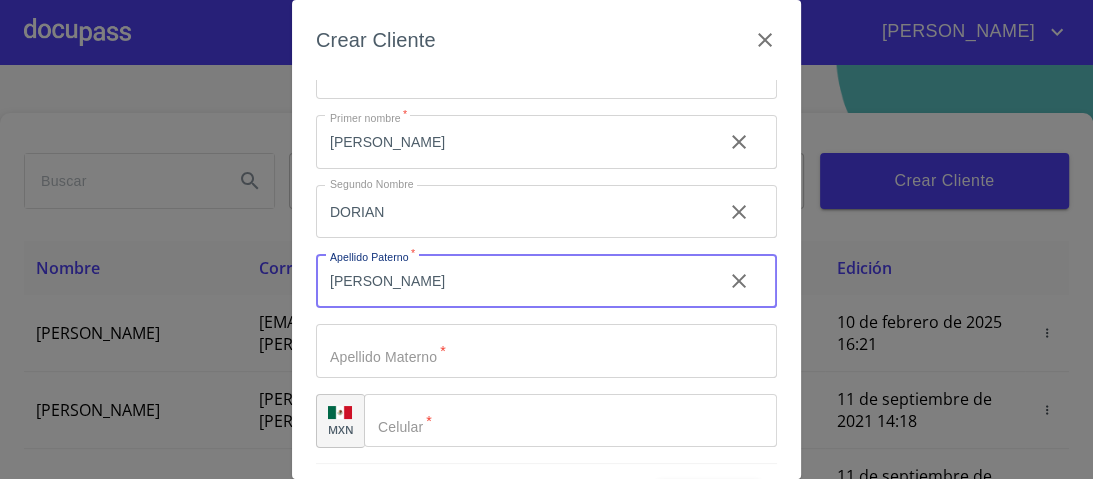 type on "[PERSON_NAME]" 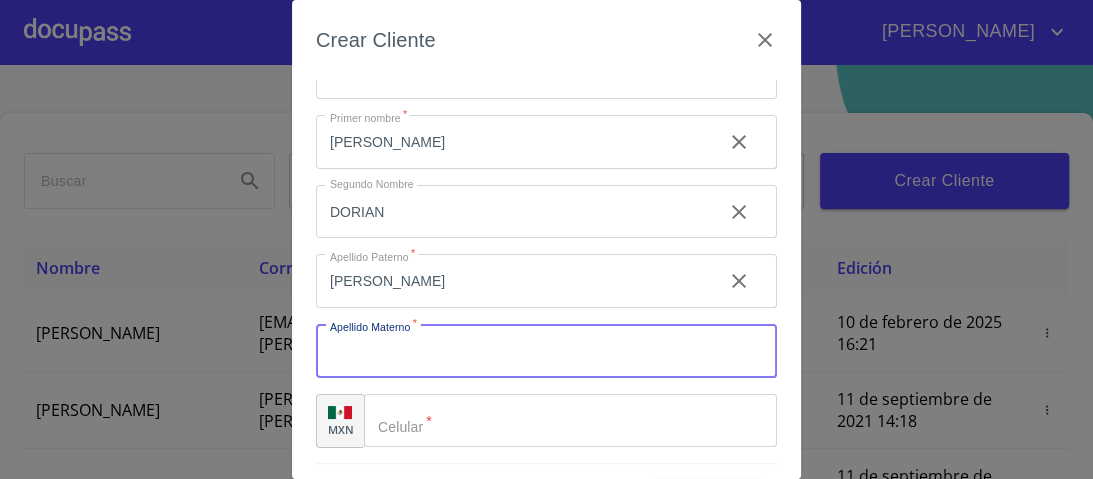 click on "Tipo de cliente   *" at bounding box center [546, 351] 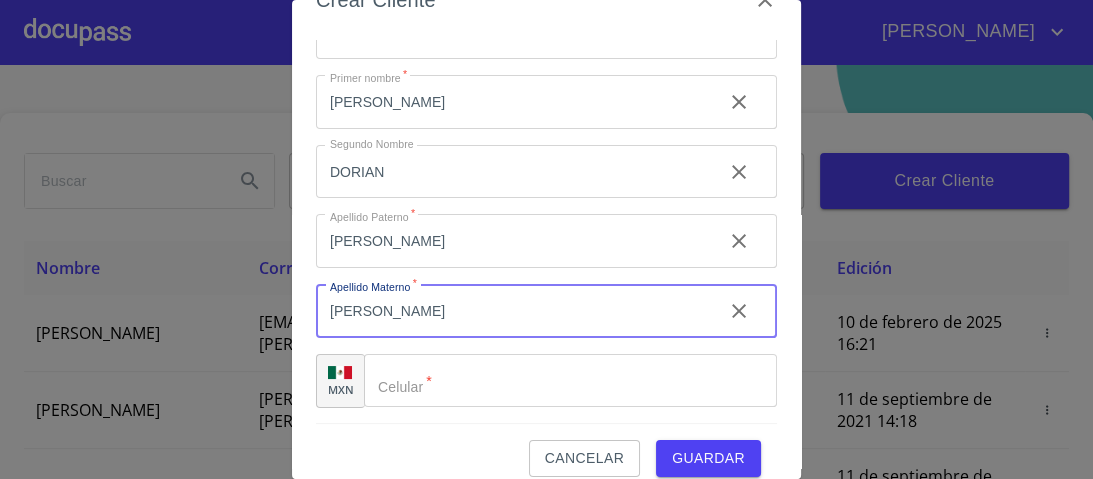 scroll, scrollTop: 61, scrollLeft: 0, axis: vertical 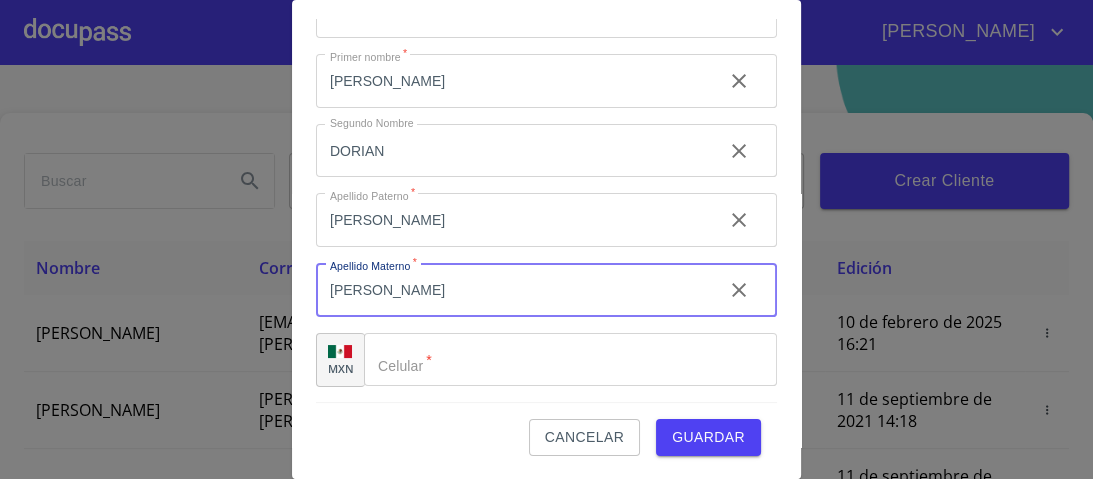 type on "[PERSON_NAME]" 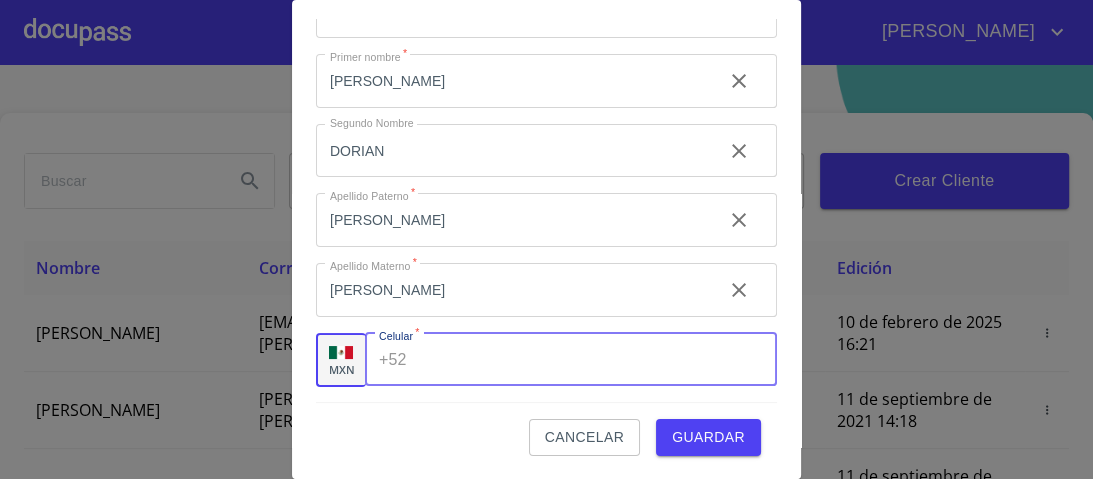 click on "Tipo de cliente   *" at bounding box center (596, 360) 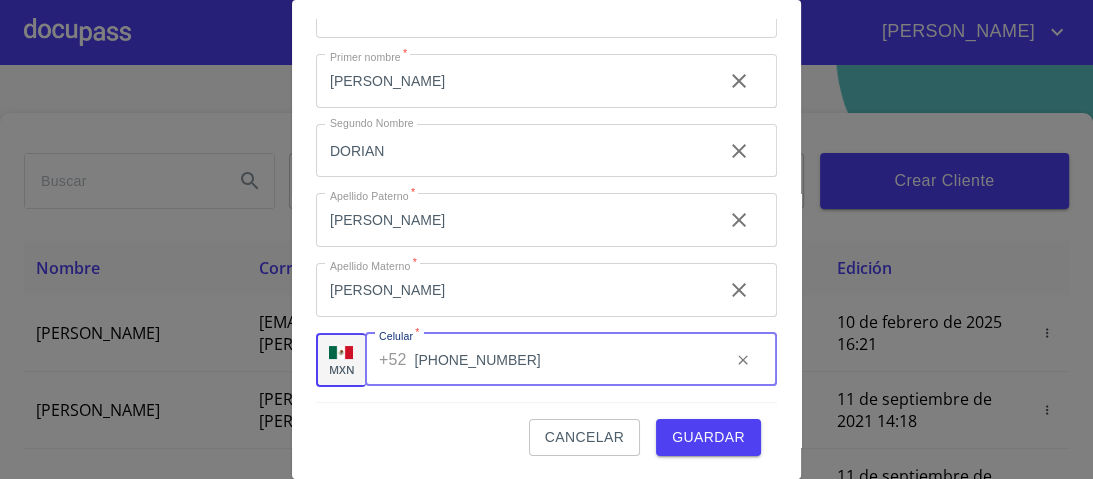 type on "[PHONE_NUMBER]" 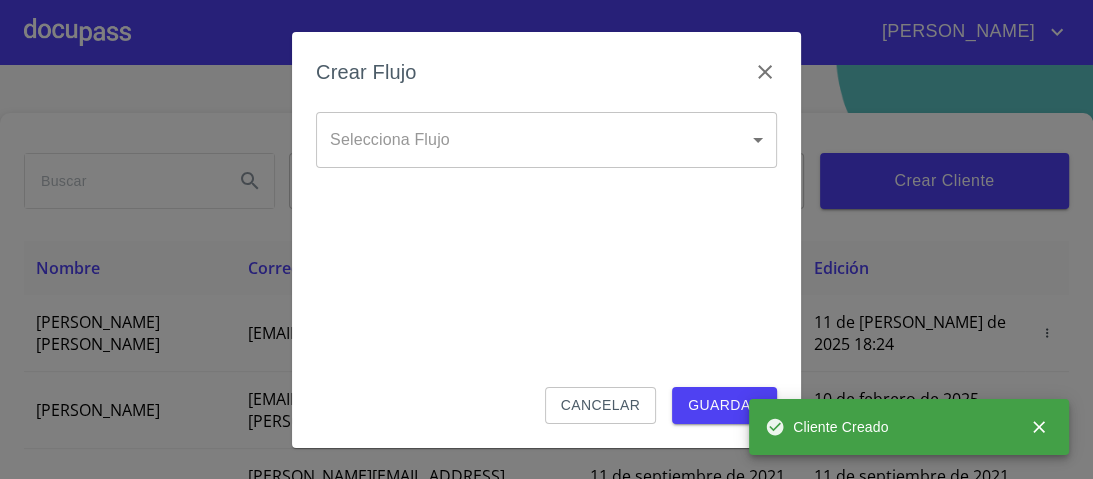 click on "María Inicio ​ Fin ​ Crear Cliente Nombre   Correo electrónico   Registro   Edición     ALDO DORIAN GARCIA ARCIGA aldodorian1982@yahoo.com 11 de julio de 2025 18:24 11 de julio de 2025 18:24 DIEGO ANCIRA GROVER diego.ancira.grover@gmail.com 10 de septiembre de 2021 18:55 10 de febrero de 2025 16:21 LUIS FERNANDO CELIS  luis.celis@live.com.mx 11 de septiembre de 2021 14:18 11 de septiembre de 2021 14:18 MAYRA  GONZALEZ mayragl@hotmail.com 11 de septiembre de 2021 19:20 11 de septiembre de 2021 19:20 MANUEL BRAVO manbrv_072@yahoo.com.mx 13 de septiembre de 2021 11:06 3 de noviembre de 2021 18:59 JUAN CARLOS BAUTISTA 123bautistas@gmail.com 14 de septiembre de 2021 12:26 14 de septiembre de 2021 12:26 MERCEDES GUTIERREZ juanmontiel626@gmail.com 14 de septiembre de 2021 16:35 14 de septiembre de 2021 16:35 JUAN ANTONIO CRUZ maliachi_7@hotmail.com 14 de septiembre de 2021 18:24 14 de septiembre de 2021 18:24 JAIME  GONZALEZ  jaimeglez2103@gmail.com 15 de septiembre de 2021 13:18 OSCAR JAVIER  RODRIGUEZ" at bounding box center [546, 239] 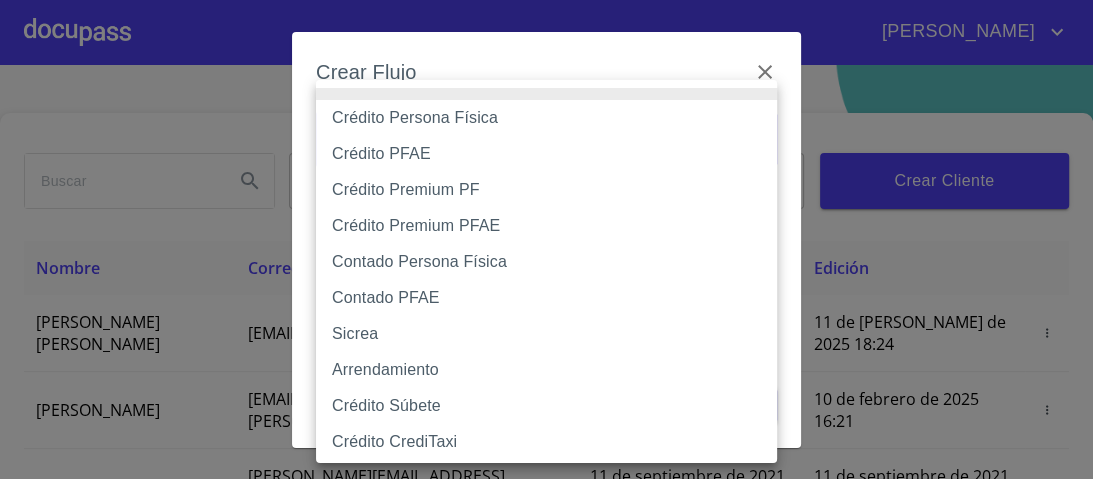 click on "Crédito Persona Física" at bounding box center [552, 118] 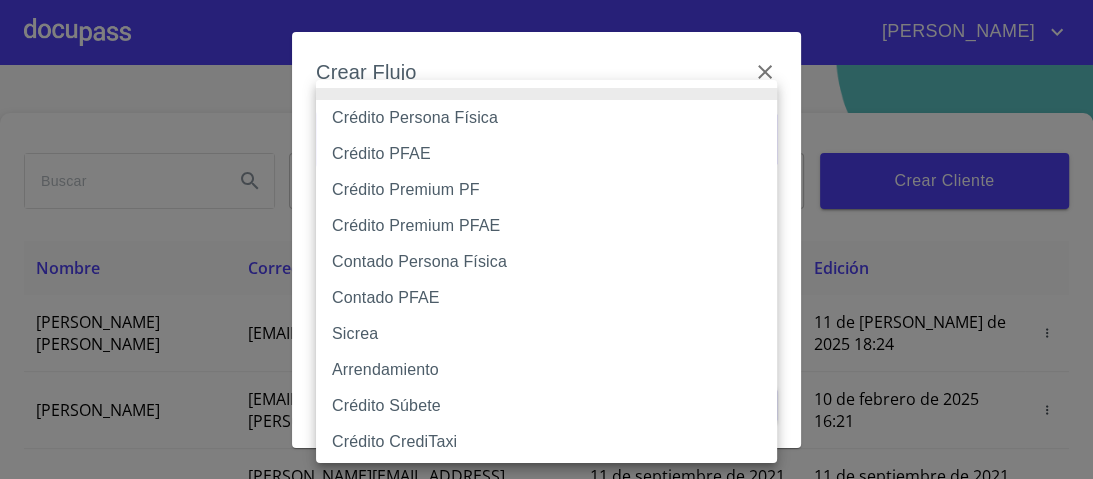 type on "6009fb3c7d1714eb8809aa97" 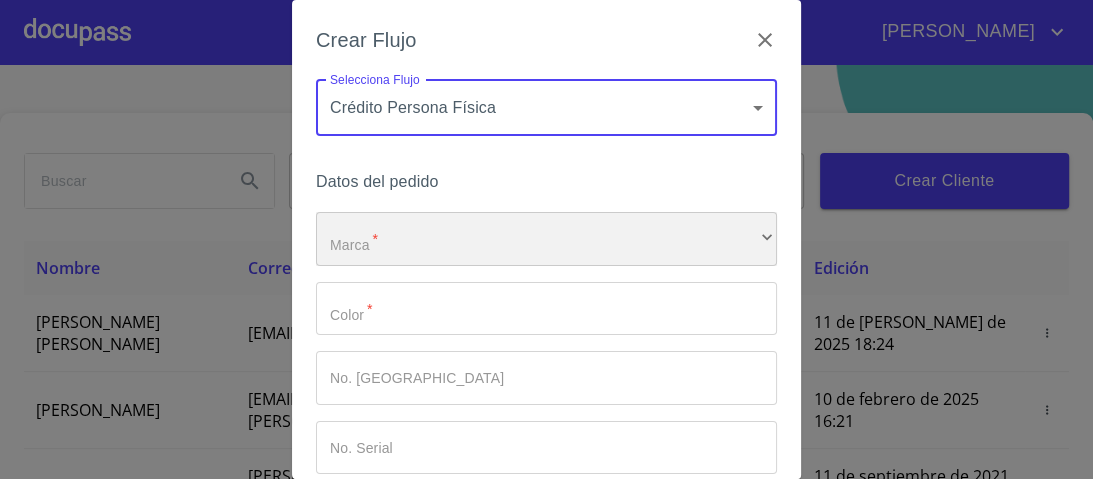 click on "​" at bounding box center [546, 239] 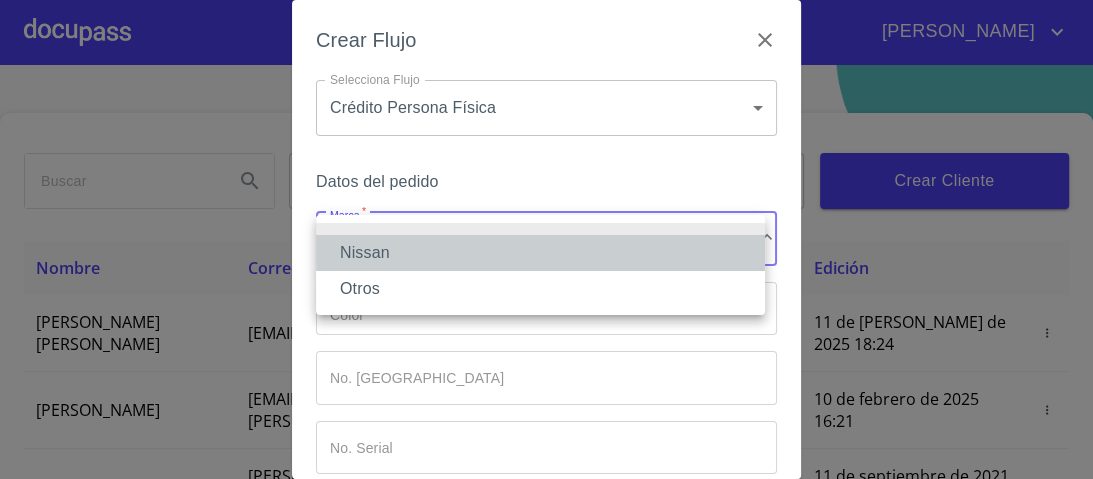 click on "Nissan" at bounding box center [540, 253] 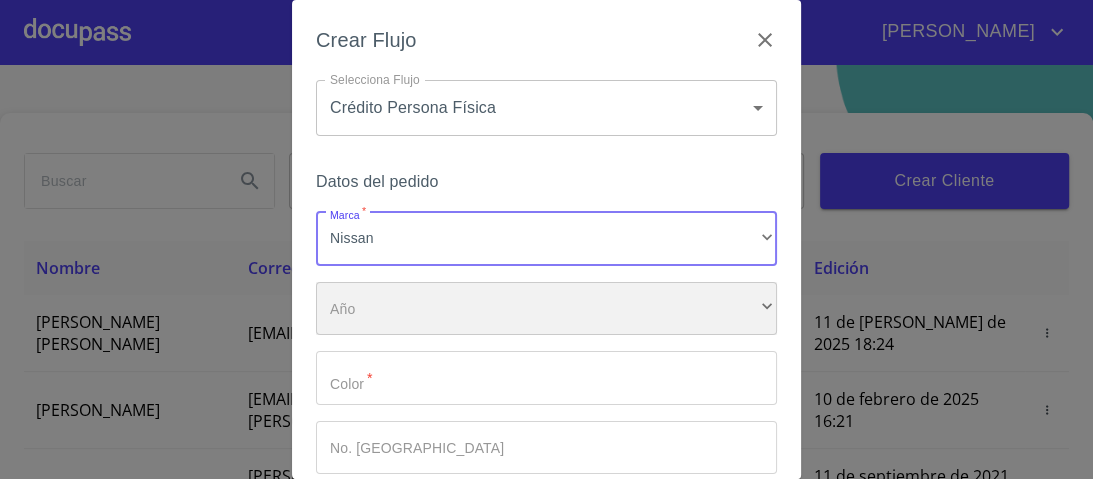 click on "​" at bounding box center (546, 309) 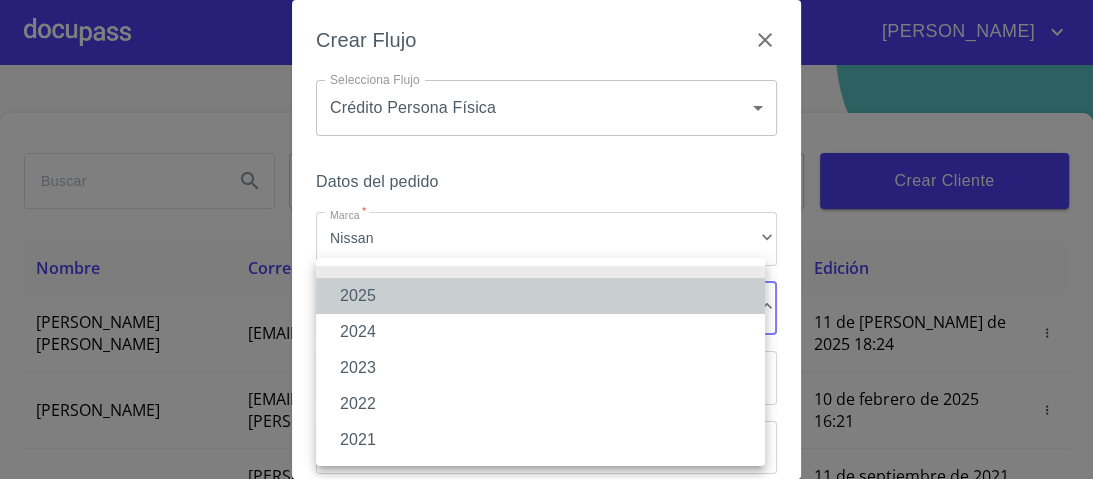 click on "2025" at bounding box center [540, 296] 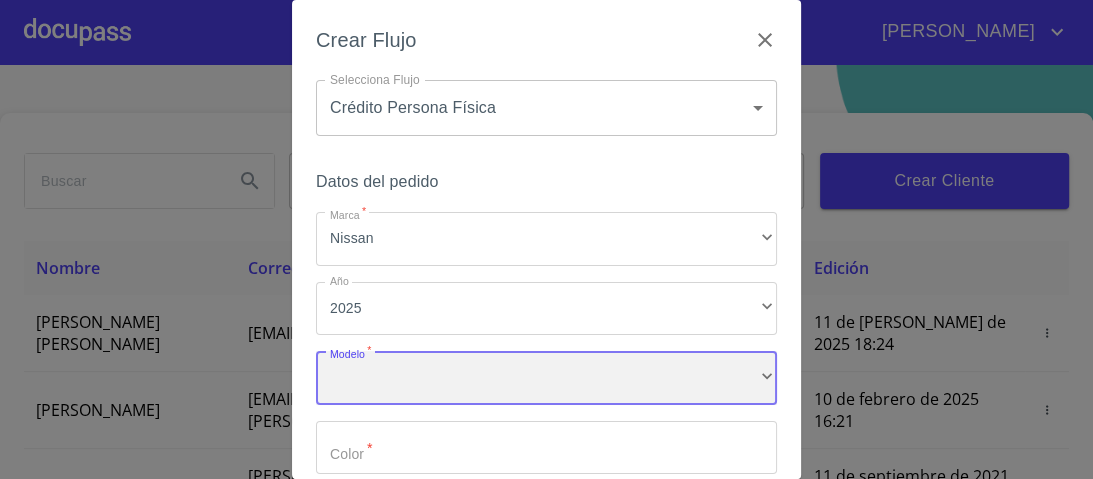 click on "​" at bounding box center [546, 378] 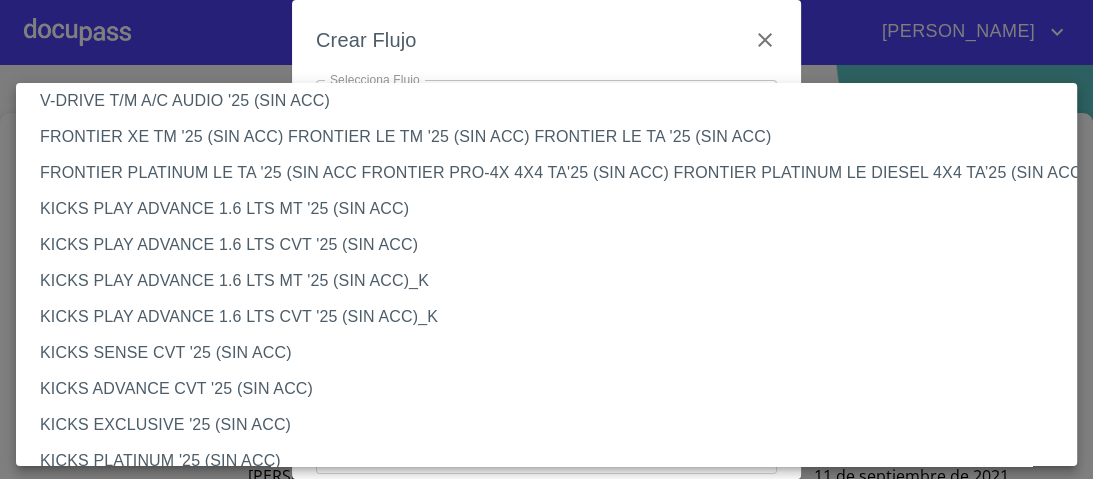 scroll, scrollTop: 1760, scrollLeft: 0, axis: vertical 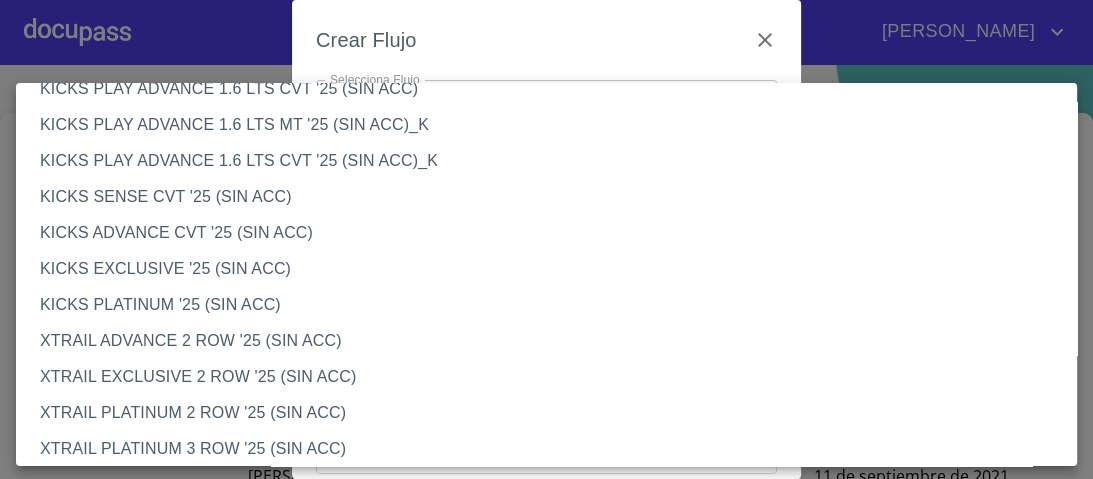 click on "KICKS EXCLUSIVE '25 (SIN ACC)" at bounding box center [552, 269] 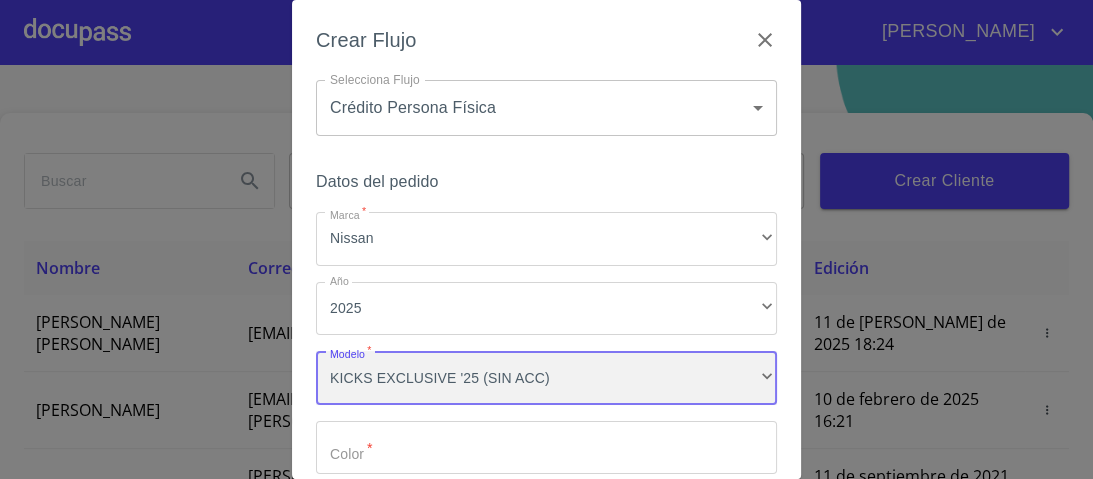 click on "KICKS EXCLUSIVE '25 (SIN ACC)" at bounding box center [546, 378] 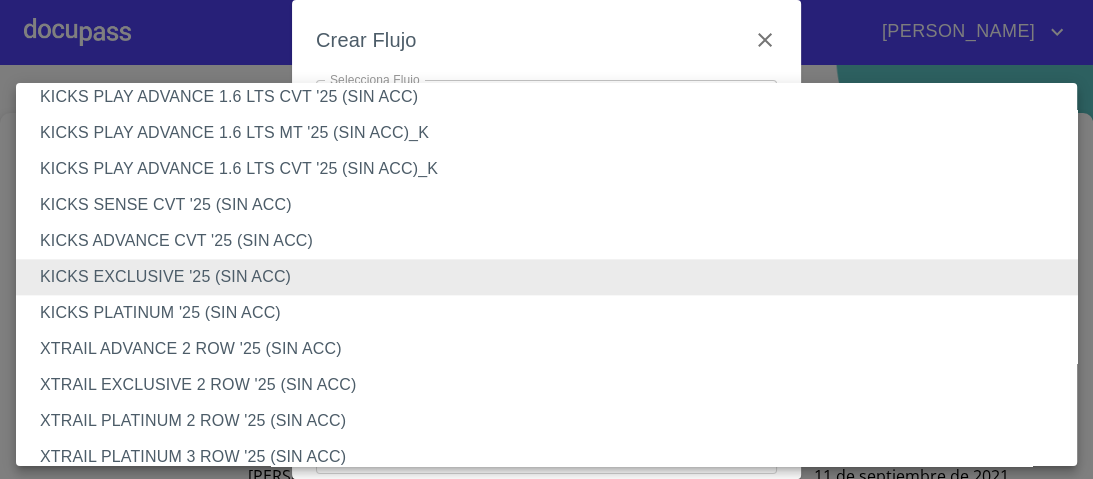 scroll, scrollTop: 1724, scrollLeft: 0, axis: vertical 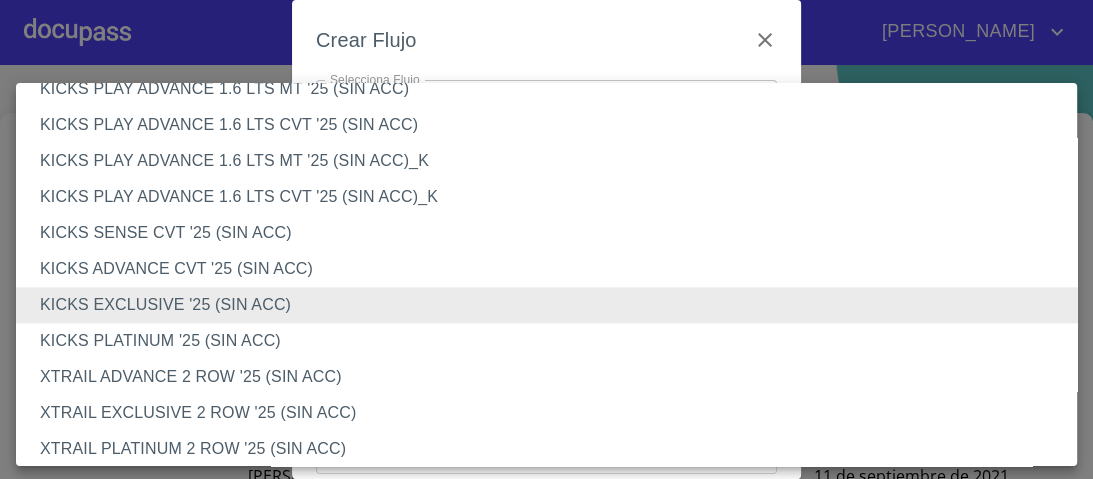 click on "KICKS EXCLUSIVE '25 (SIN ACC)" at bounding box center [552, 305] 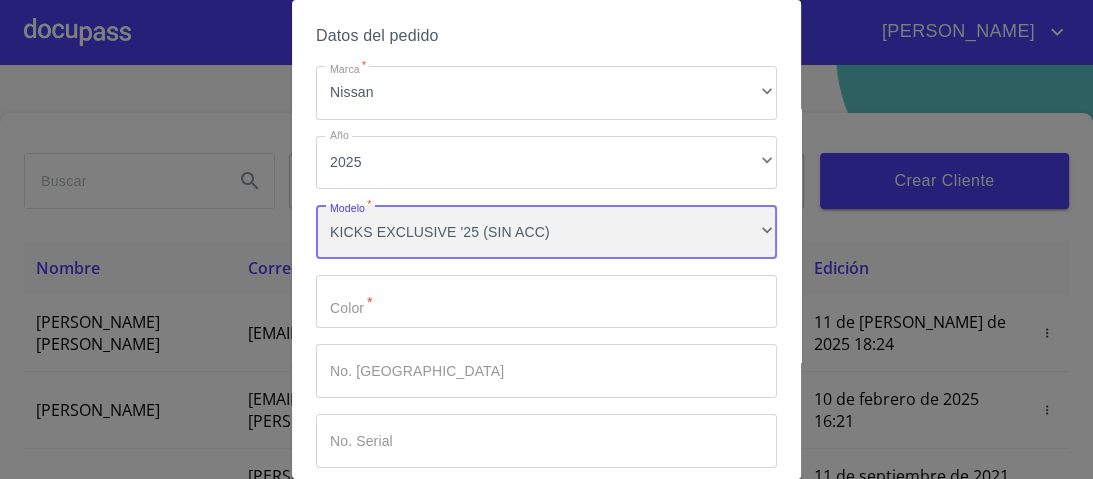 scroll, scrollTop: 160, scrollLeft: 0, axis: vertical 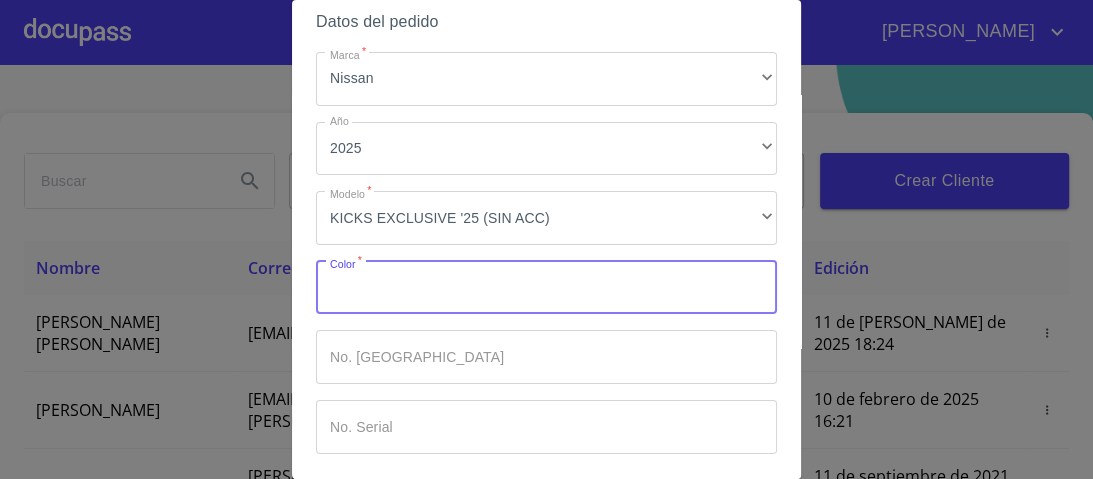 click on "Marca   *" at bounding box center [546, 288] 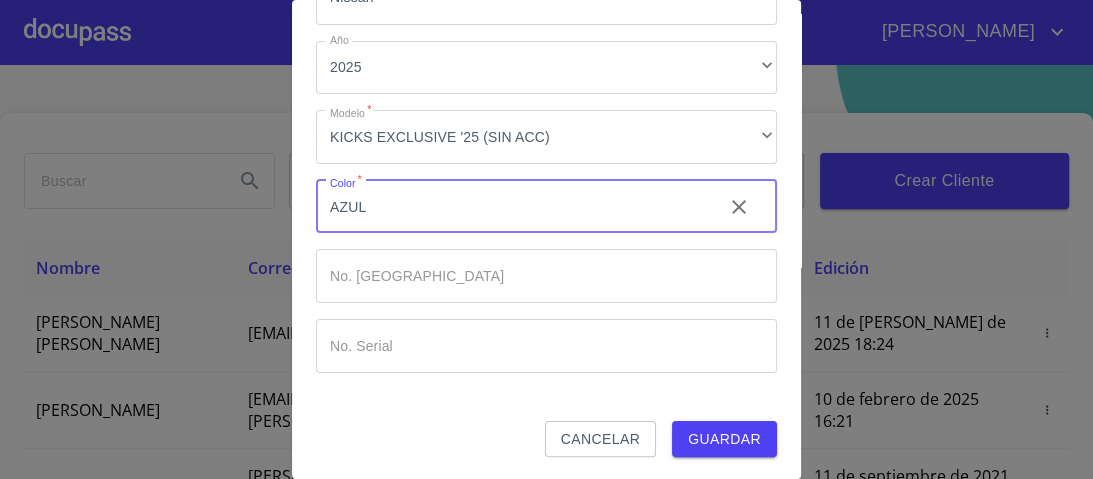 scroll, scrollTop: 243, scrollLeft: 0, axis: vertical 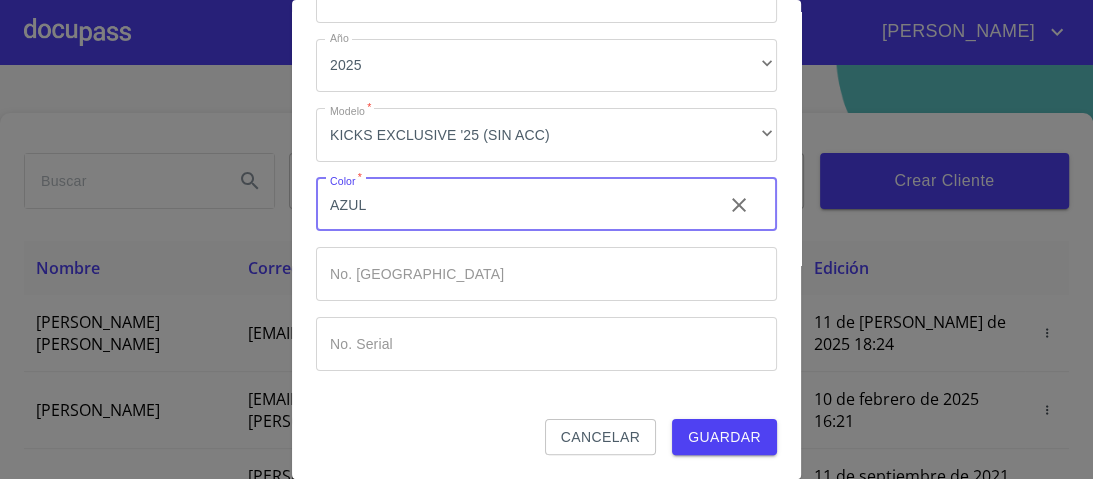 type on "AZUL" 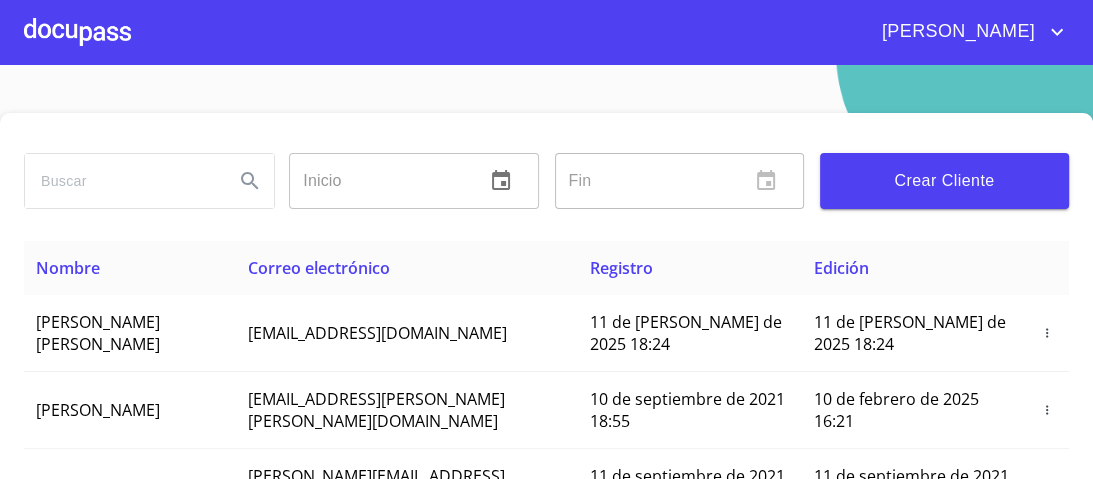 click at bounding box center [77, 32] 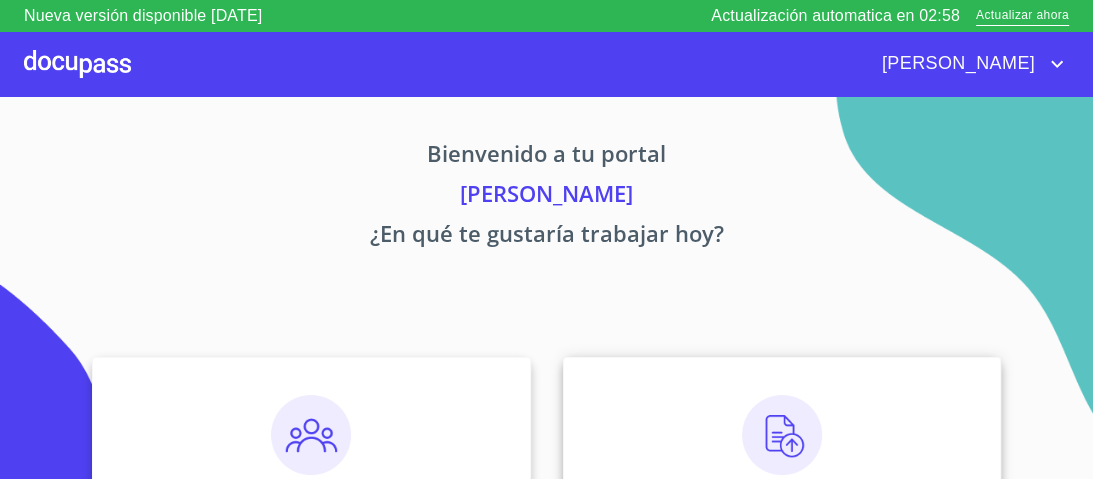 scroll, scrollTop: 160, scrollLeft: 0, axis: vertical 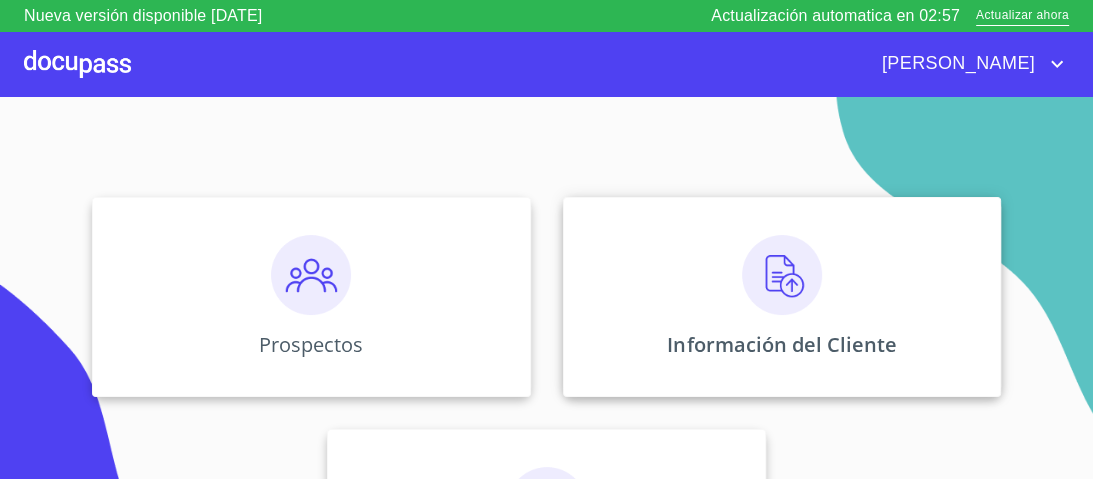 click at bounding box center [782, 275] 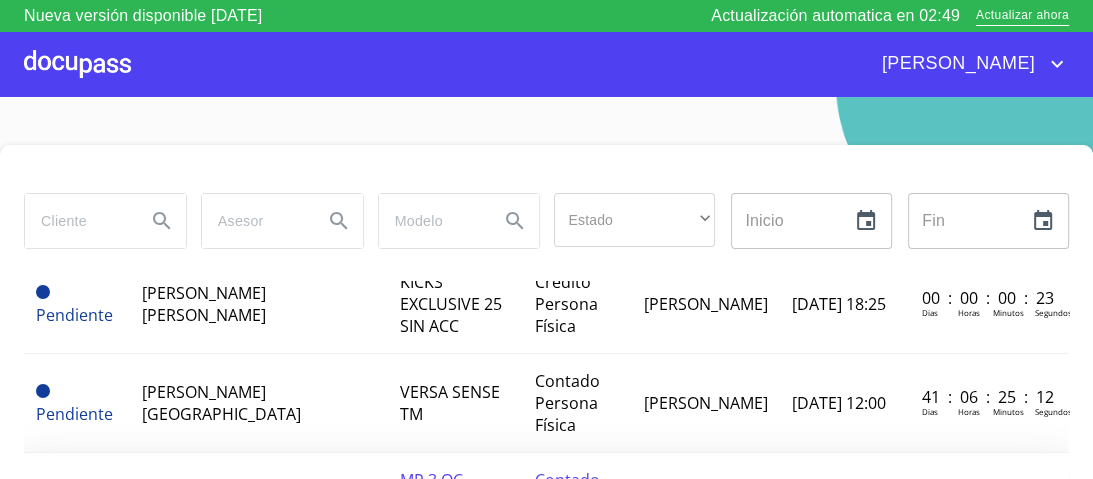 scroll, scrollTop: 80, scrollLeft: 0, axis: vertical 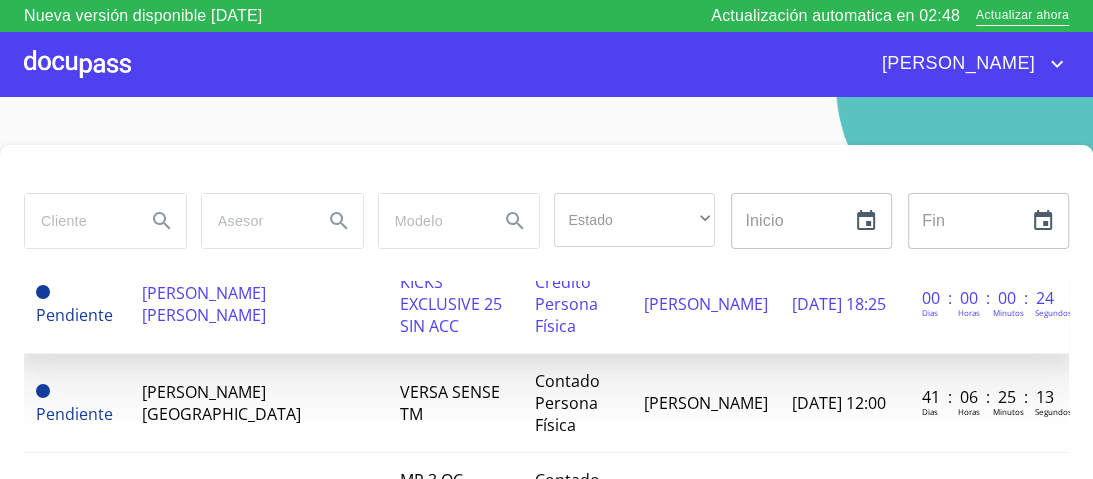 click on "KICKS EXCLUSIVE 25 SIN ACC" at bounding box center (451, 304) 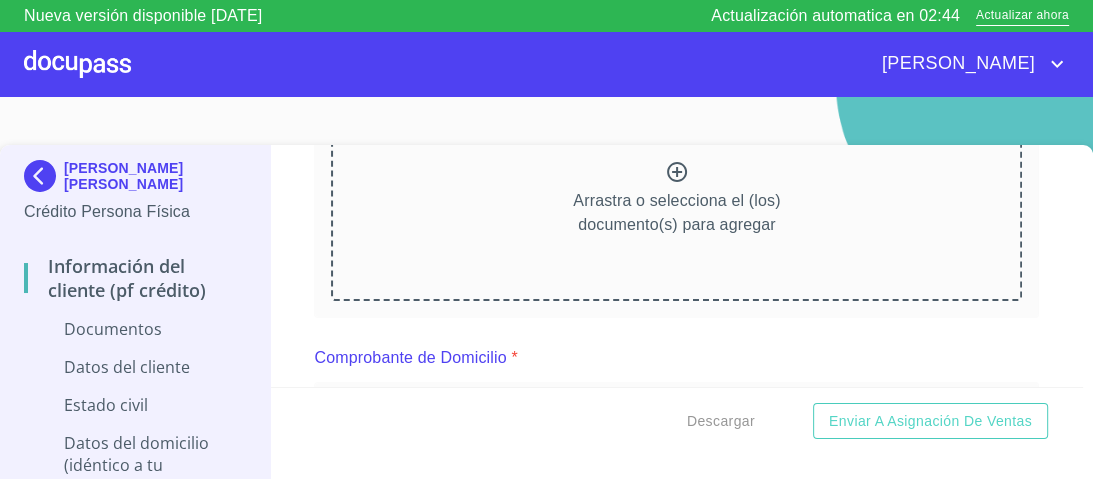 scroll, scrollTop: 560, scrollLeft: 0, axis: vertical 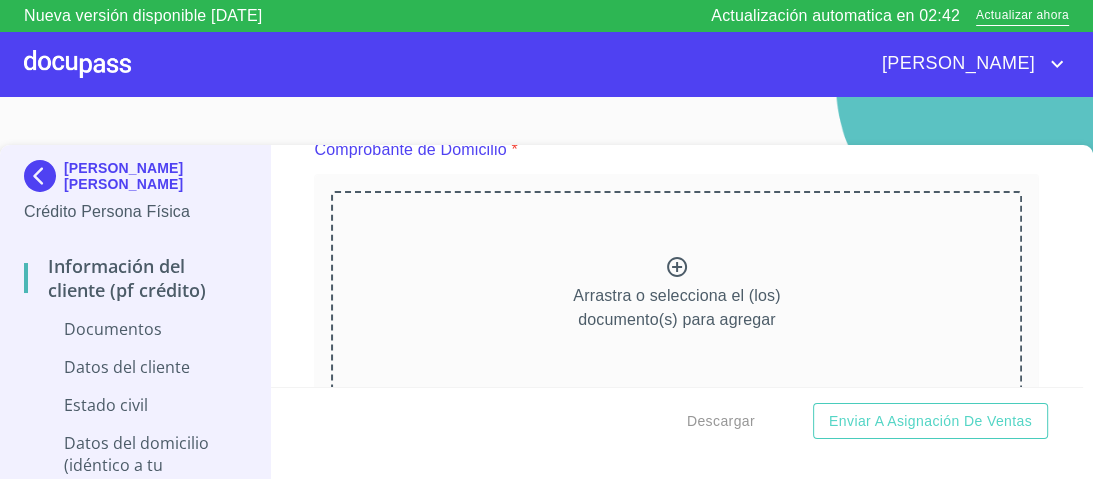 click 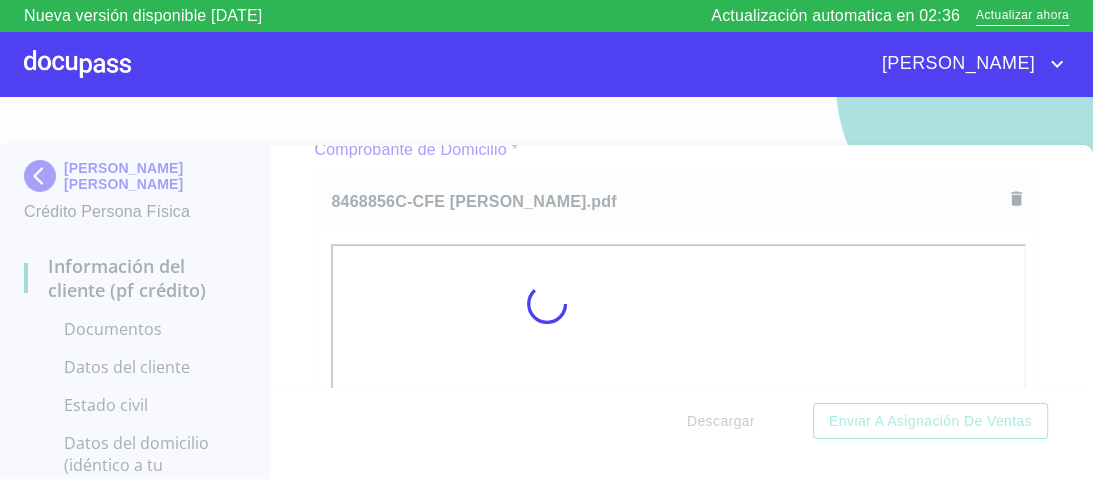 scroll, scrollTop: 614, scrollLeft: 0, axis: vertical 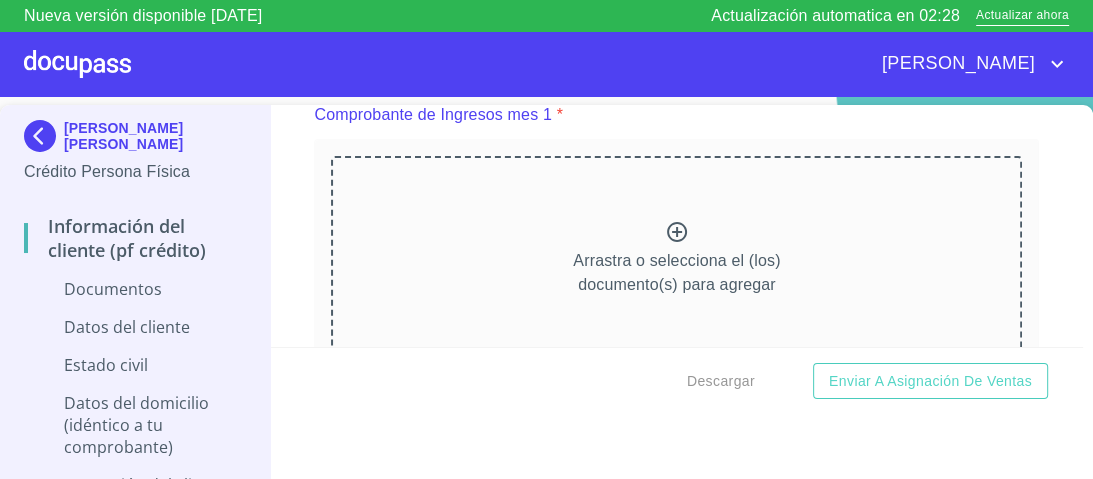 click 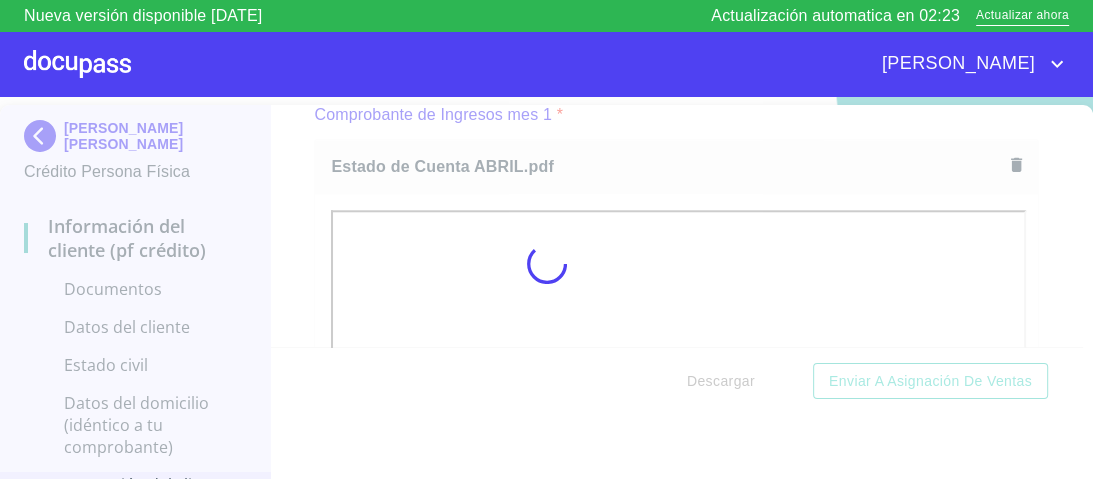 scroll, scrollTop: 1521, scrollLeft: 0, axis: vertical 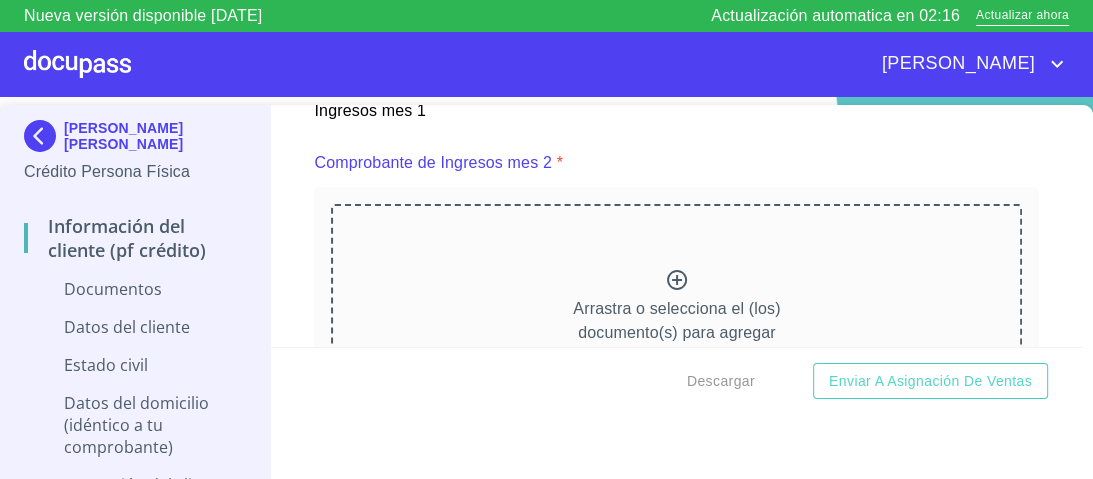 click 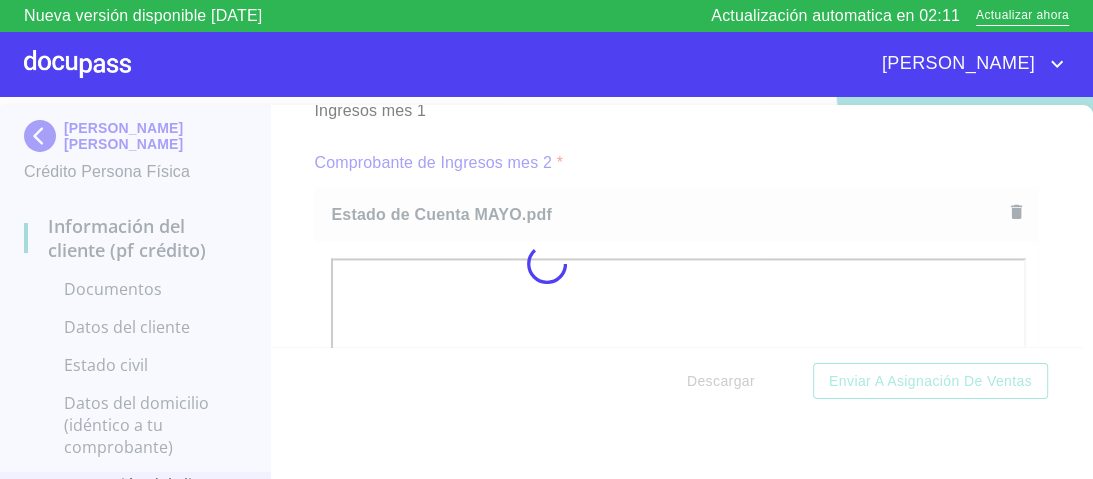 scroll, scrollTop: 2360, scrollLeft: 0, axis: vertical 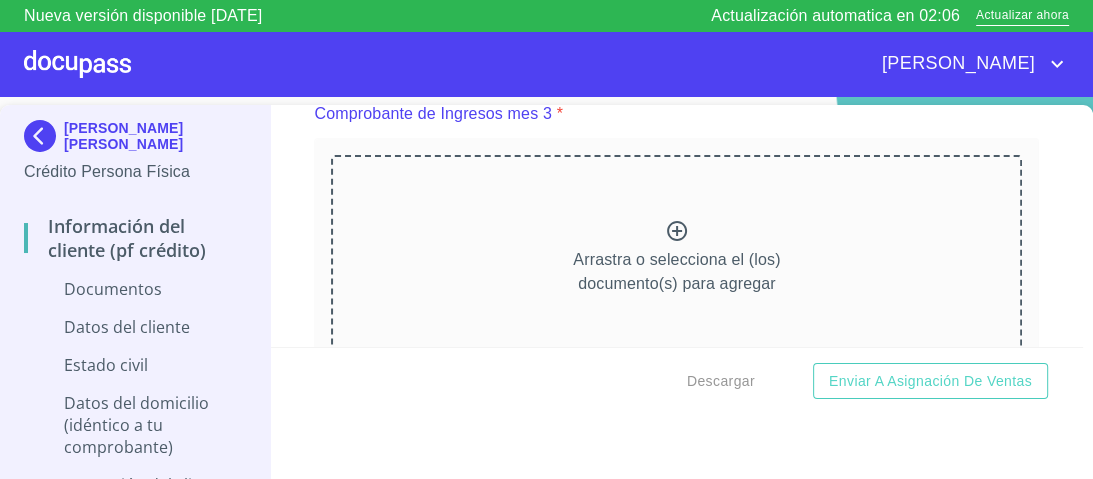 click 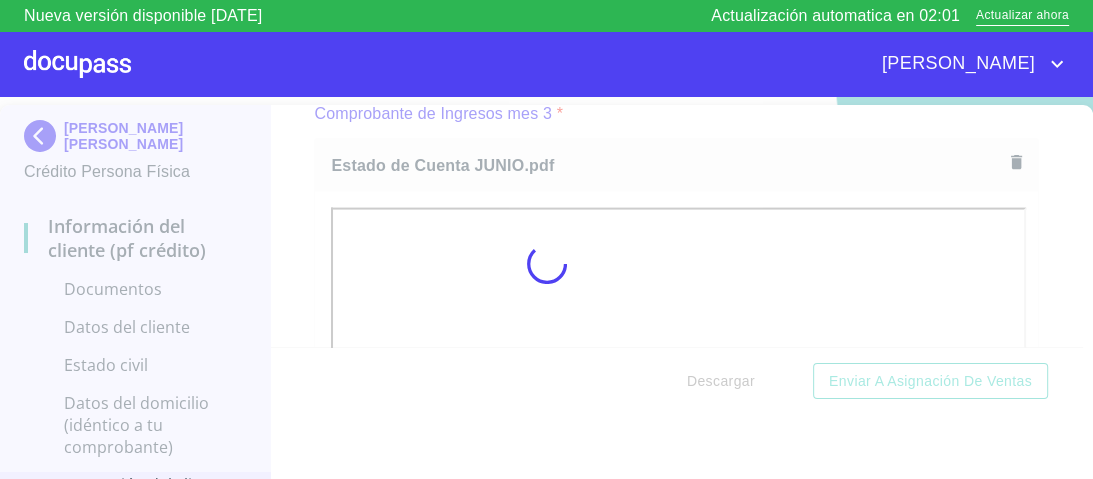 scroll, scrollTop: 3197, scrollLeft: 0, axis: vertical 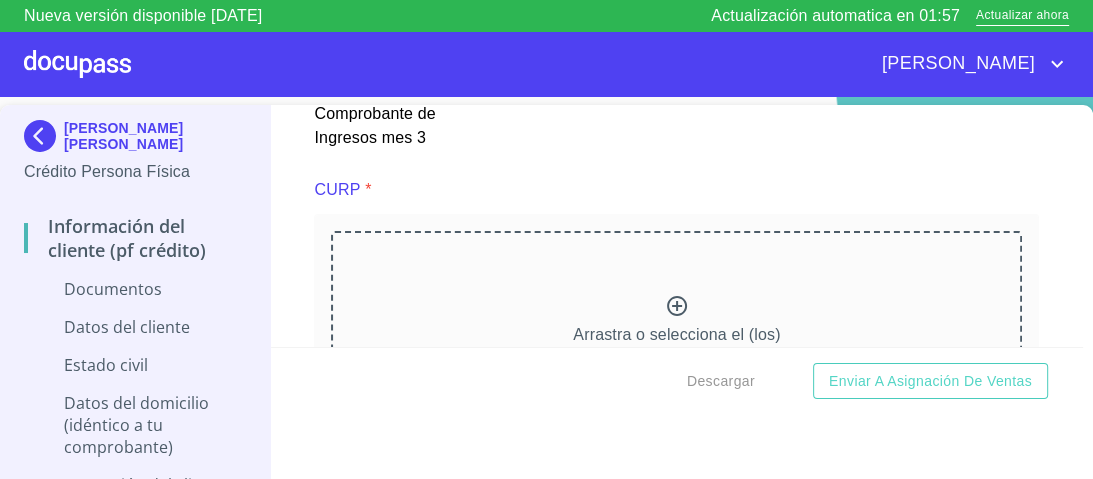 click 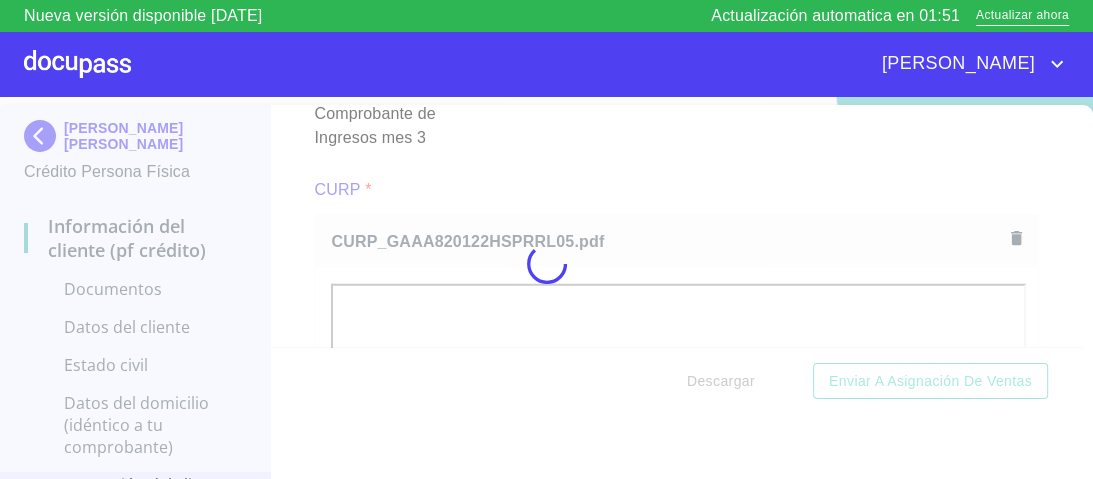 scroll, scrollTop: 4036, scrollLeft: 0, axis: vertical 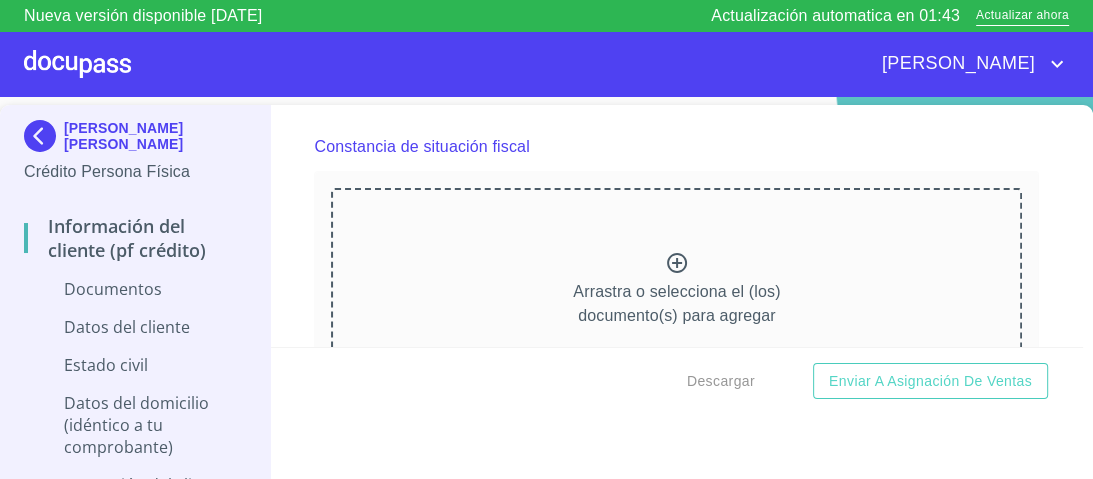 click 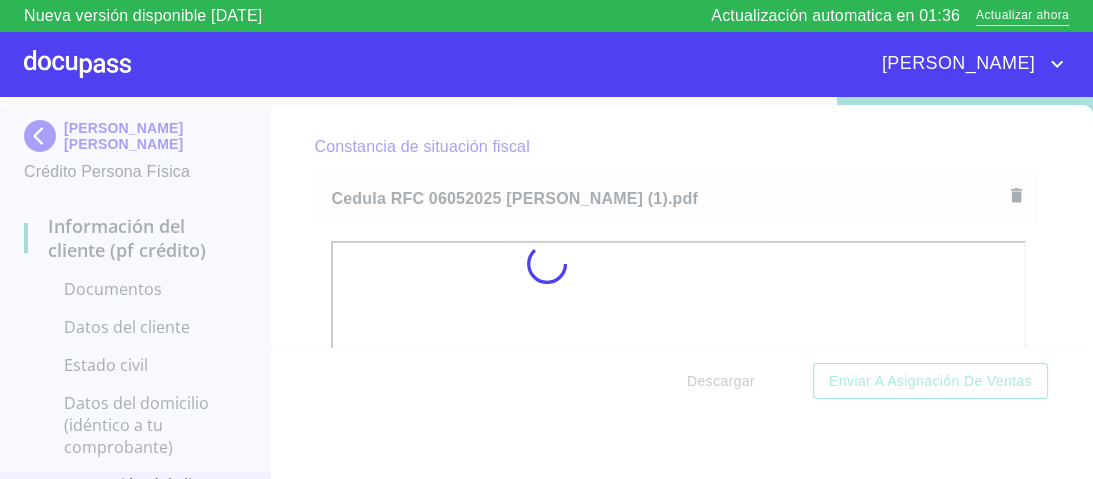 scroll, scrollTop: 4849, scrollLeft: 0, axis: vertical 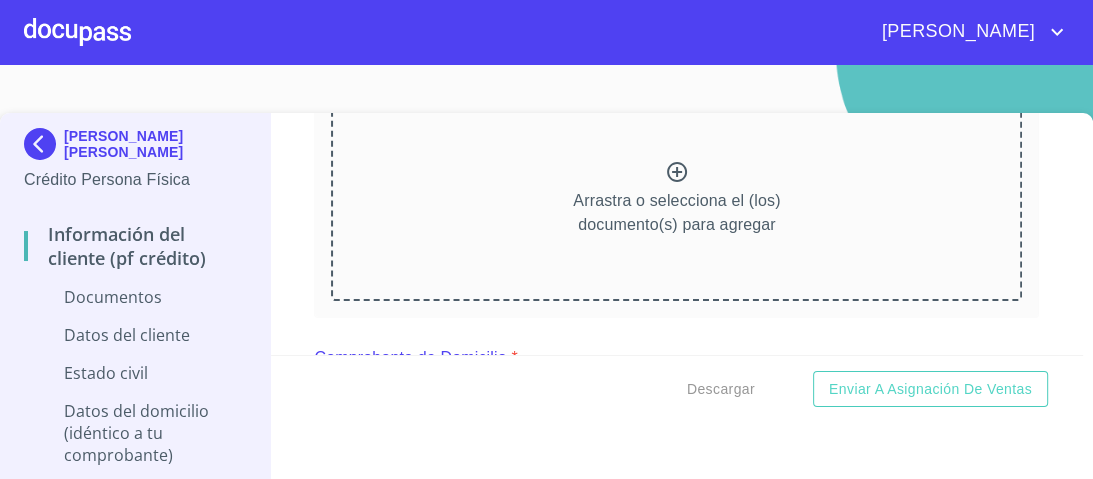 click 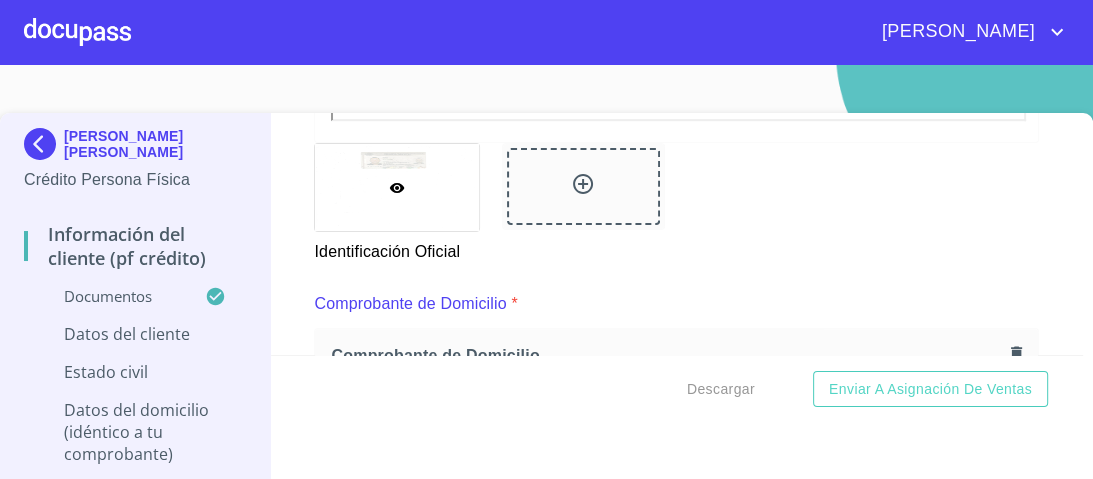 scroll, scrollTop: 824, scrollLeft: 0, axis: vertical 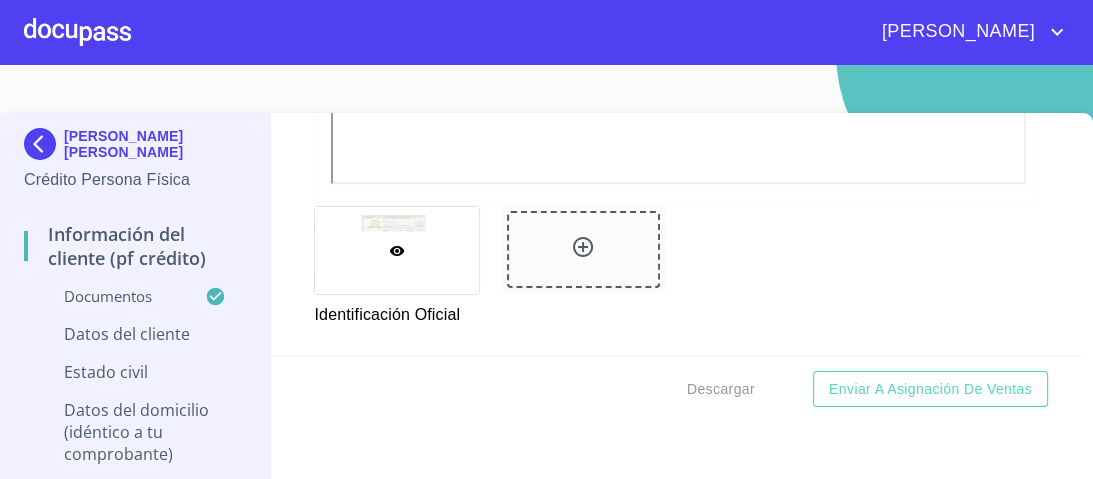 click 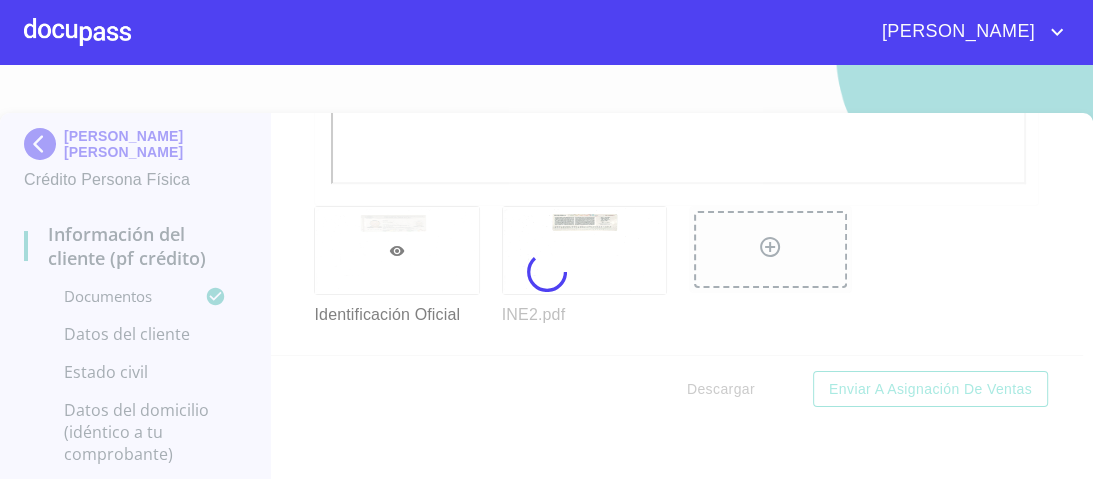 scroll, scrollTop: 403, scrollLeft: 0, axis: vertical 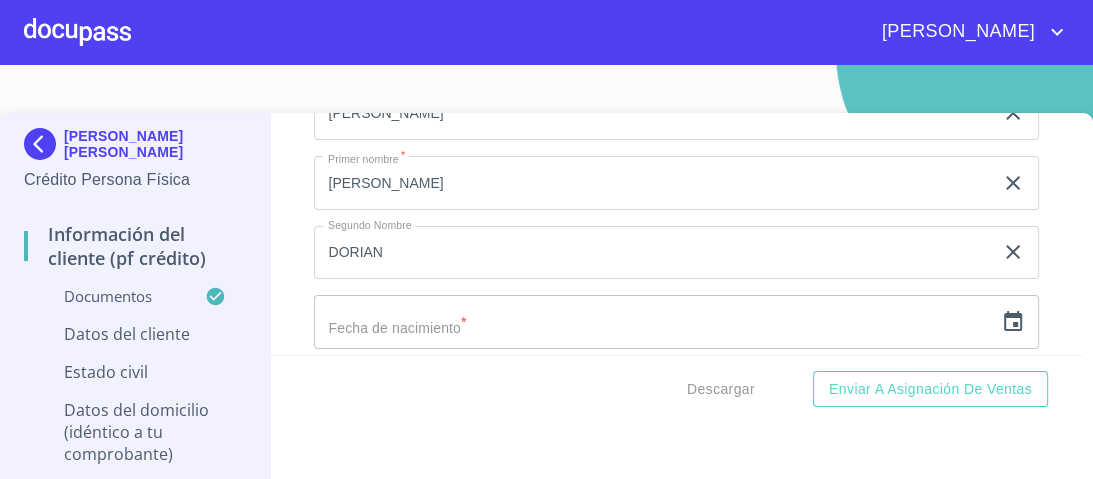 click 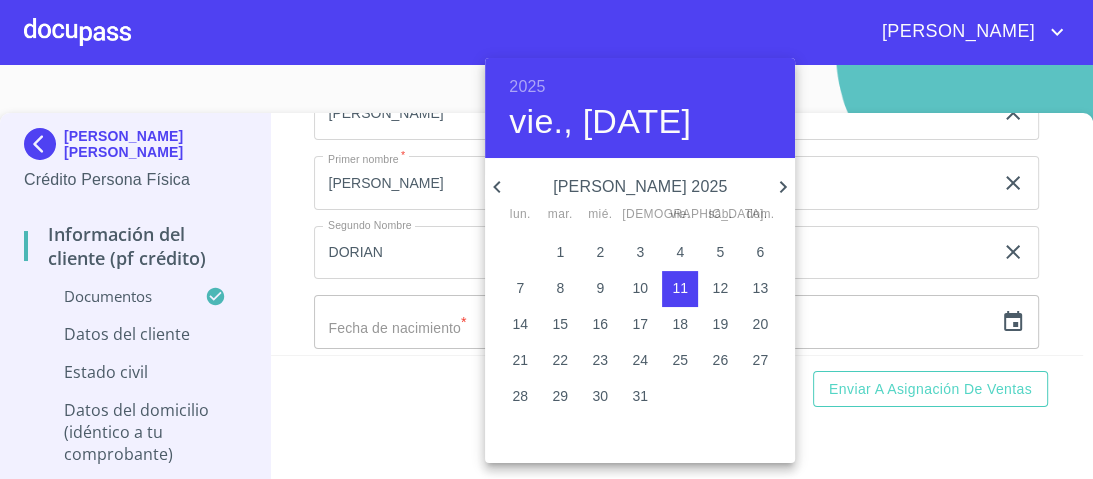 click on "2025" at bounding box center [527, 87] 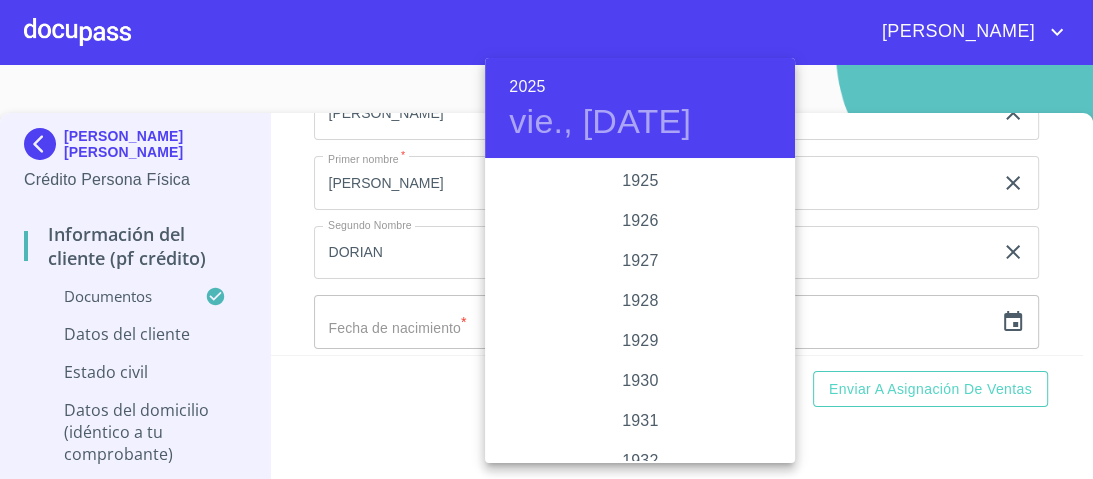 scroll, scrollTop: 3880, scrollLeft: 0, axis: vertical 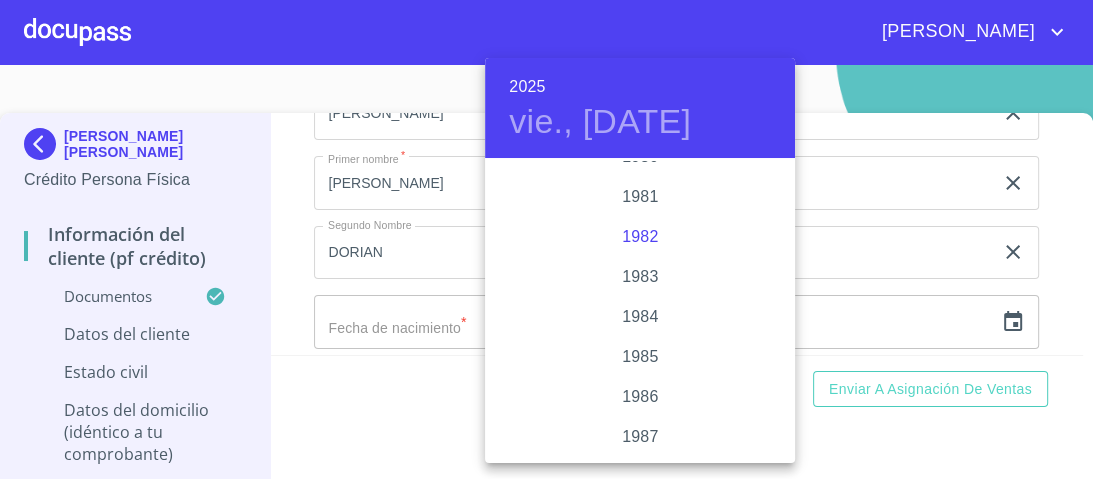 click on "1982" at bounding box center (640, 237) 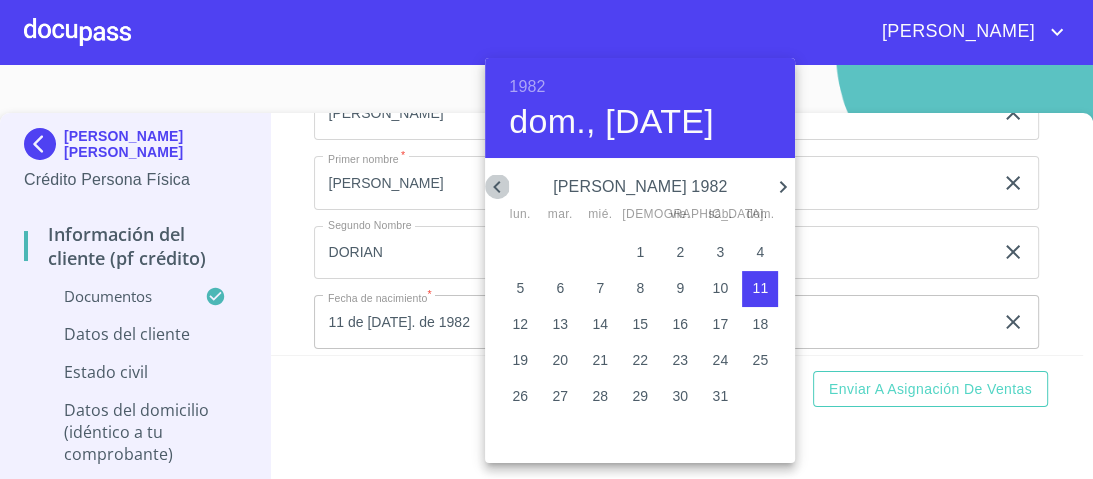 click 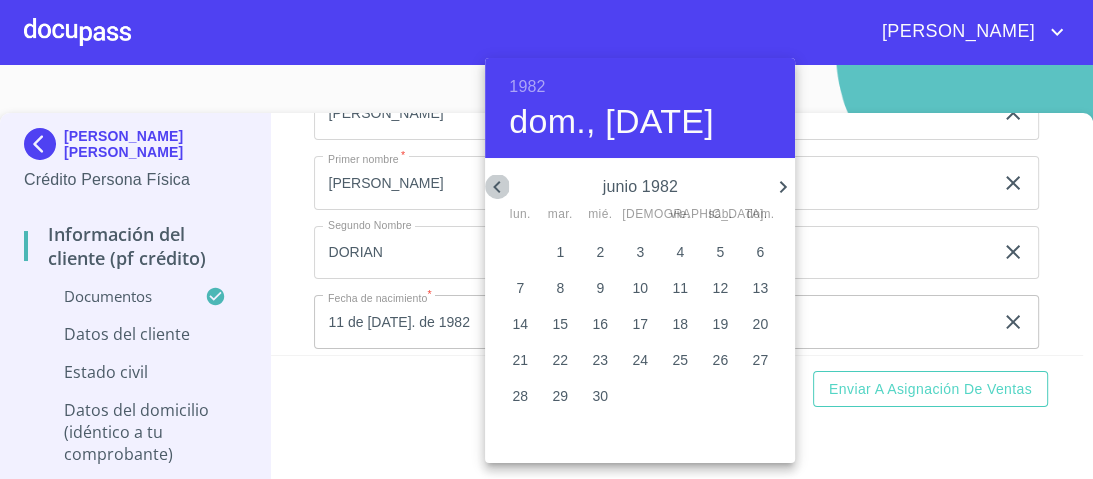 click 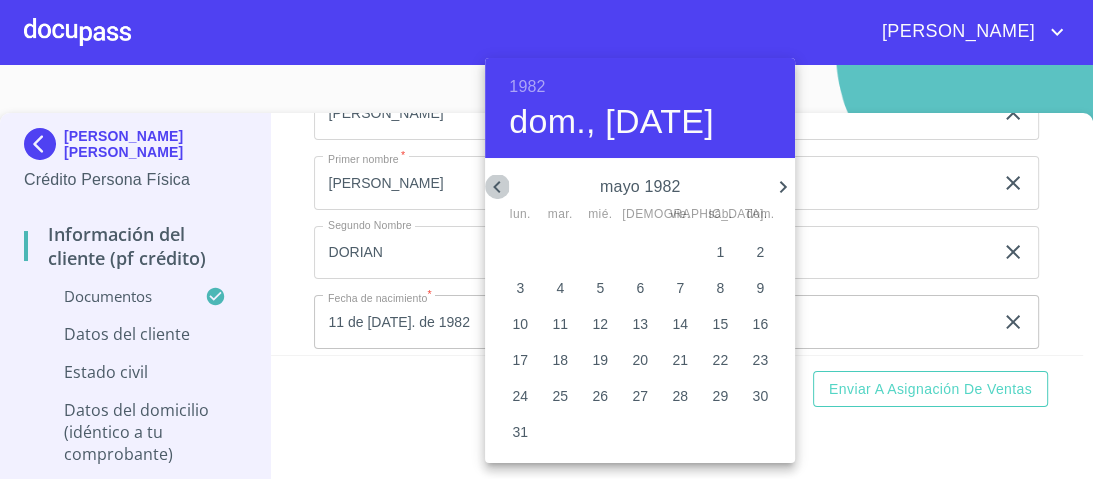 click 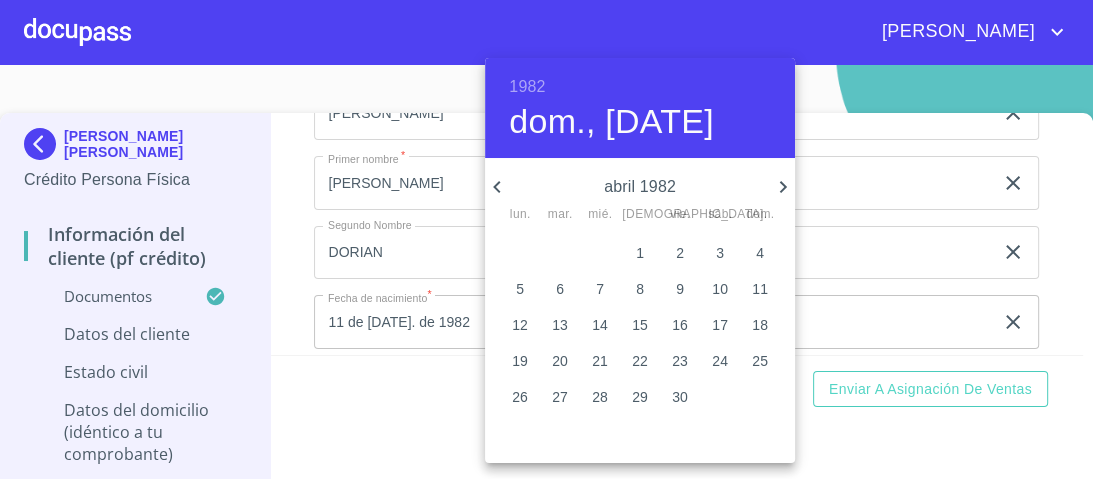 click 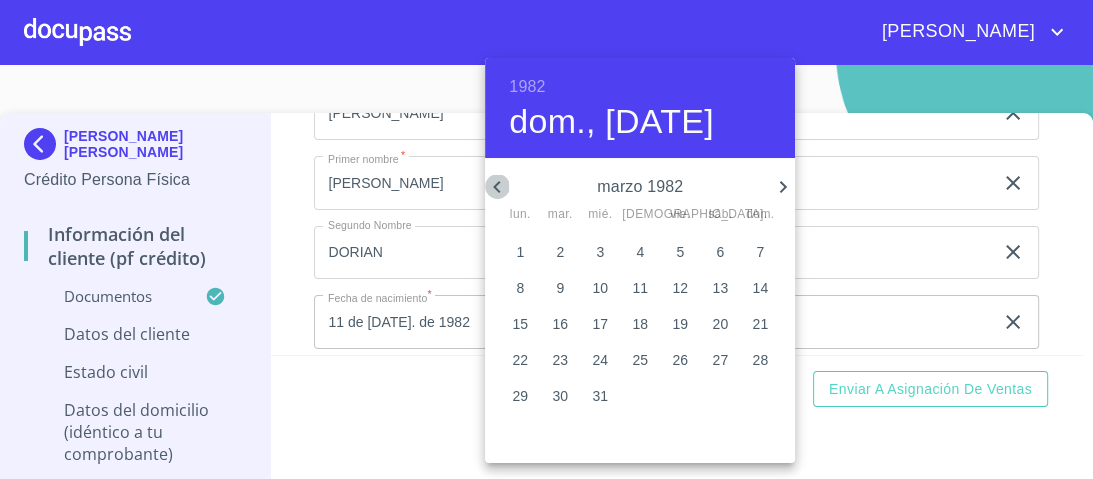 click 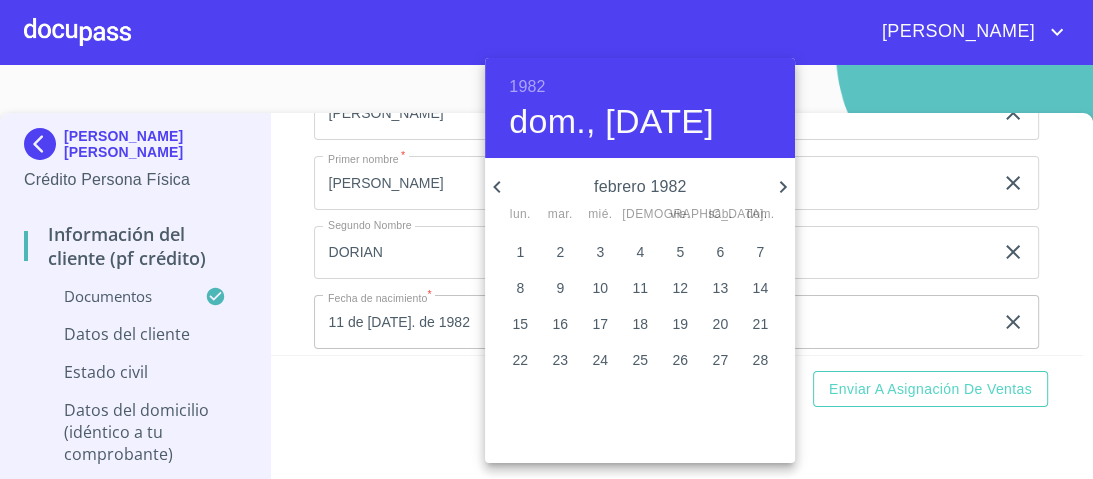 click 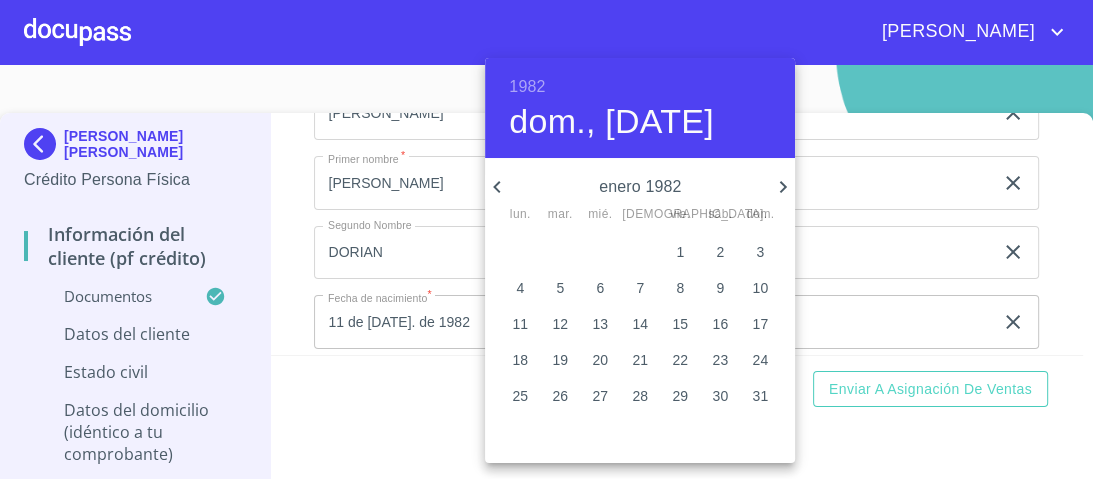 click on "22" at bounding box center (680, 360) 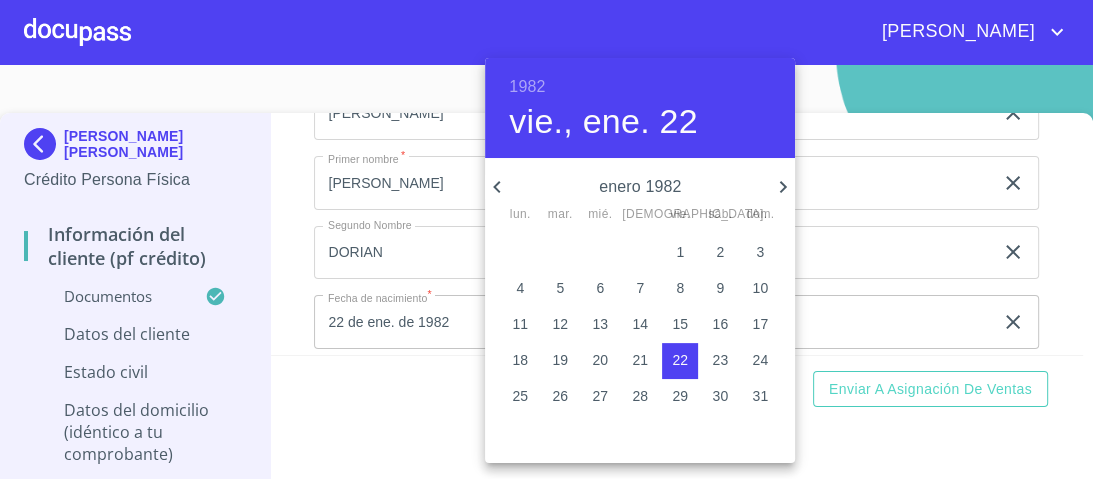 click at bounding box center [546, 239] 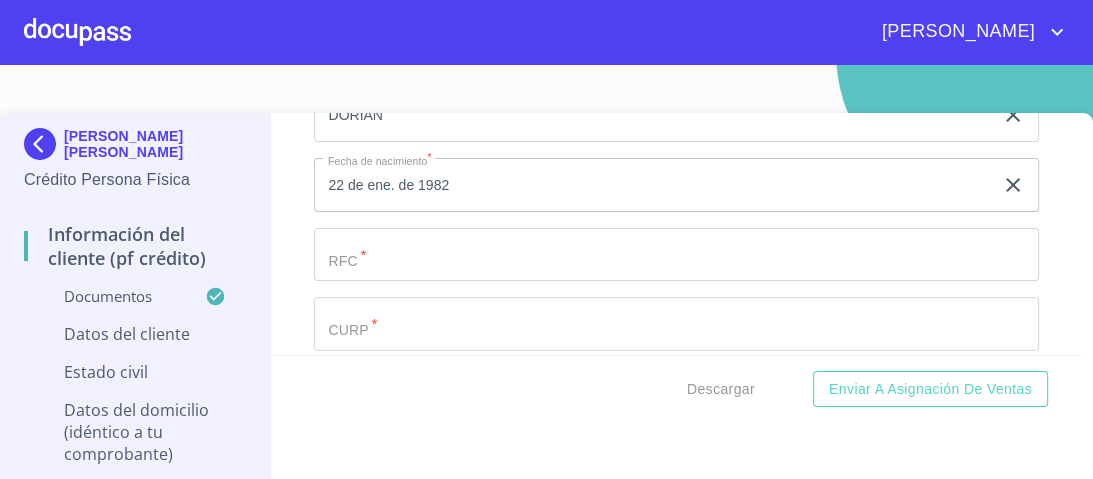 scroll, scrollTop: 6475, scrollLeft: 0, axis: vertical 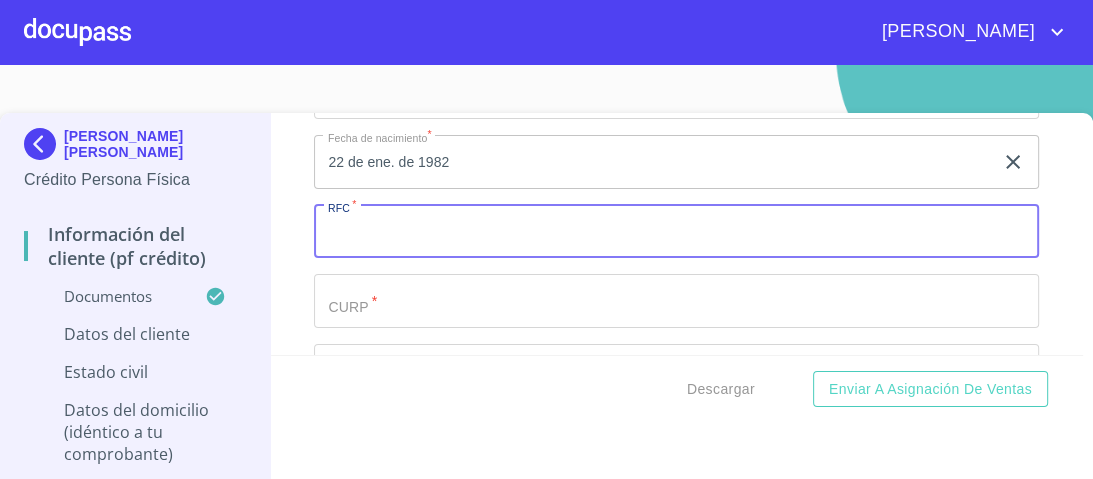 click on "Documento de identificación.   *" at bounding box center [676, 232] 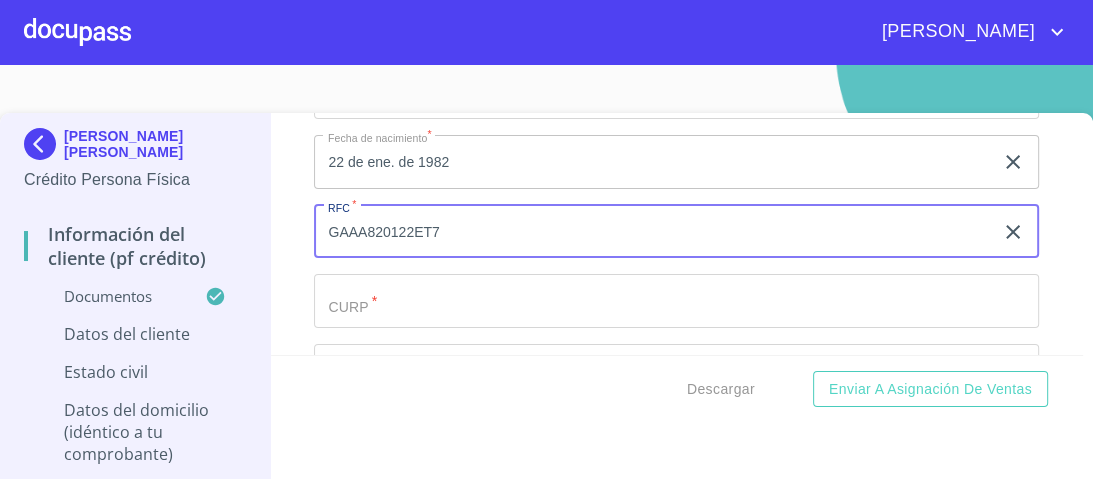 type on "GAAA820122ET7" 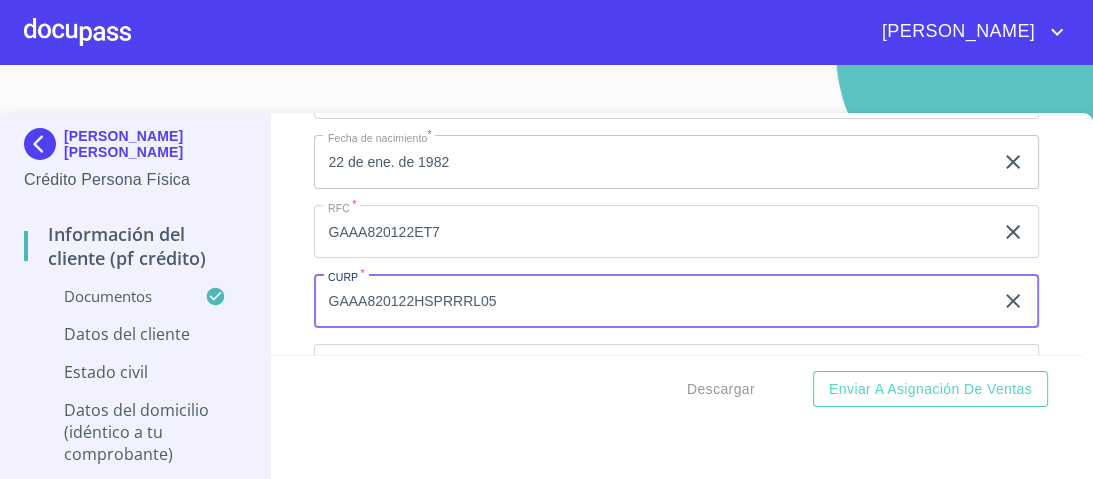 type on "GAAA820122HSPRRRL05" 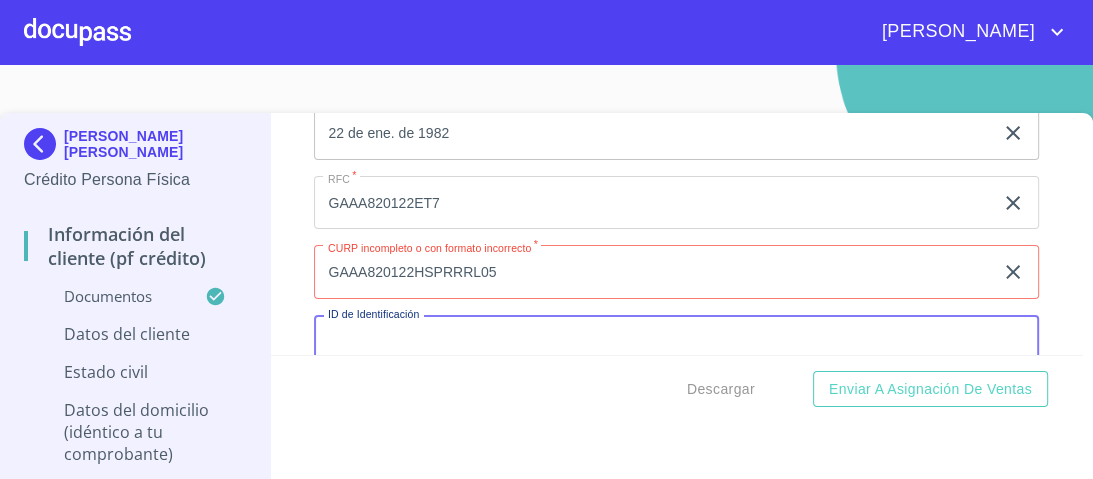 scroll, scrollTop: 6584, scrollLeft: 0, axis: vertical 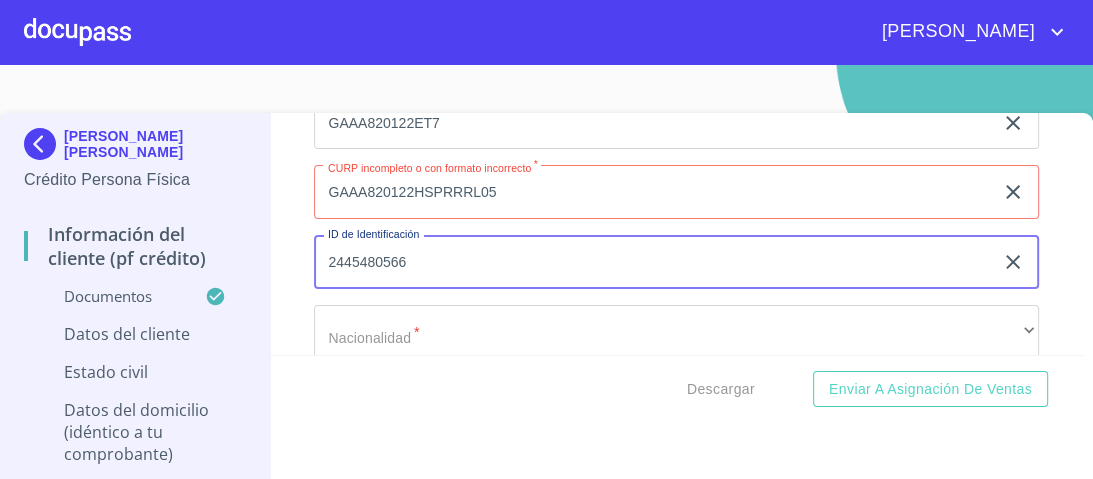 type on "2445480566" 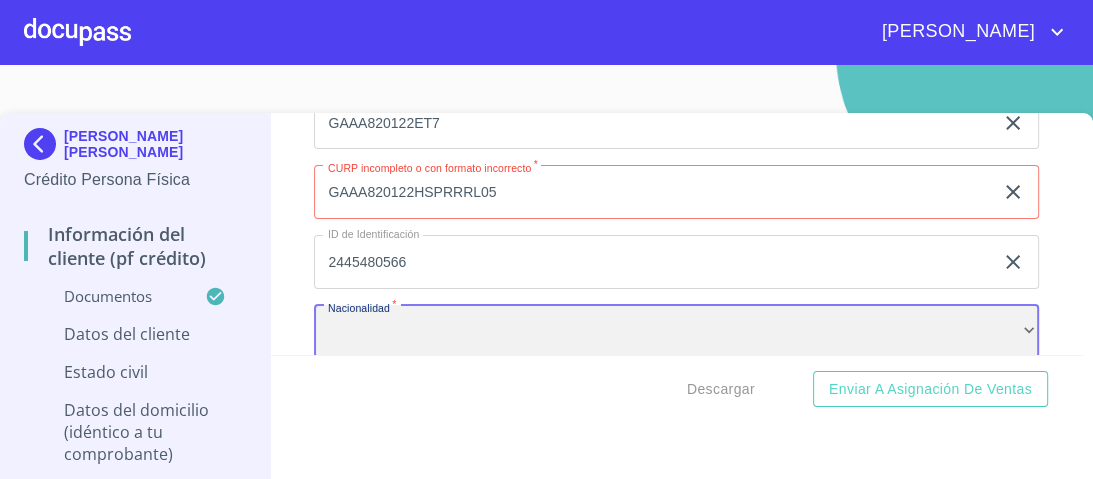 click on "​" at bounding box center (676, 332) 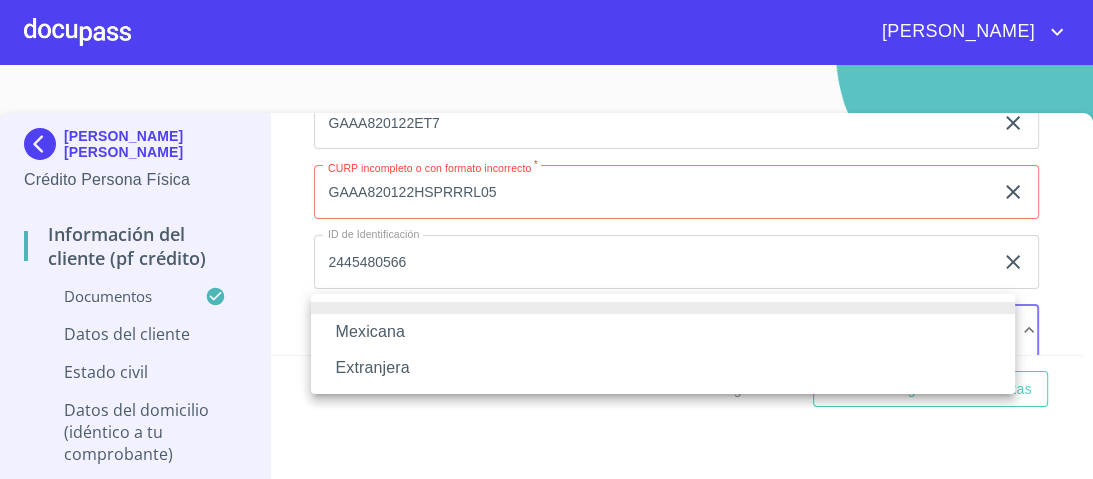 click on "Mexicana" at bounding box center (663, 332) 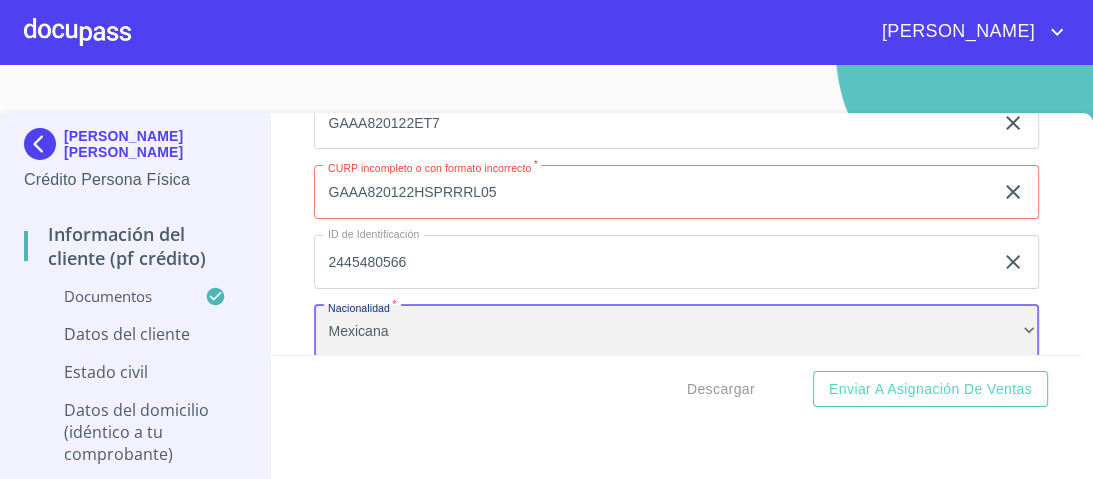 scroll, scrollTop: 6744, scrollLeft: 0, axis: vertical 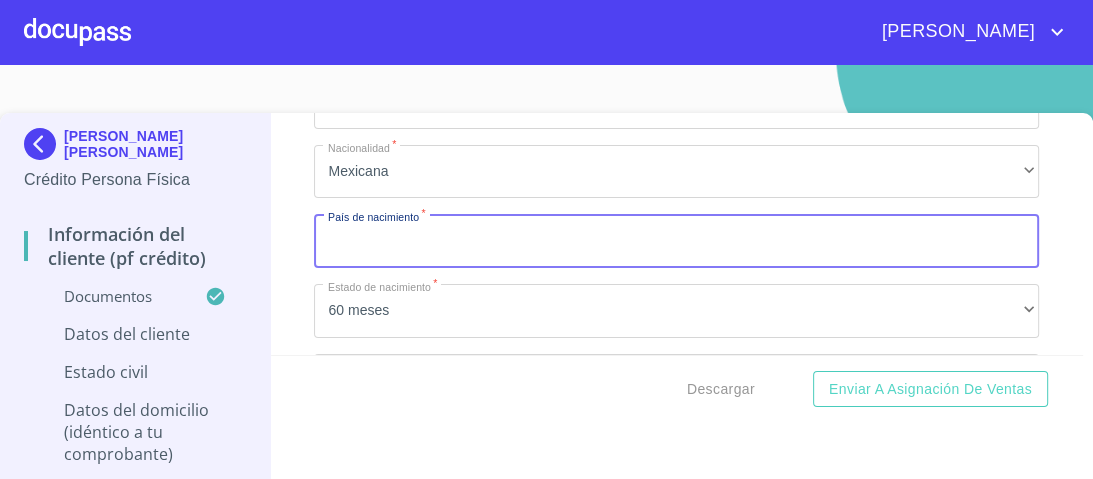 click on "Documento de identificación.   *" at bounding box center (676, 241) 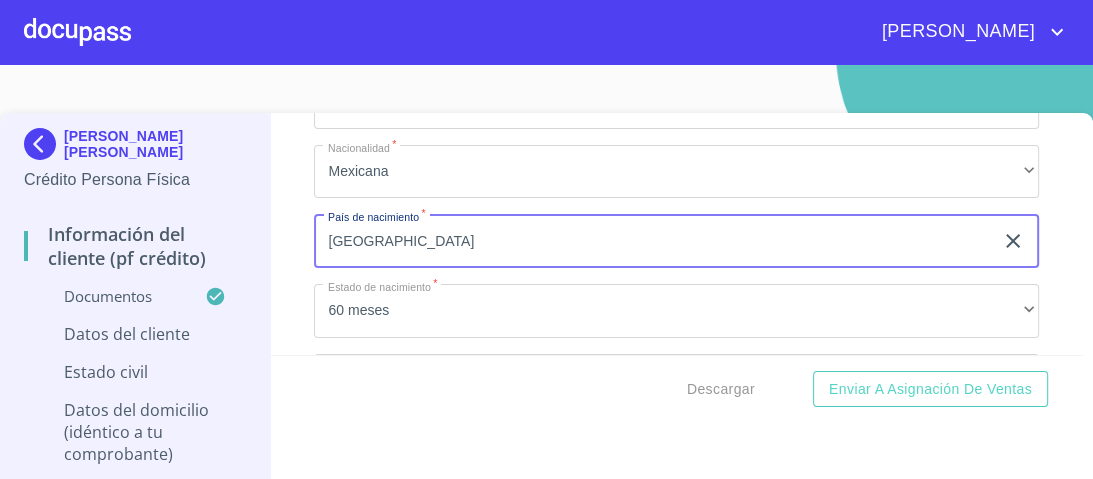 type on "[GEOGRAPHIC_DATA]" 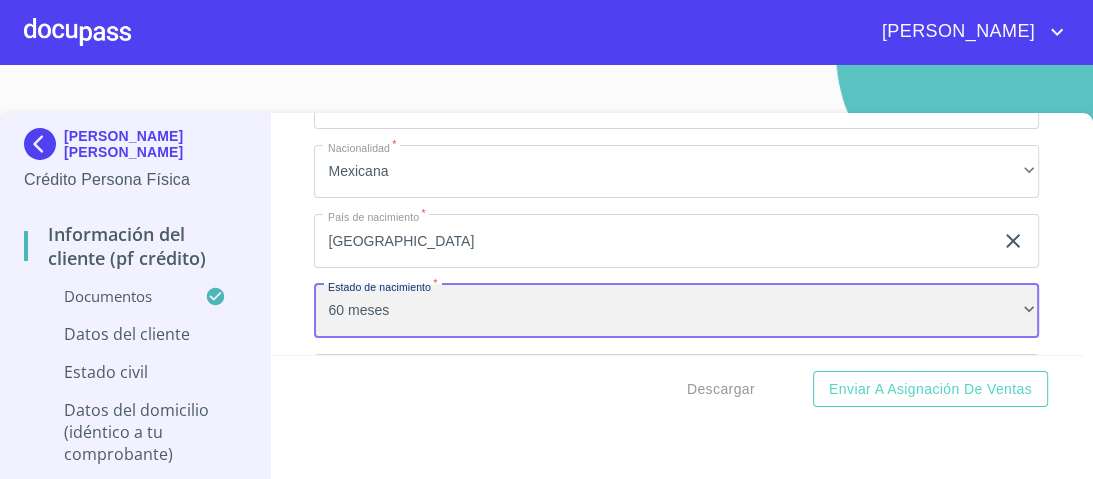 click on "60 meses" at bounding box center [676, 311] 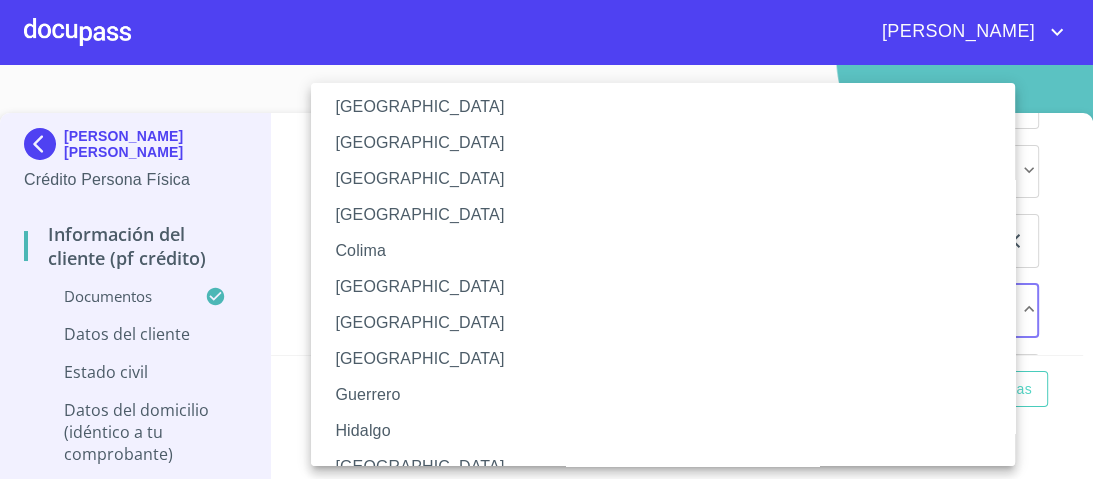 scroll, scrollTop: 160, scrollLeft: 0, axis: vertical 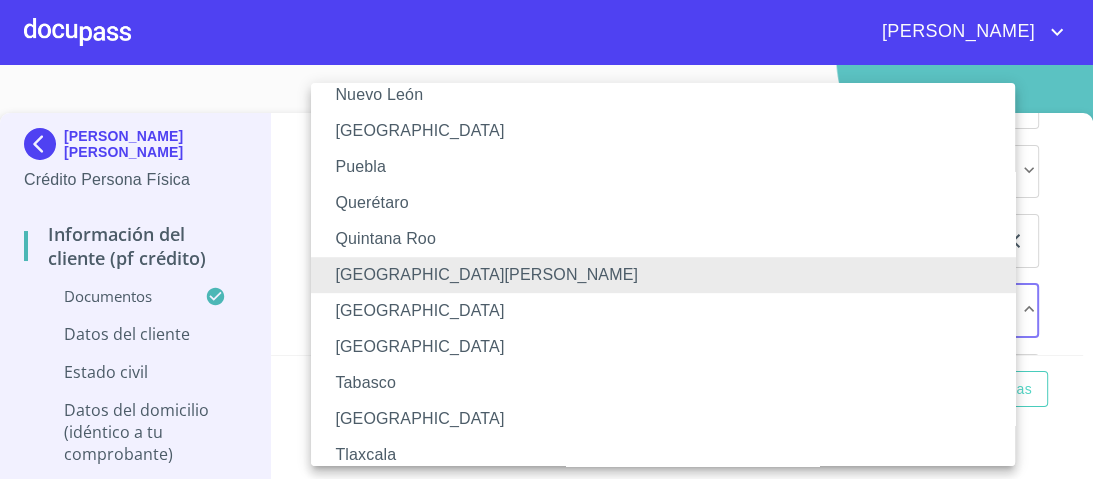 type 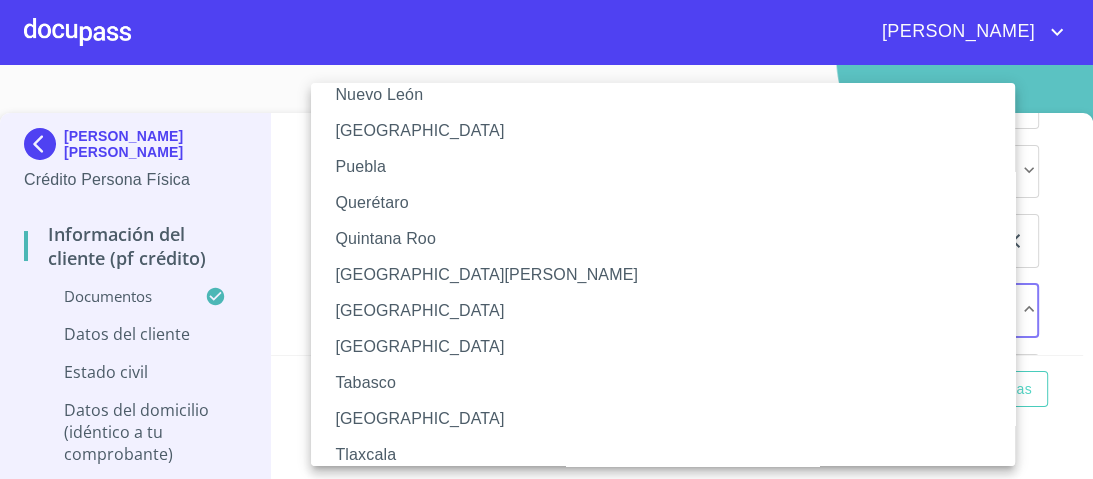 click on "[GEOGRAPHIC_DATA][PERSON_NAME]" at bounding box center (669, 275) 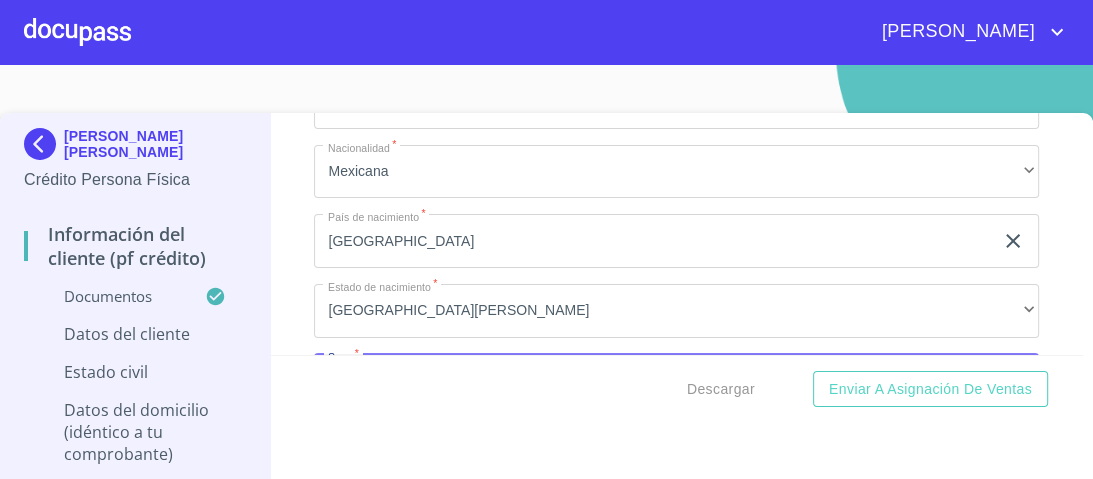 scroll, scrollTop: 6783, scrollLeft: 0, axis: vertical 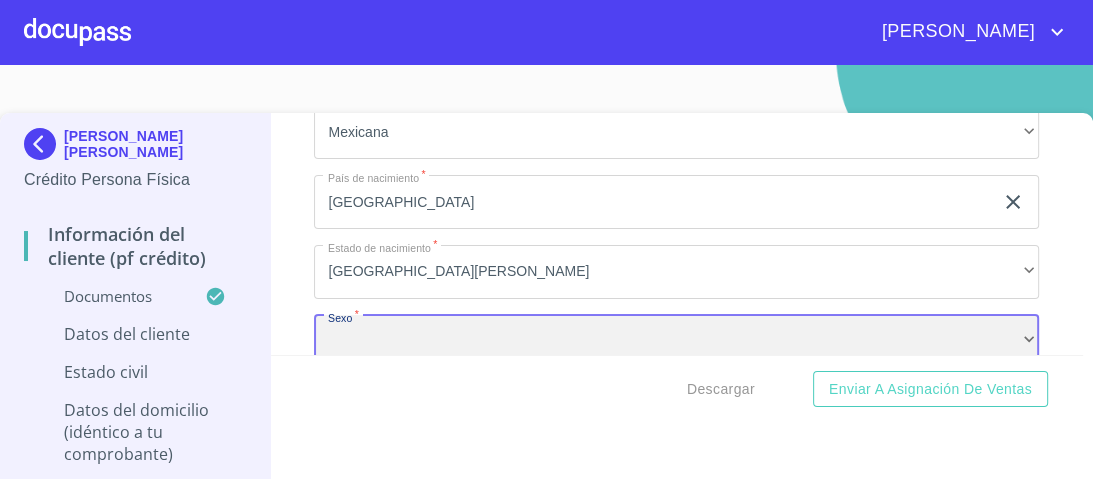 click on "​" at bounding box center (676, 342) 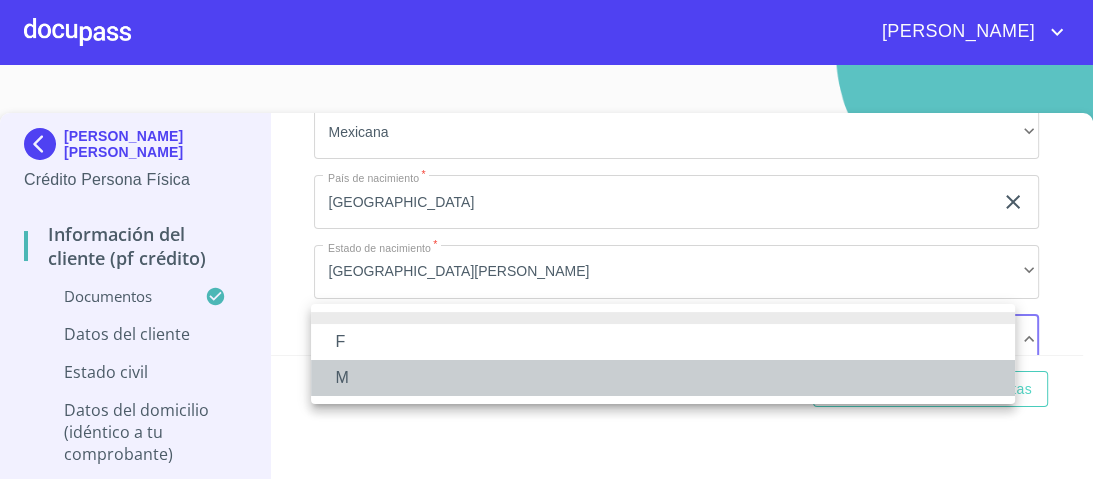 click on "M" at bounding box center [663, 378] 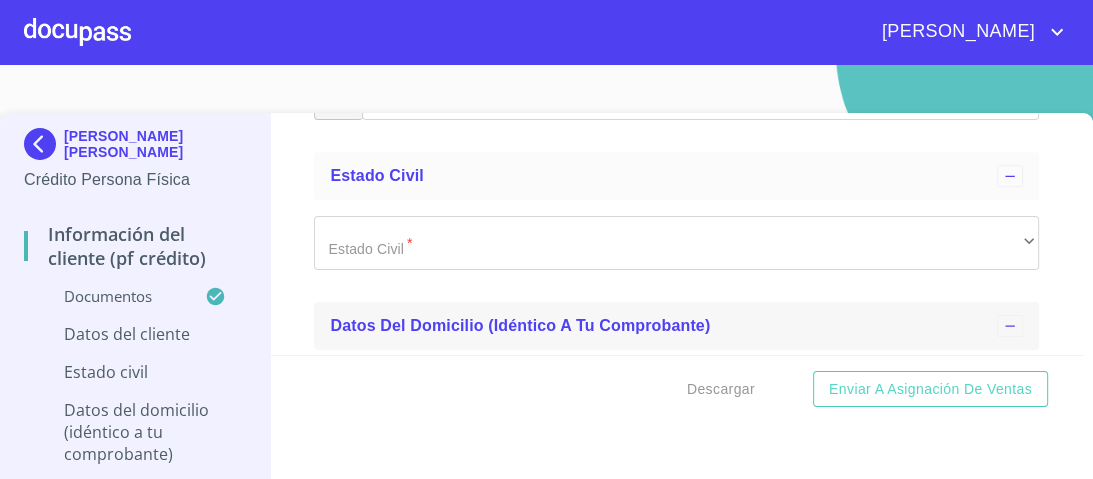 scroll, scrollTop: 7103, scrollLeft: 0, axis: vertical 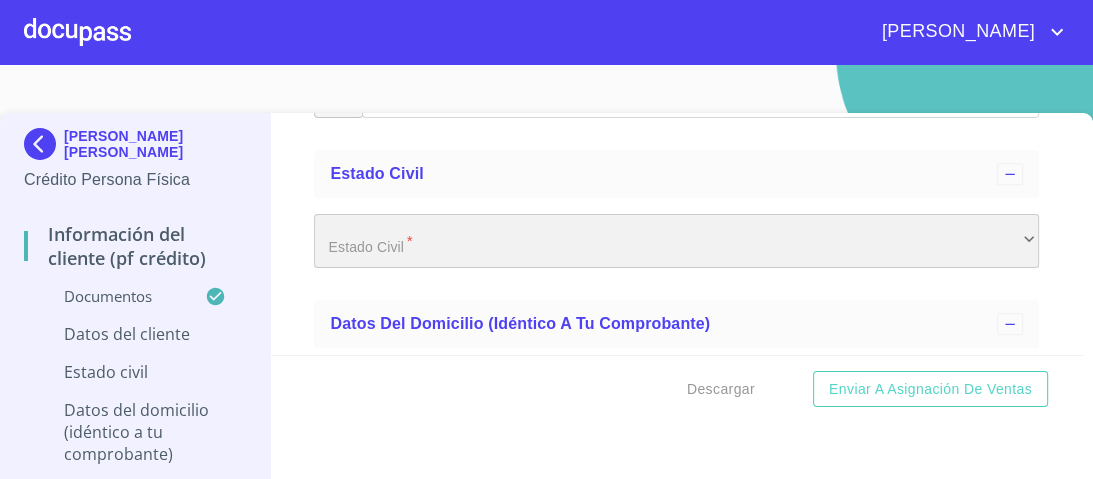 click on "​" at bounding box center [676, 241] 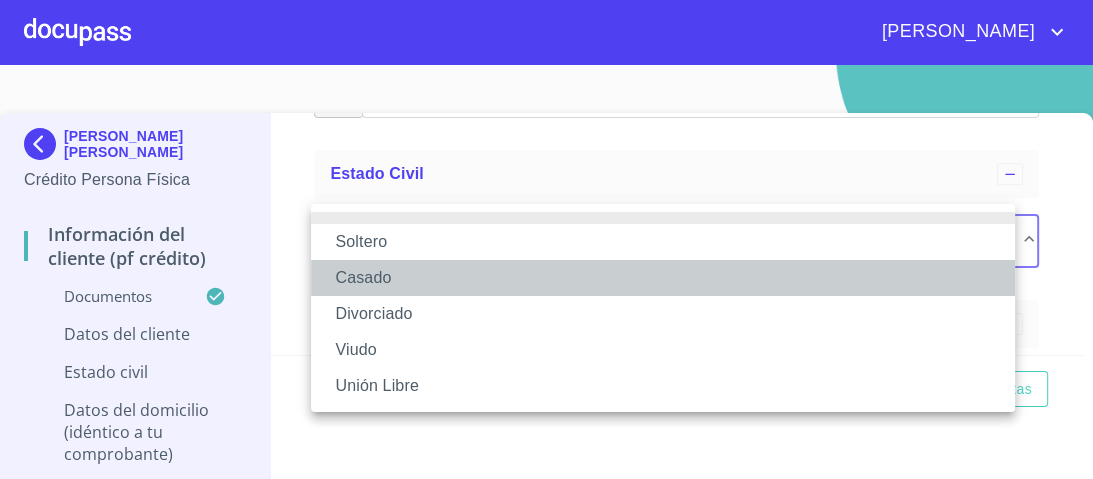 click on "Casado" at bounding box center [663, 278] 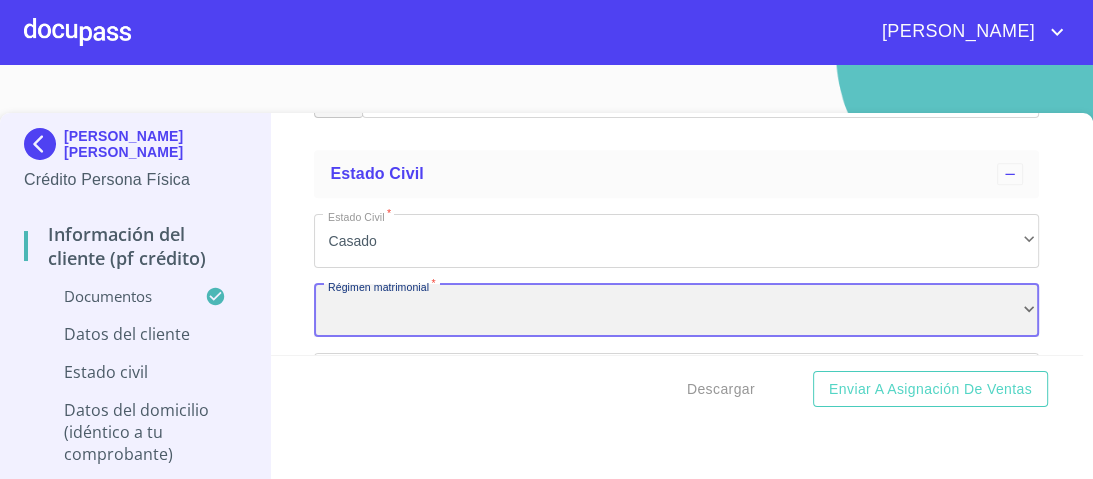 click on "​" at bounding box center (676, 311) 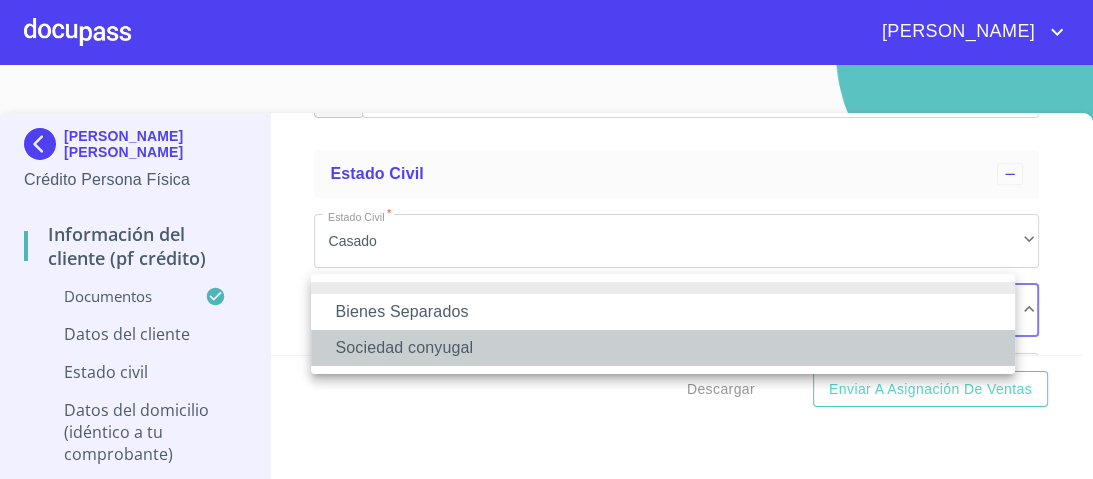 click on "Sociedad conyugal" at bounding box center [663, 348] 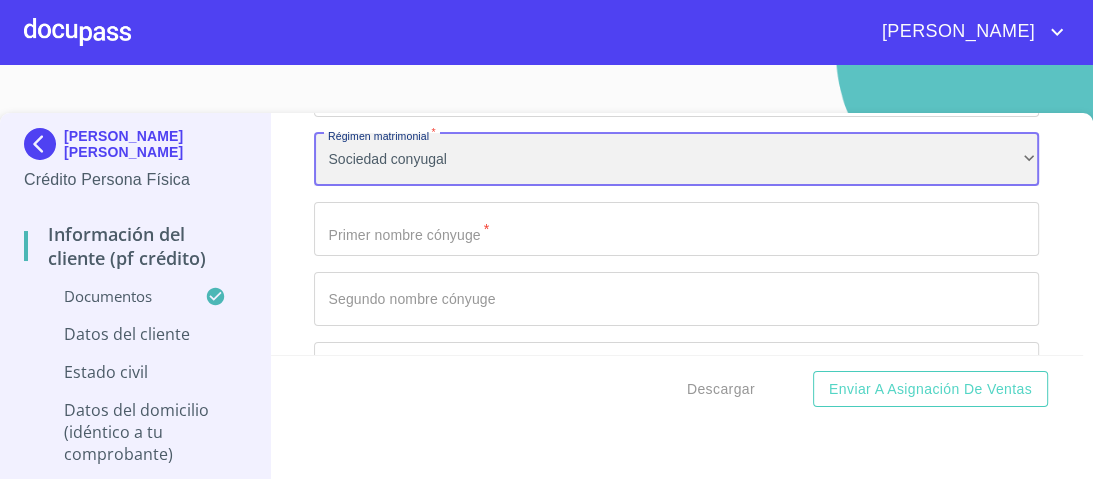scroll, scrollTop: 7263, scrollLeft: 0, axis: vertical 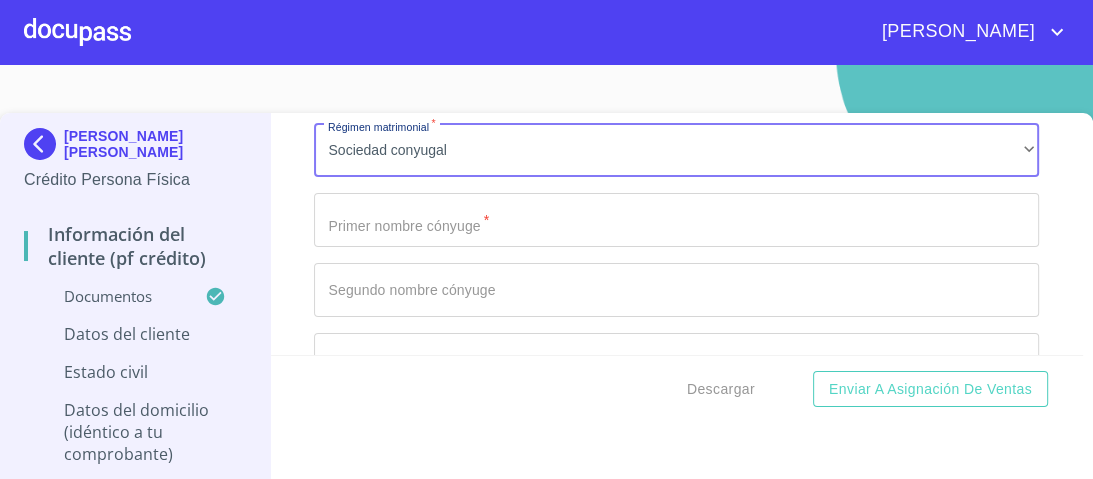 click on "Documento de identificación.   *" at bounding box center [653, -904] 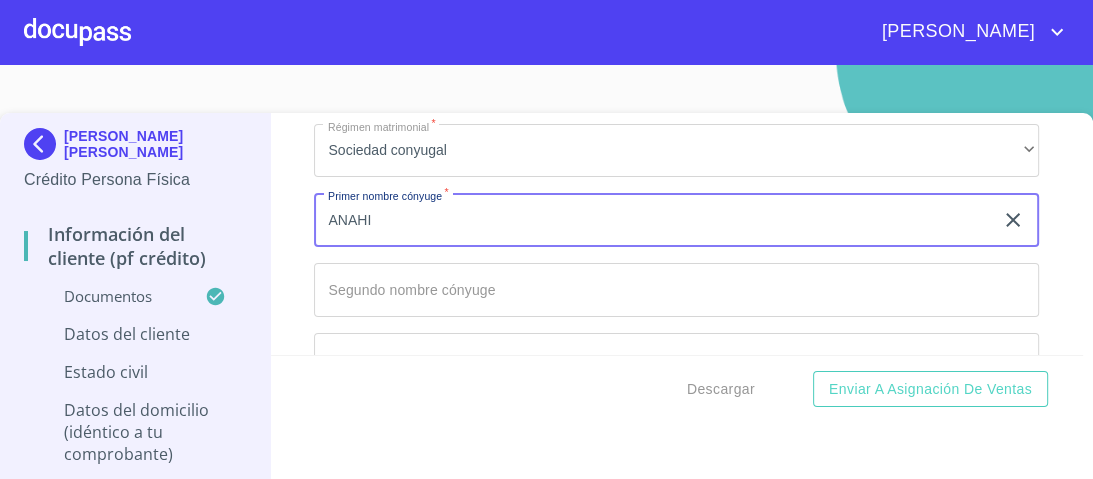 type on "ANAHI" 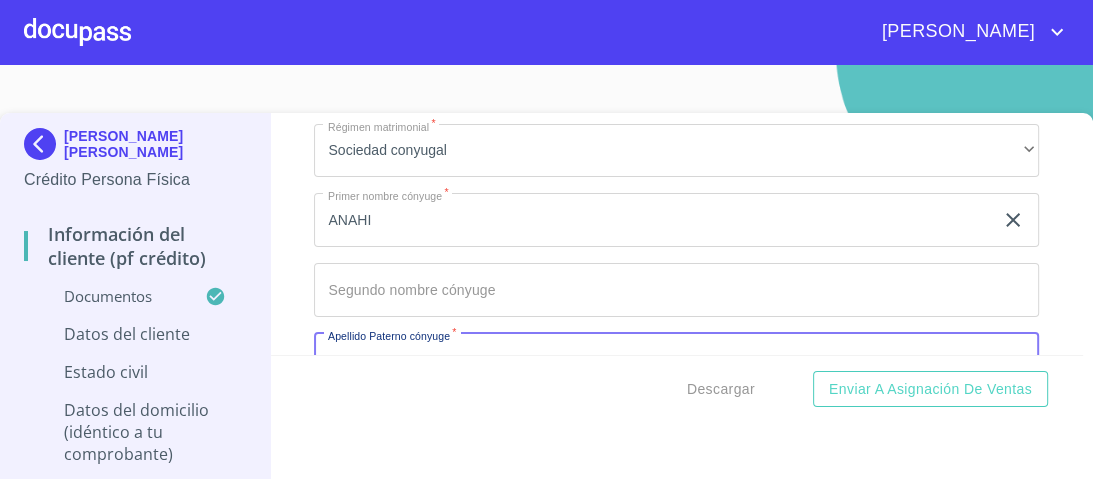 scroll, scrollTop: 7281, scrollLeft: 0, axis: vertical 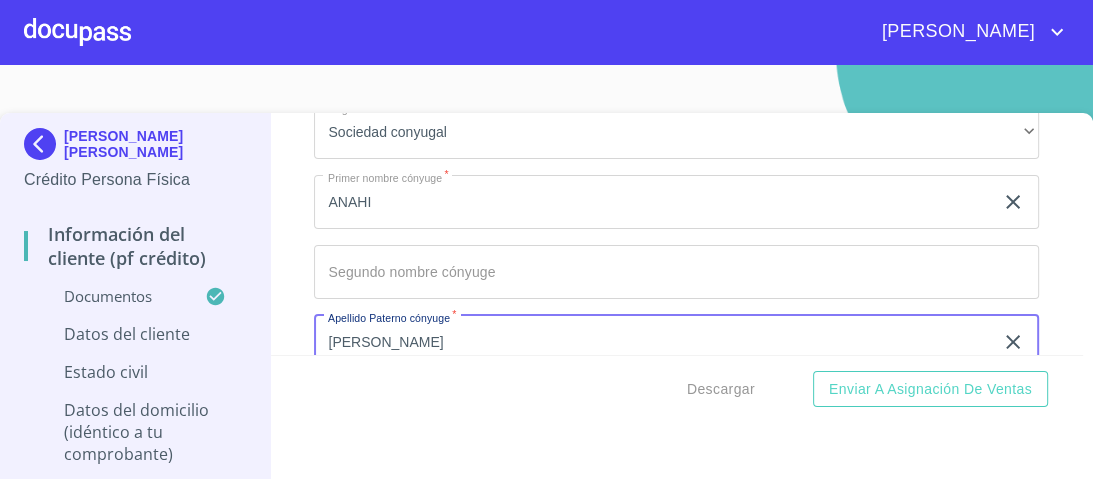 type on "[PERSON_NAME]" 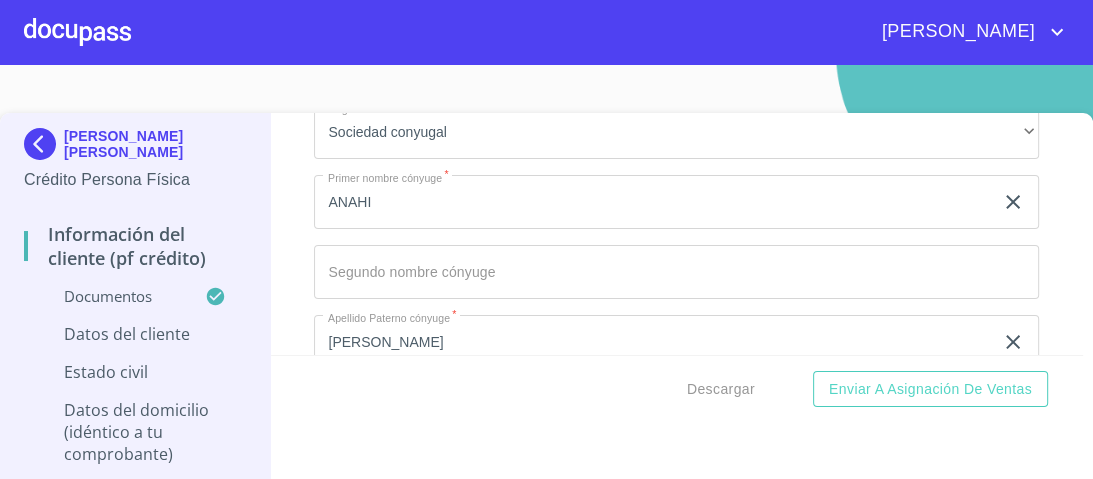 scroll, scrollTop: 7445, scrollLeft: 0, axis: vertical 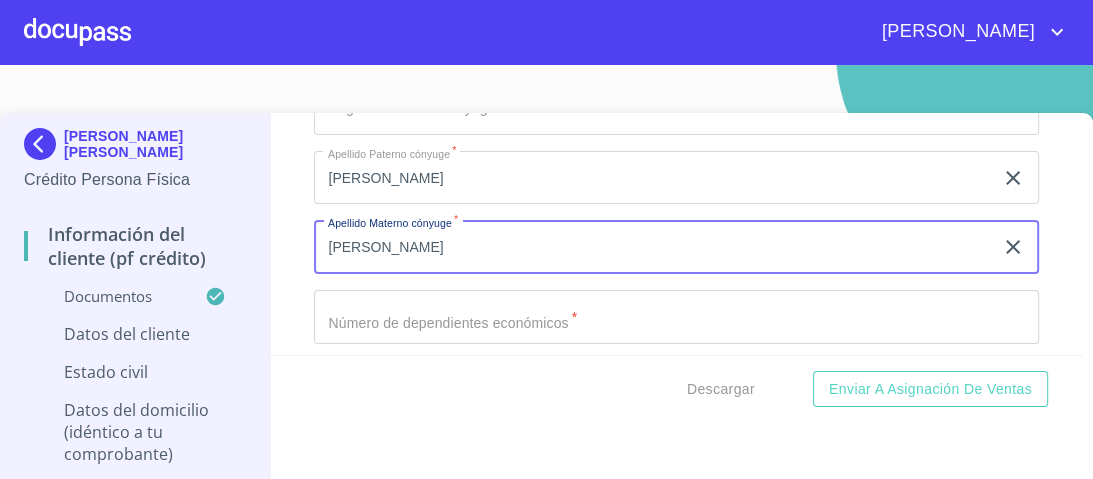 type on "[PERSON_NAME]" 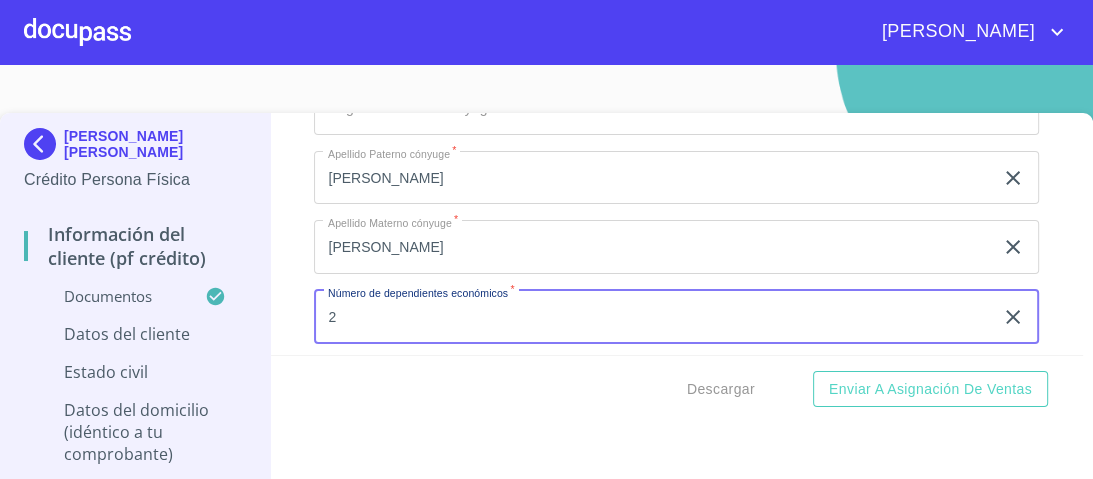 type on "2" 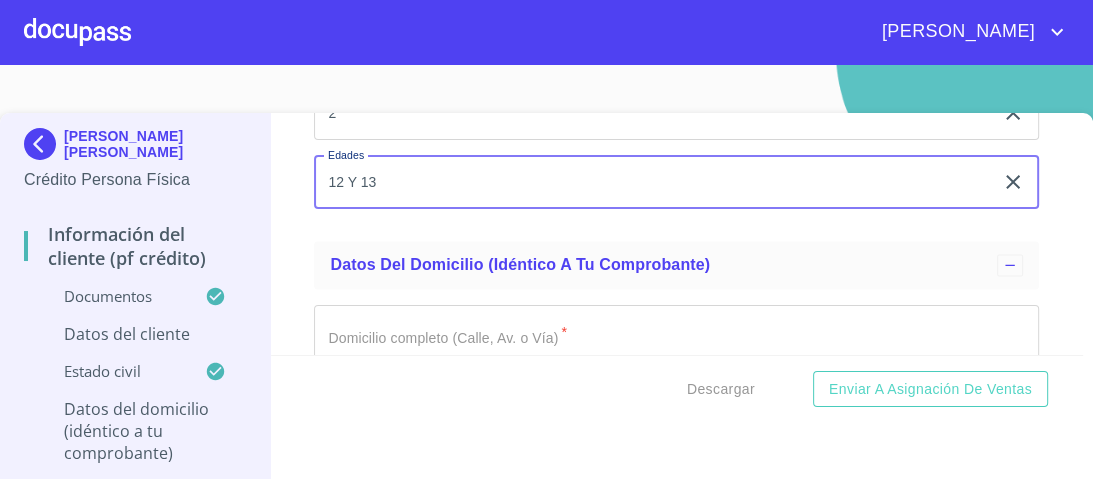 scroll, scrollTop: 7650, scrollLeft: 0, axis: vertical 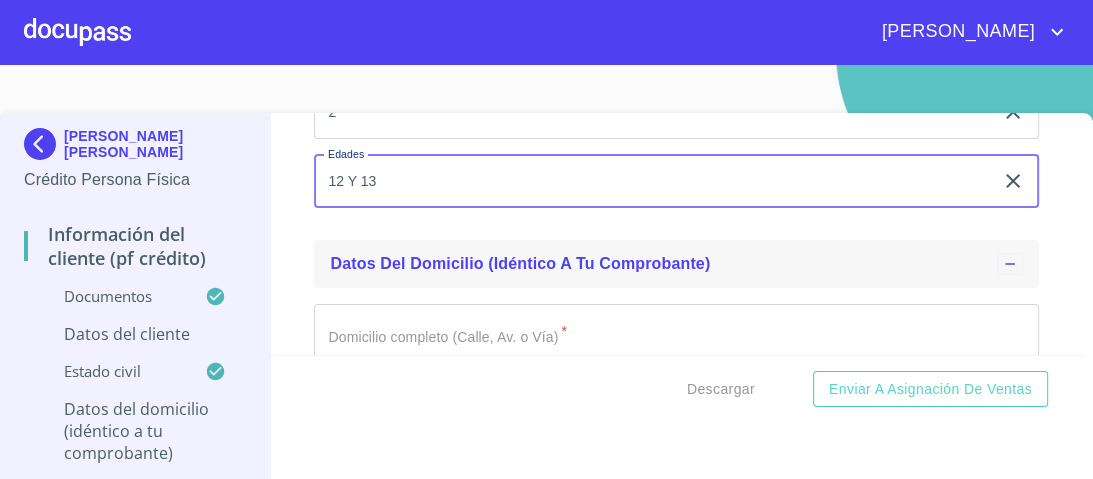 type on "12 Y 13" 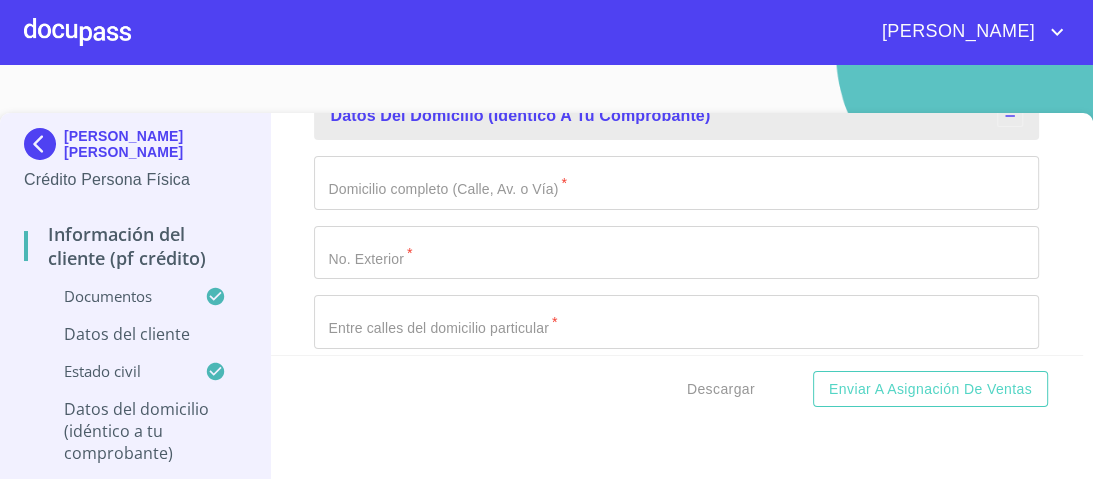 scroll, scrollTop: 7810, scrollLeft: 0, axis: vertical 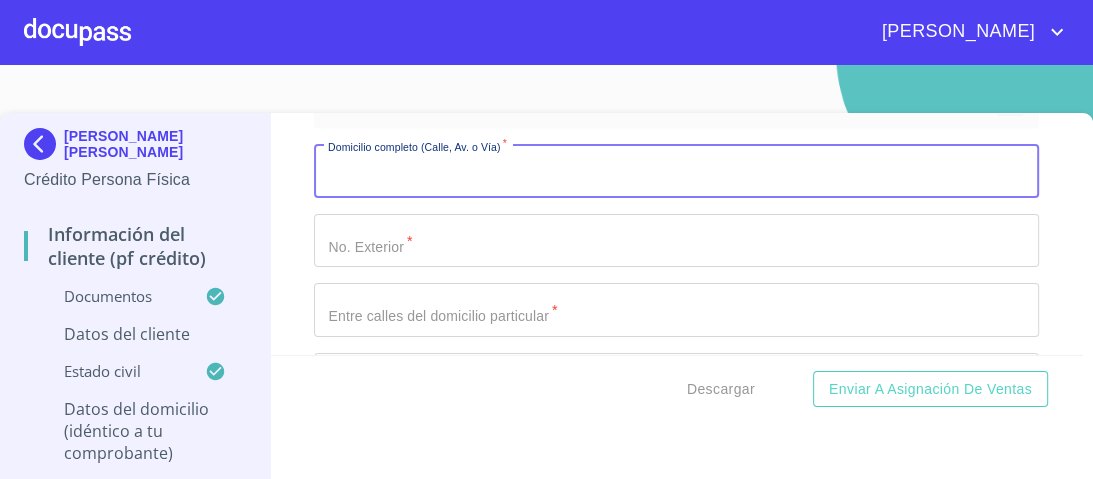 click on "Documento de identificación.   *" at bounding box center (676, 171) 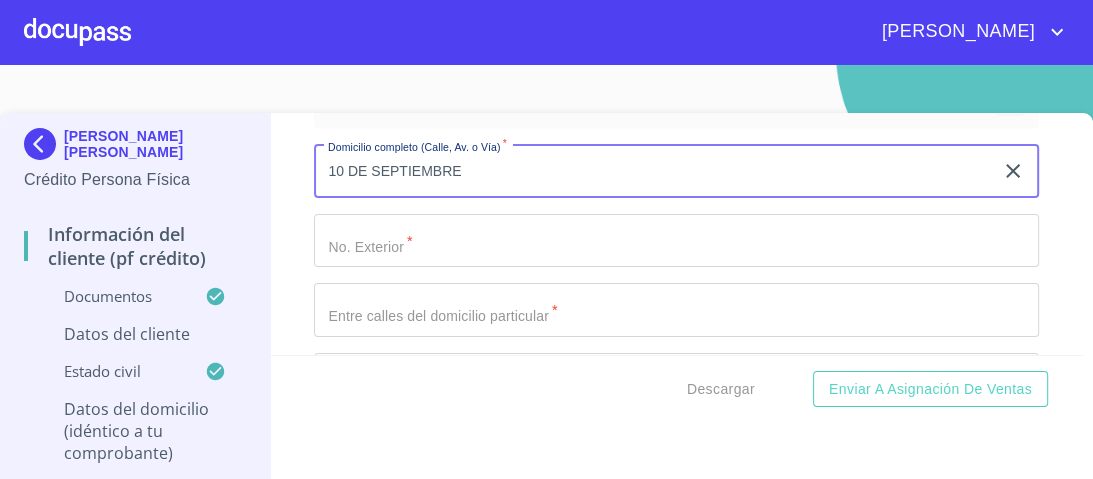 type on "10 DE SEPTIEMBRE" 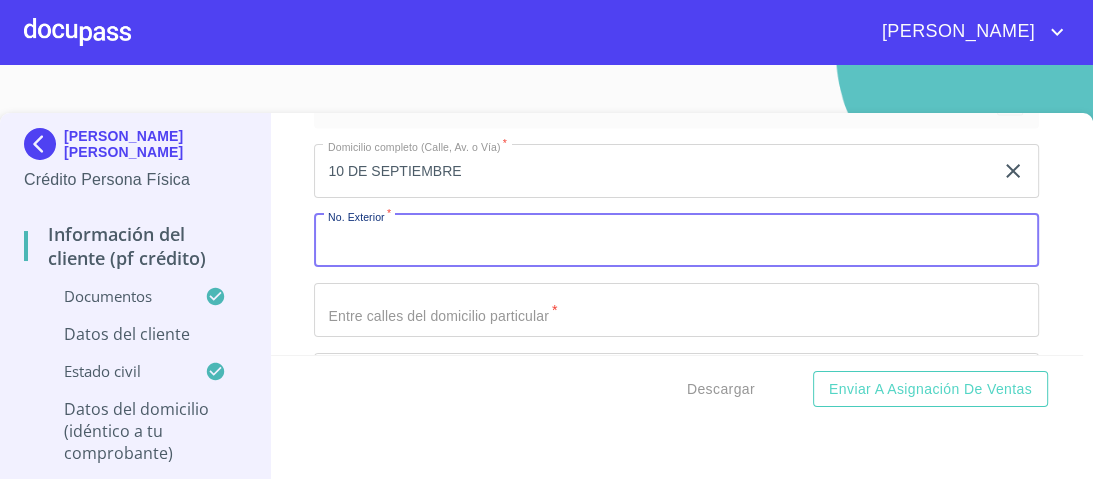 click on "Documento de identificación.   *" at bounding box center (676, 241) 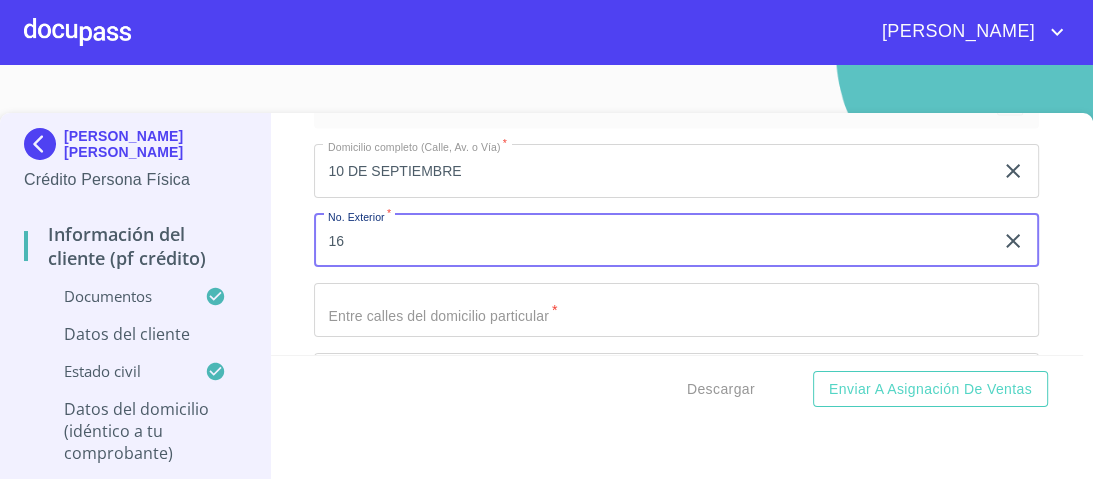 type on "16" 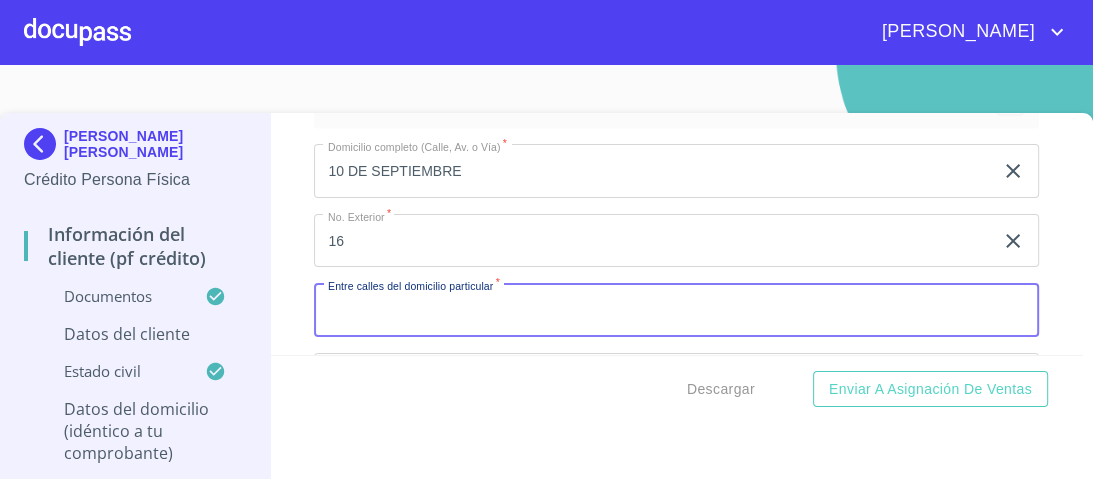 click on "Documento de identificación.   *" at bounding box center (676, 310) 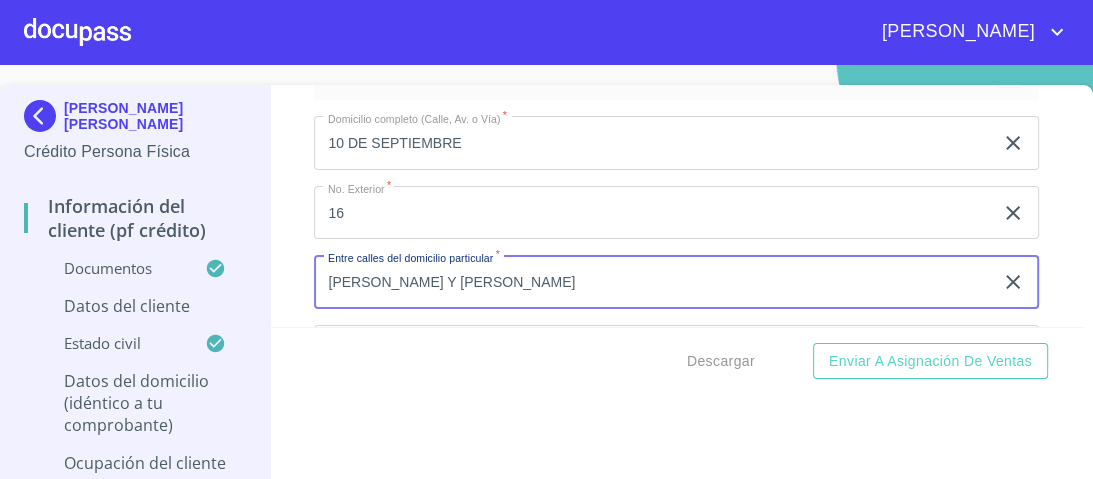 scroll, scrollTop: 40, scrollLeft: 0, axis: vertical 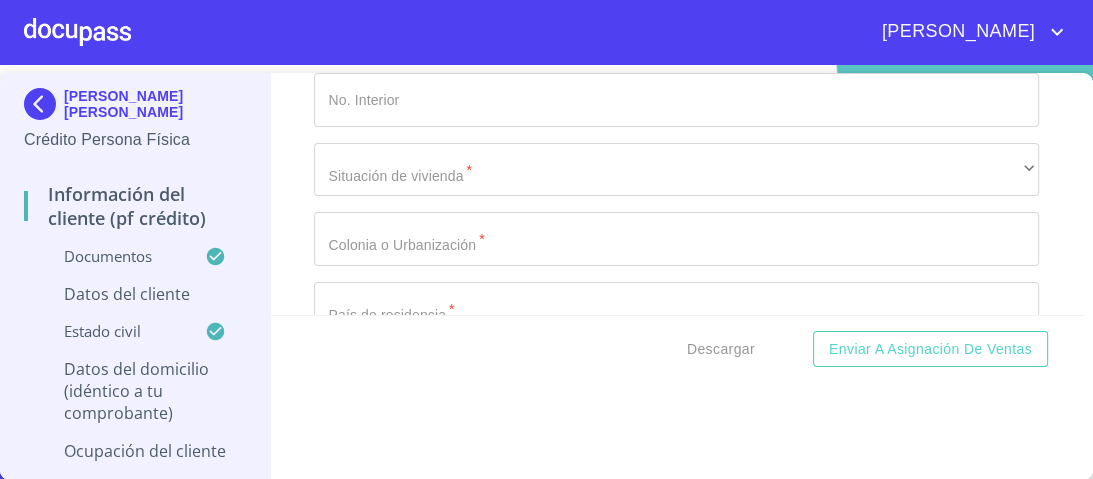 type on "[PERSON_NAME] Y [PERSON_NAME]" 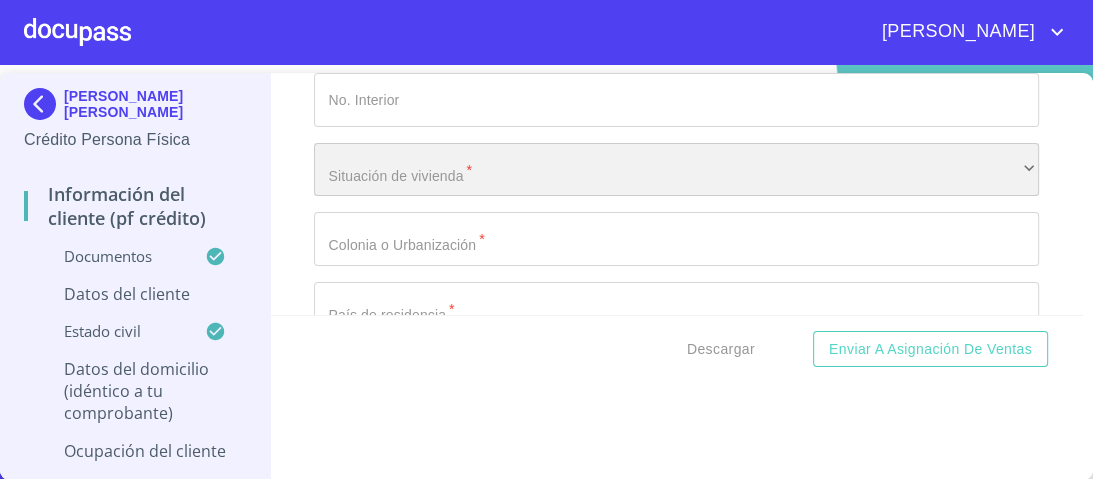 click on "​" at bounding box center (676, 170) 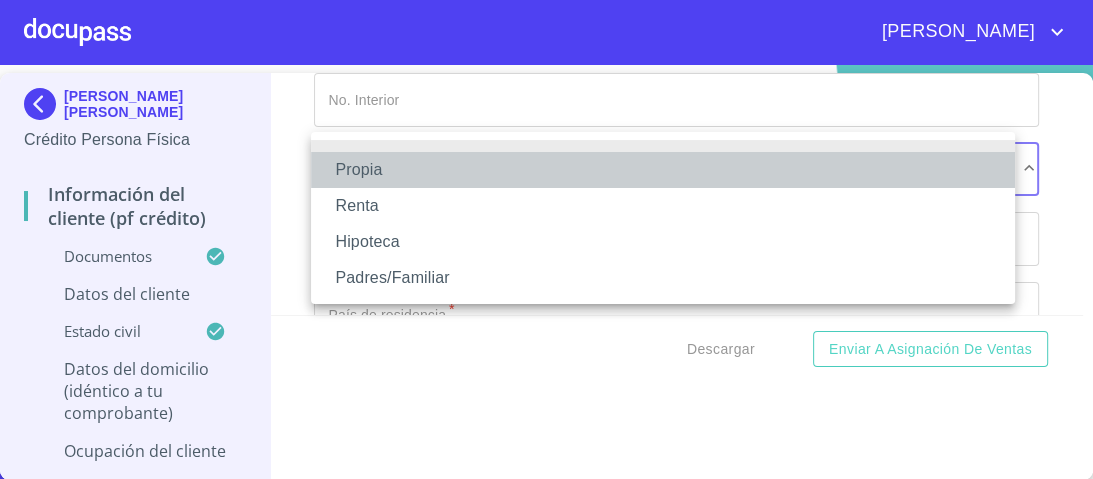 click on "Propia" at bounding box center (663, 170) 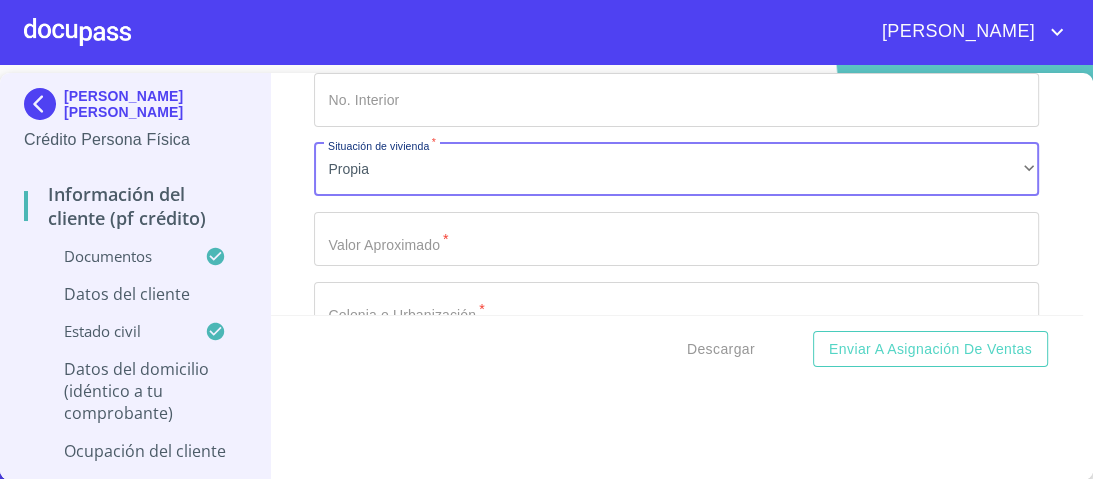 click on "Documento de identificación.   *" at bounding box center [653, -1731] 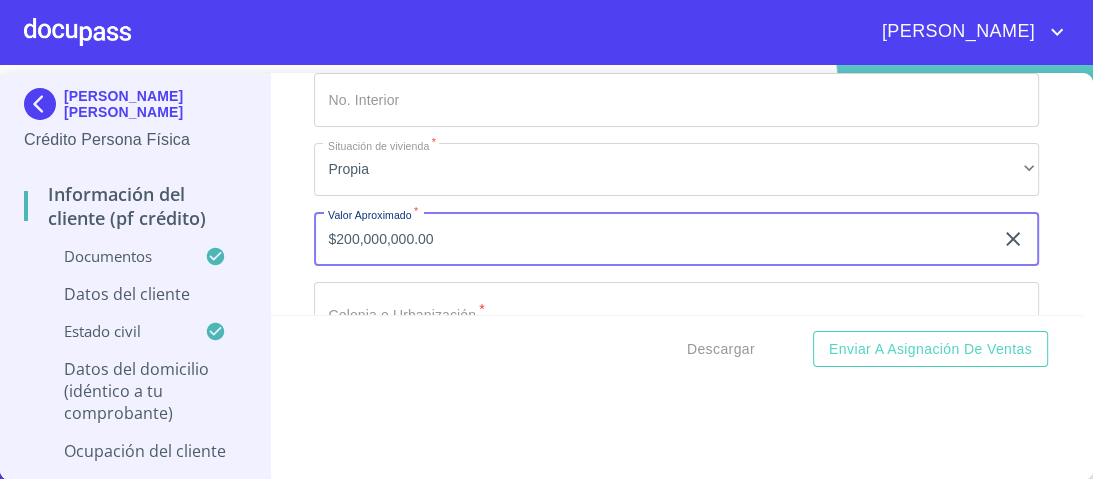 click on "$200,000,000.00" at bounding box center (653, 239) 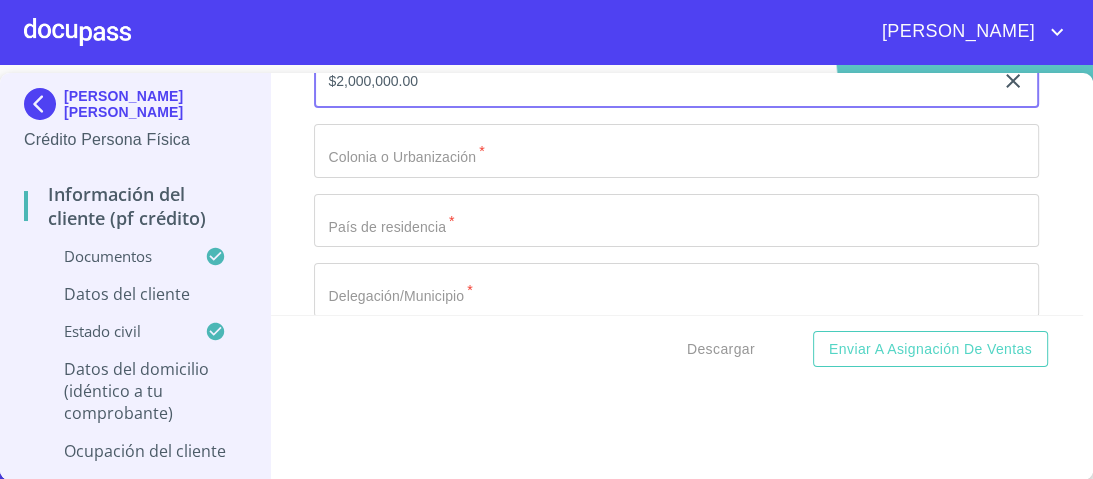 scroll, scrollTop: 8210, scrollLeft: 0, axis: vertical 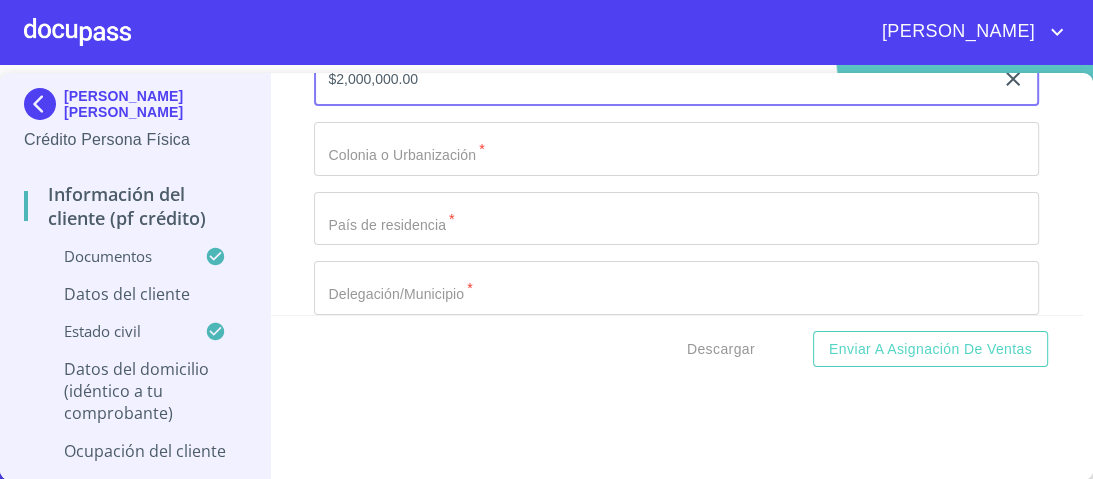 type on "$2,000,000.00" 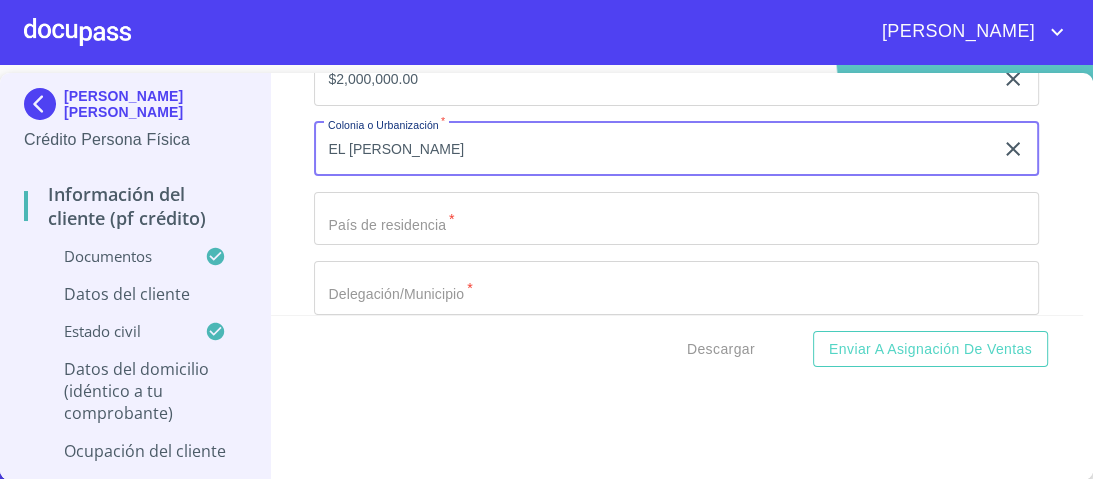 type on "EL [PERSON_NAME]" 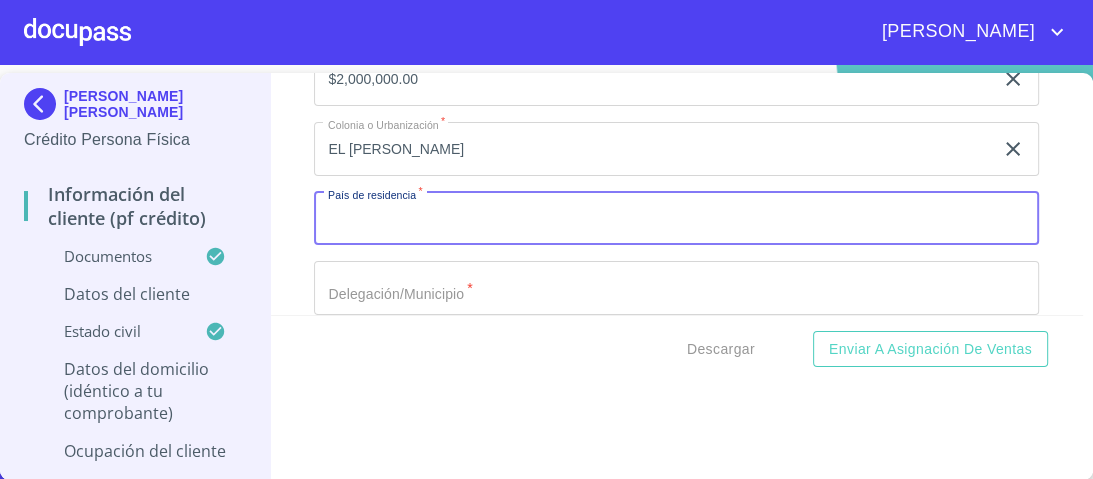 click on "Documento de identificación.   *" at bounding box center (676, 219) 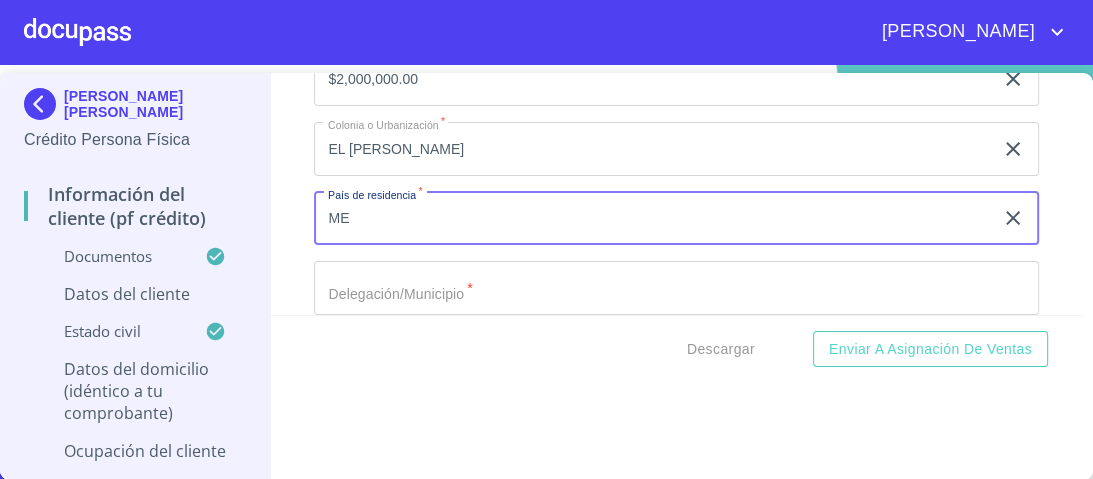 type on "[GEOGRAPHIC_DATA]" 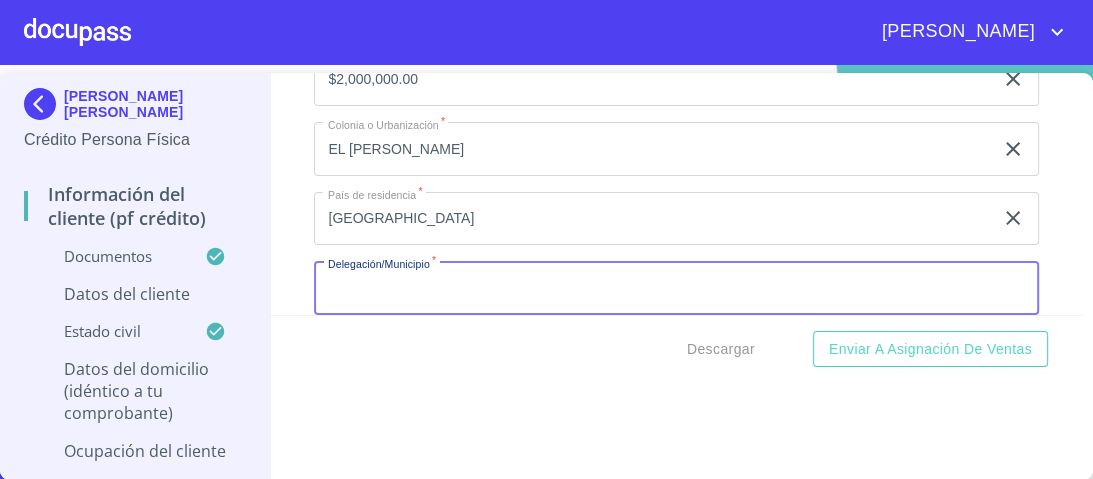 click on "Documento de identificación.   *" at bounding box center [676, 288] 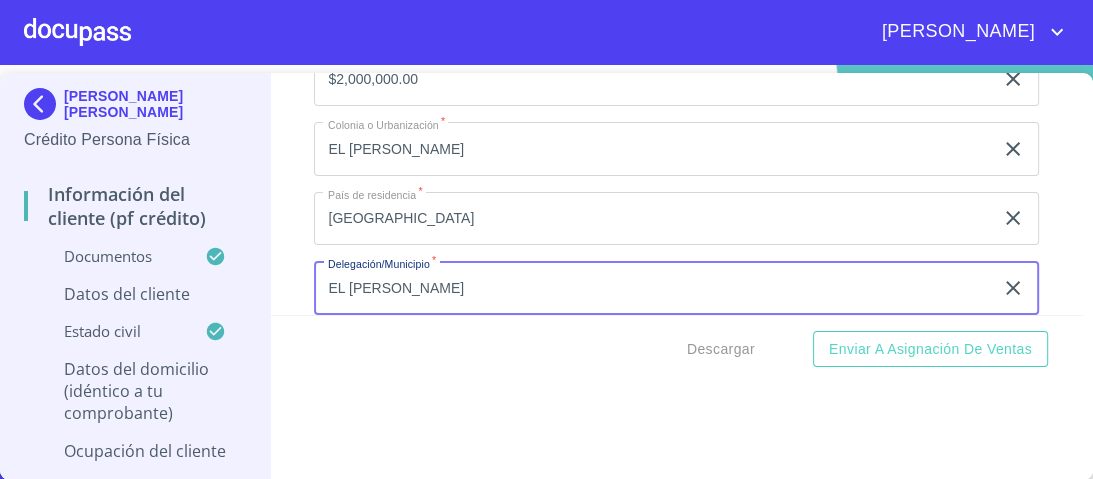 type on "EL [PERSON_NAME]" 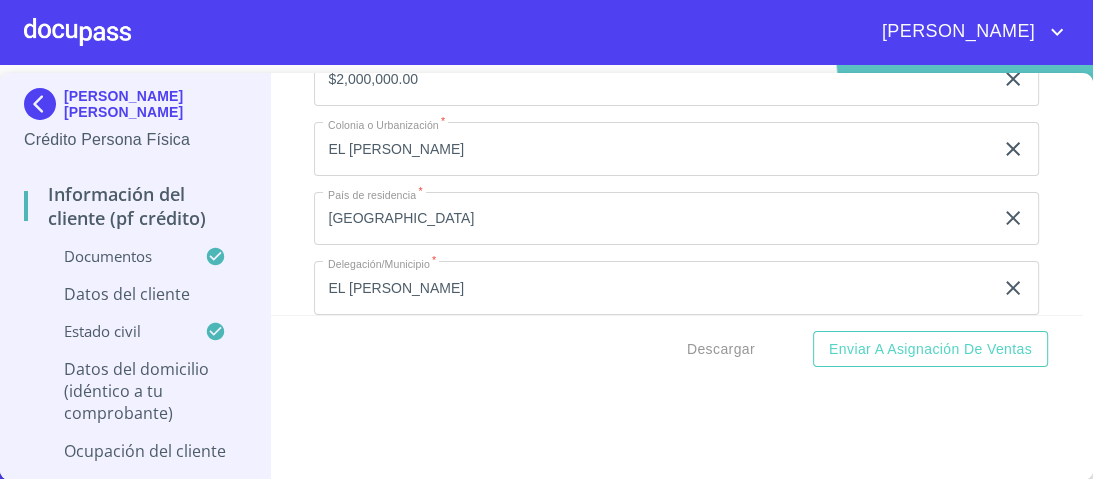 scroll, scrollTop: 8360, scrollLeft: 0, axis: vertical 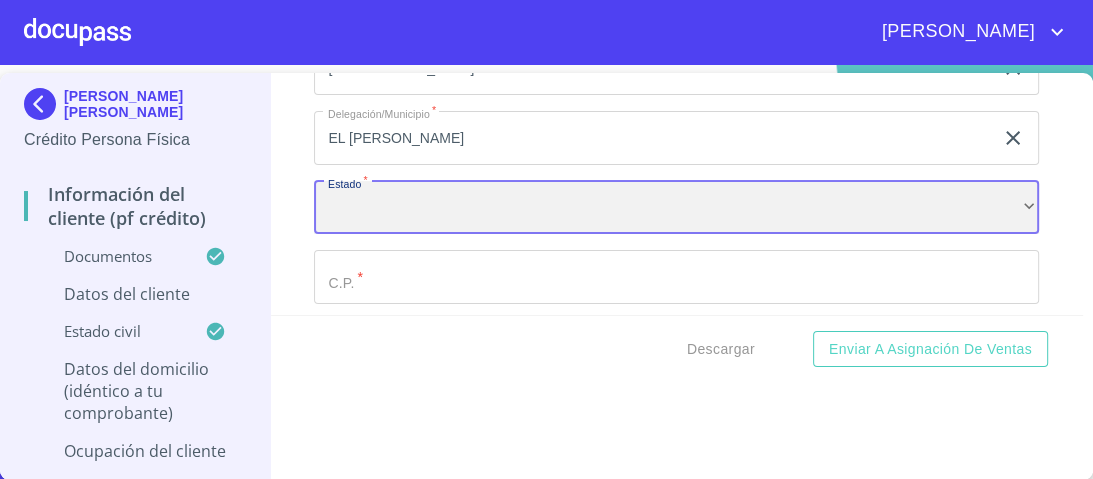 click on "​" at bounding box center (676, 208) 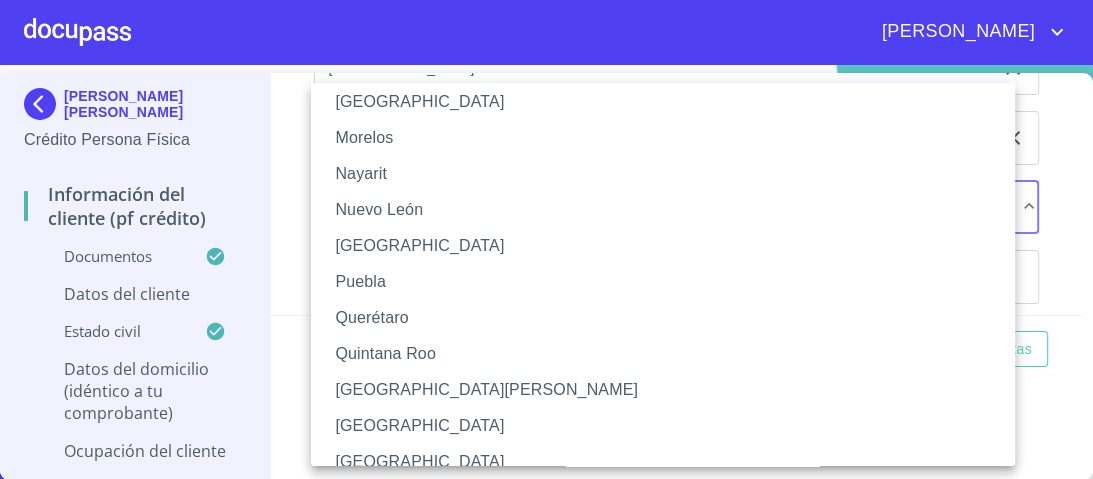 scroll, scrollTop: 560, scrollLeft: 0, axis: vertical 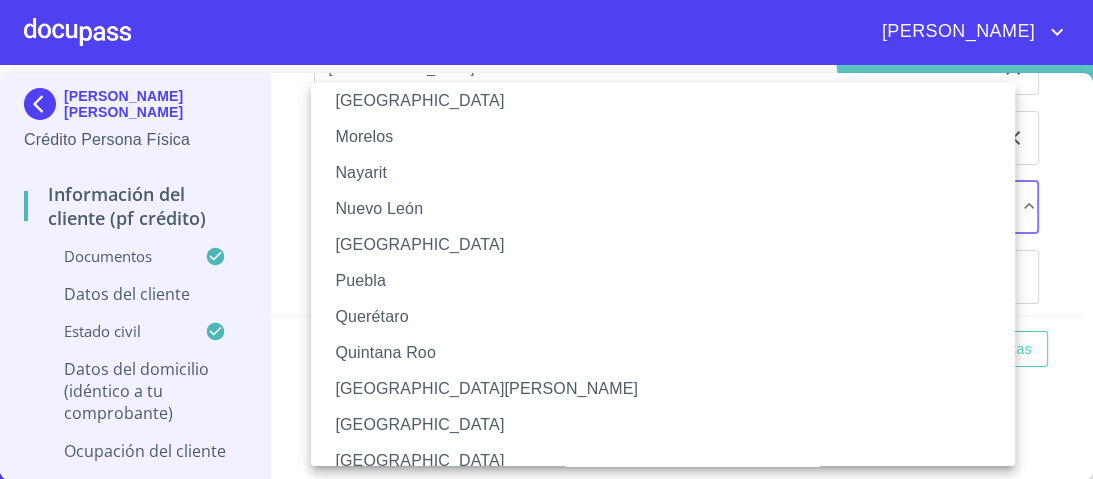 click on "[GEOGRAPHIC_DATA][PERSON_NAME]" at bounding box center (669, 389) 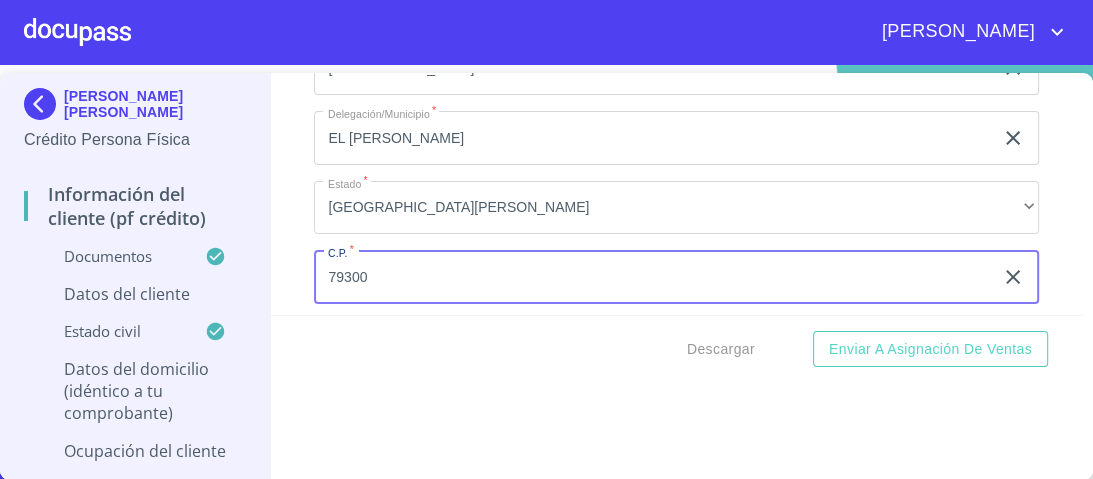 scroll, scrollTop: 8440, scrollLeft: 0, axis: vertical 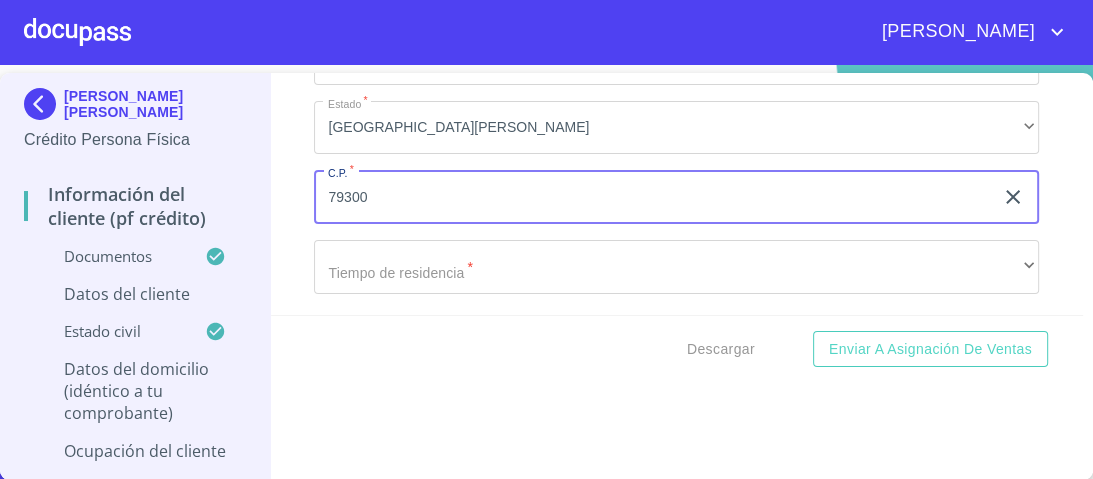 type on "79300" 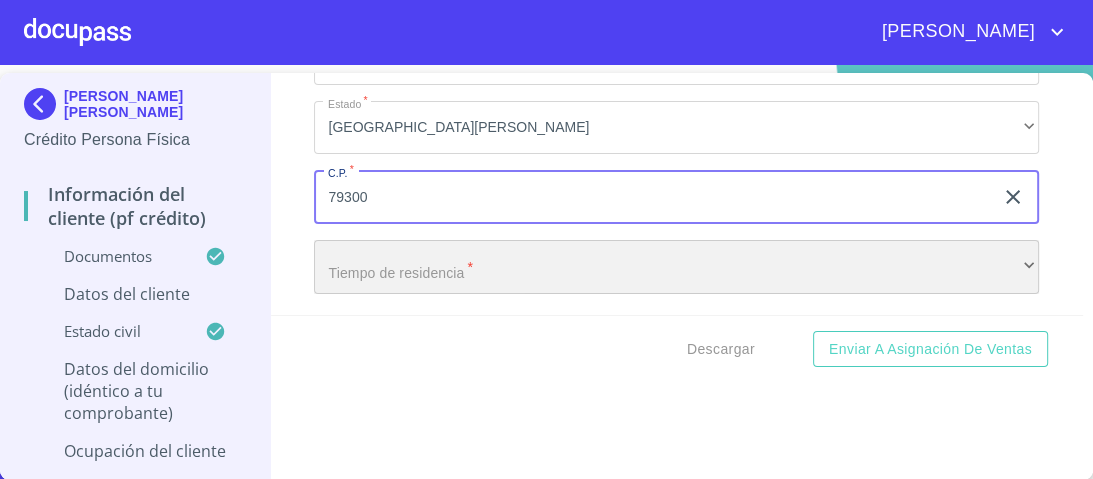 click on "​" at bounding box center [676, 267] 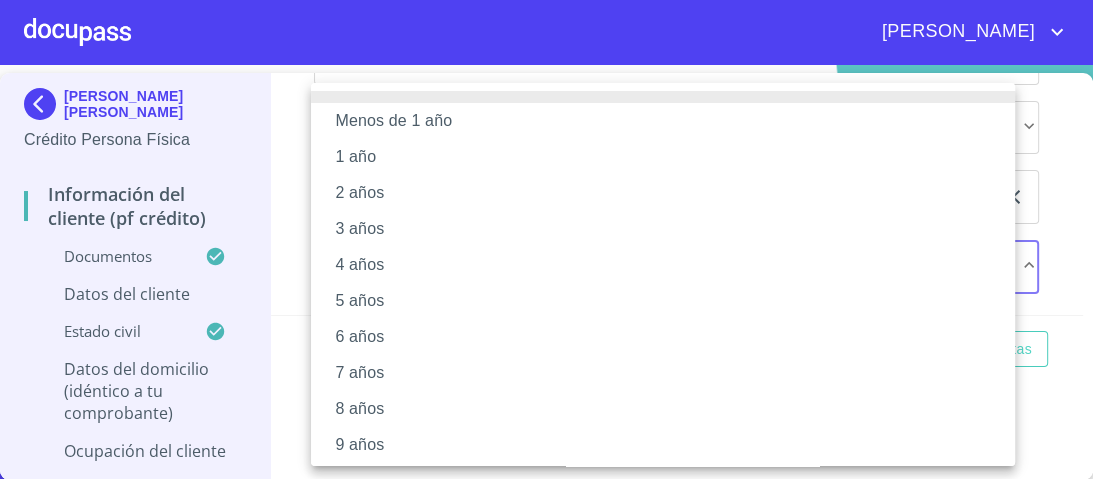 click on "4 años" at bounding box center (669, 265) 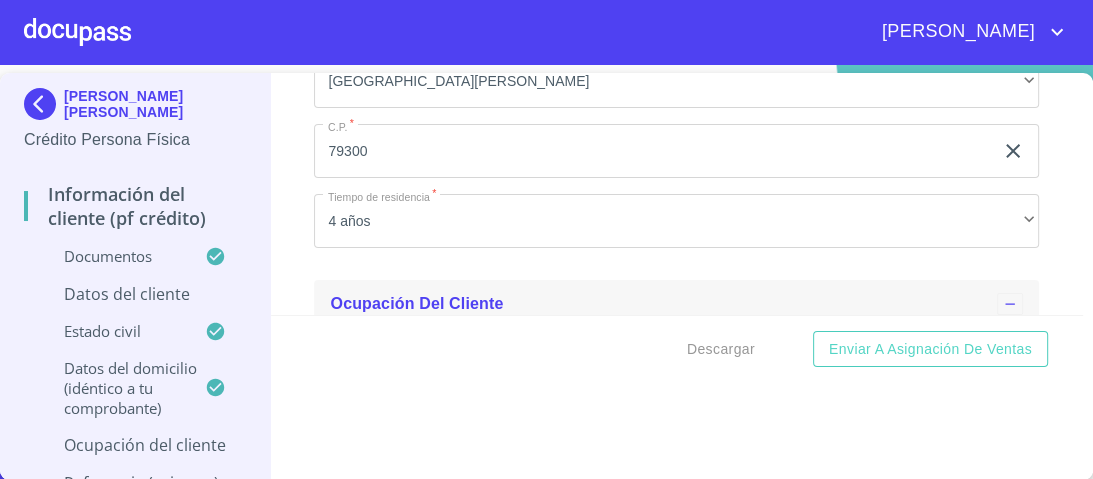 scroll, scrollTop: 8566, scrollLeft: 0, axis: vertical 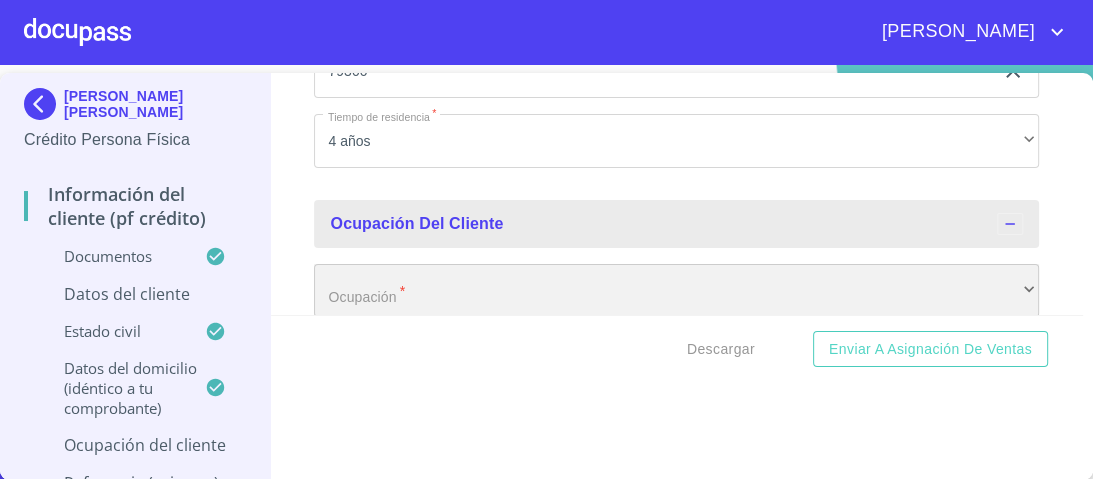 click on "​" at bounding box center (676, 291) 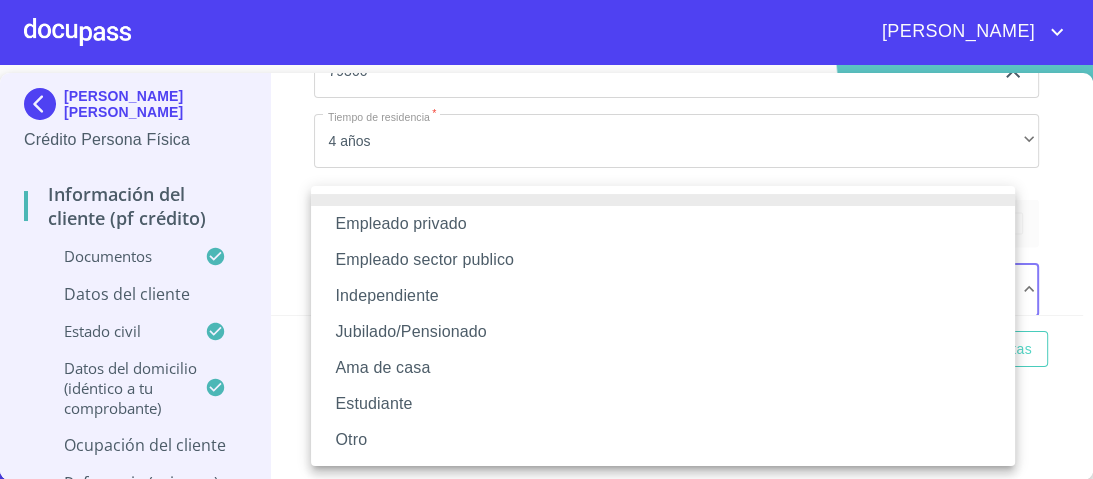 click on "Independiente" at bounding box center [663, 296] 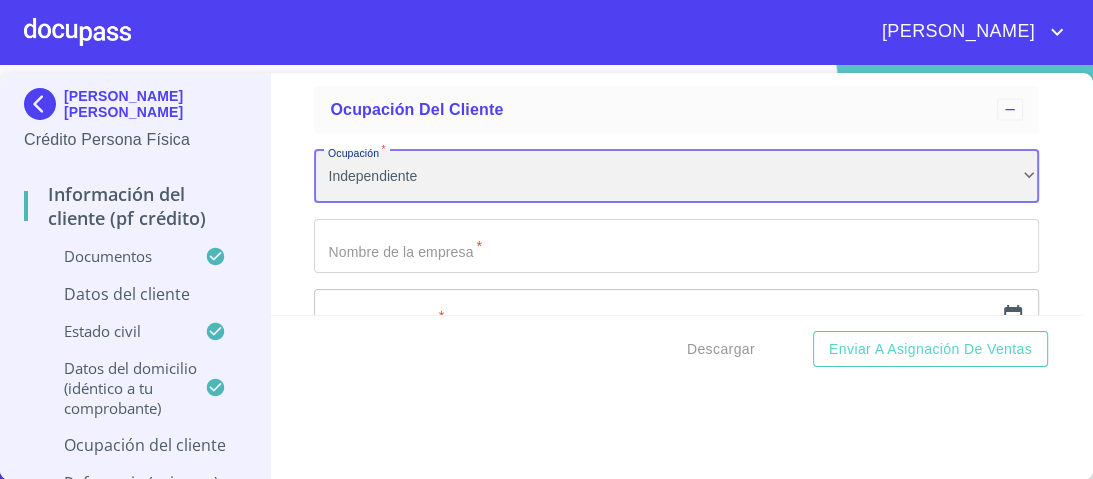 scroll, scrollTop: 8726, scrollLeft: 0, axis: vertical 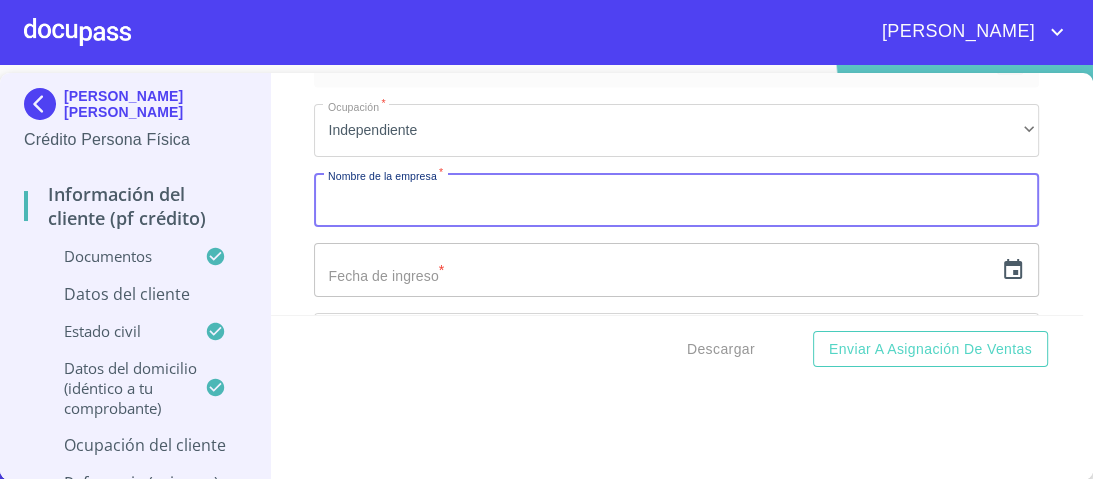 click on "Documento de identificación.   *" at bounding box center [676, 200] 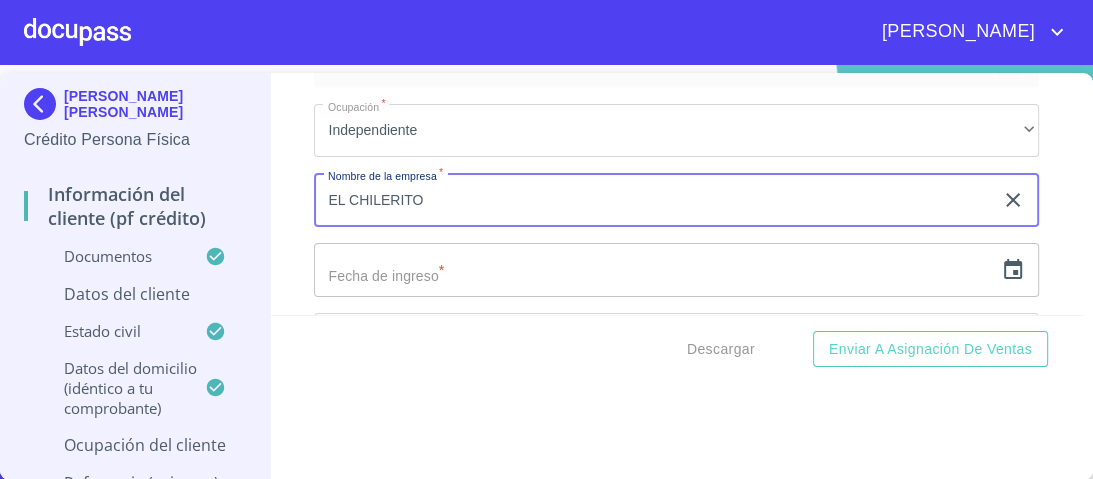 type on "EL CHILERITO" 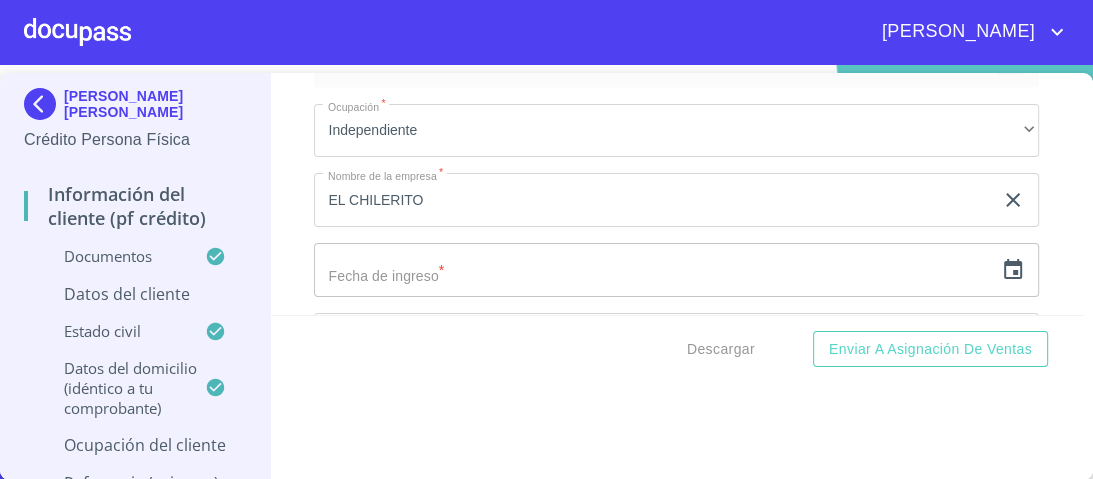 click on "​" at bounding box center [676, 270] 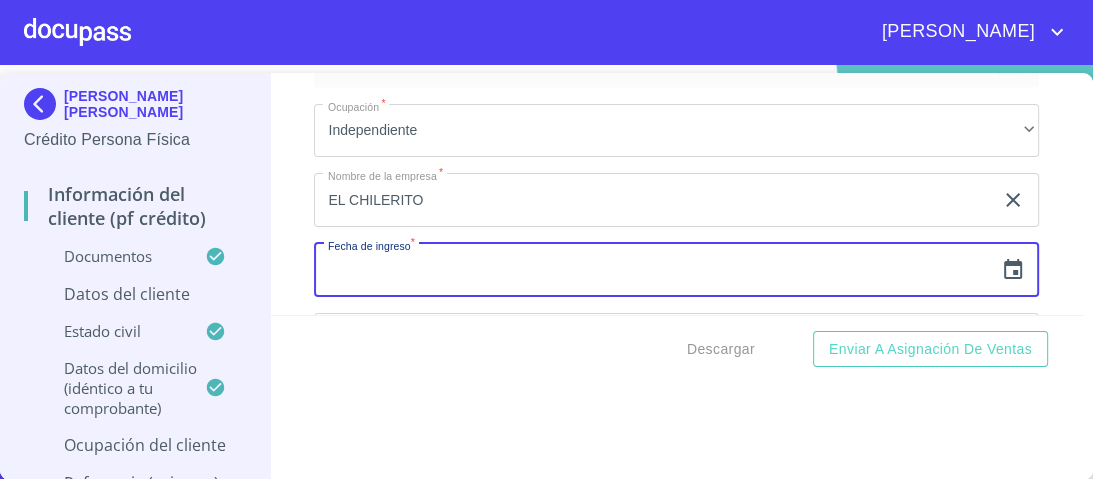 click 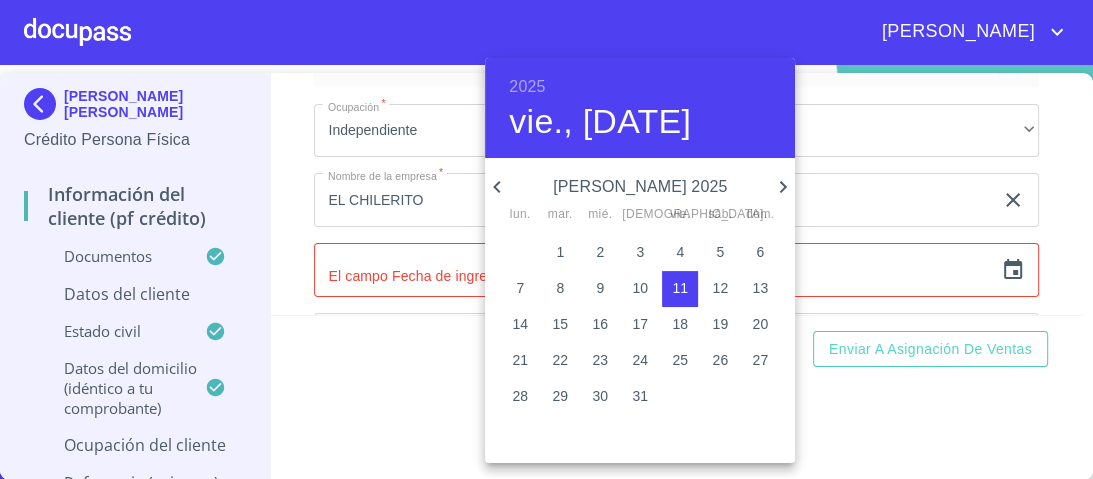 click on "2025" at bounding box center [527, 87] 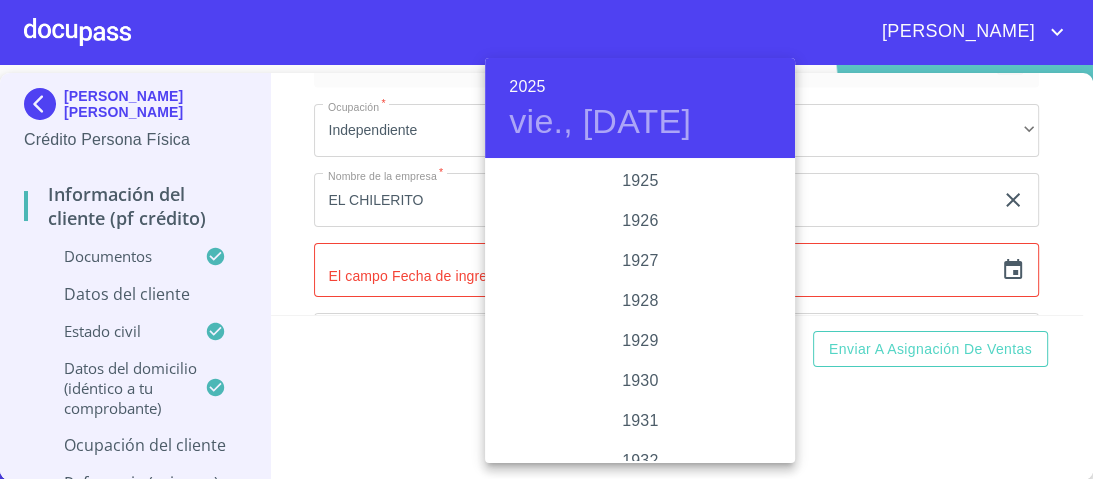 scroll, scrollTop: 3880, scrollLeft: 0, axis: vertical 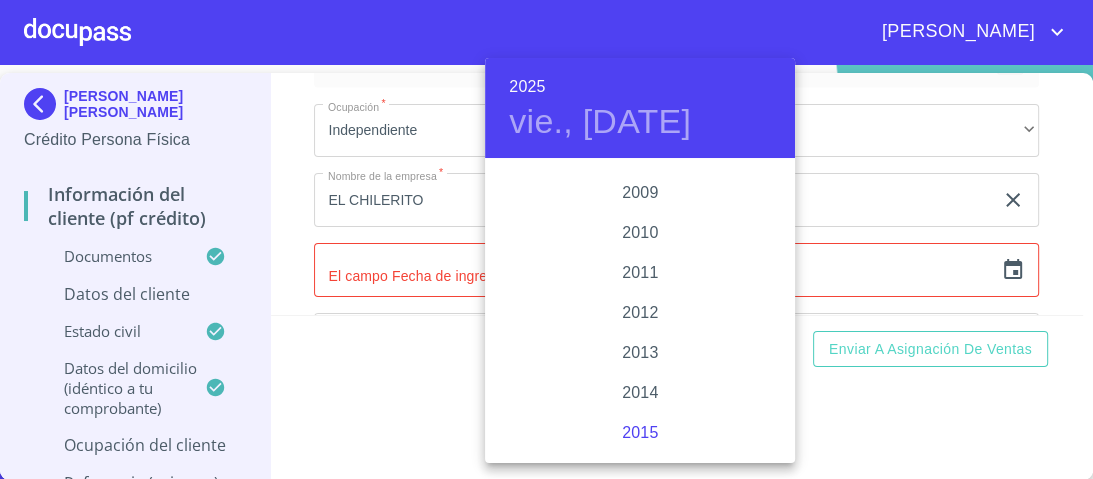 click on "2015" at bounding box center [640, 433] 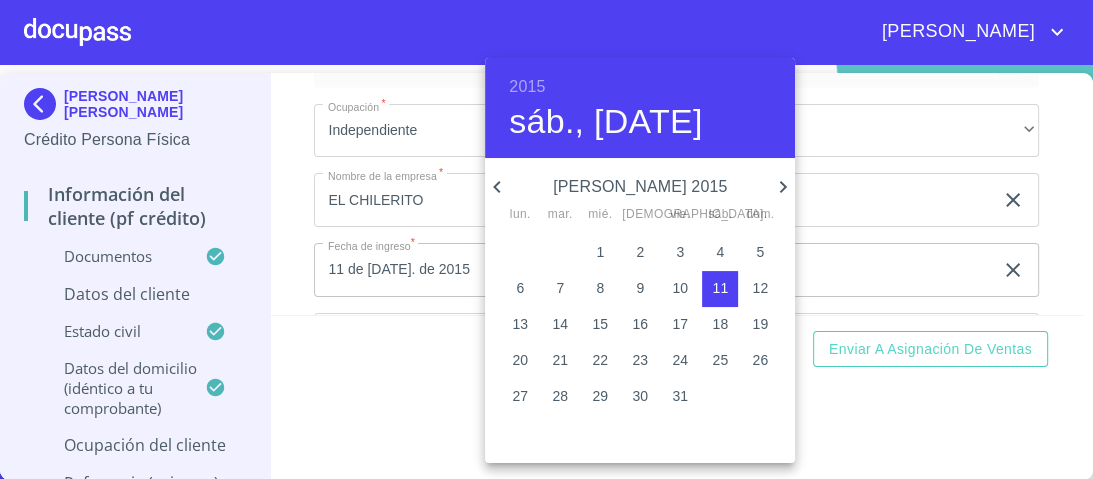 click 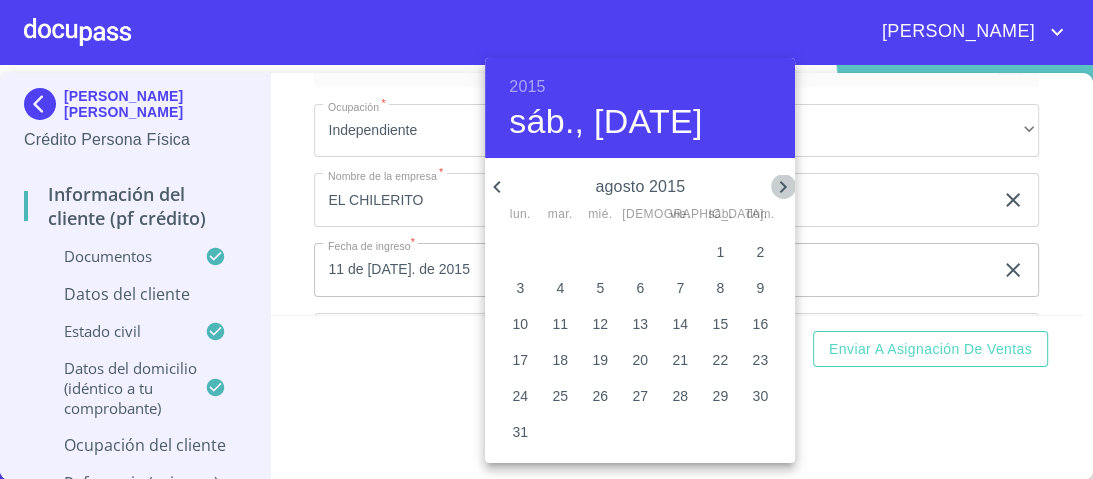 click 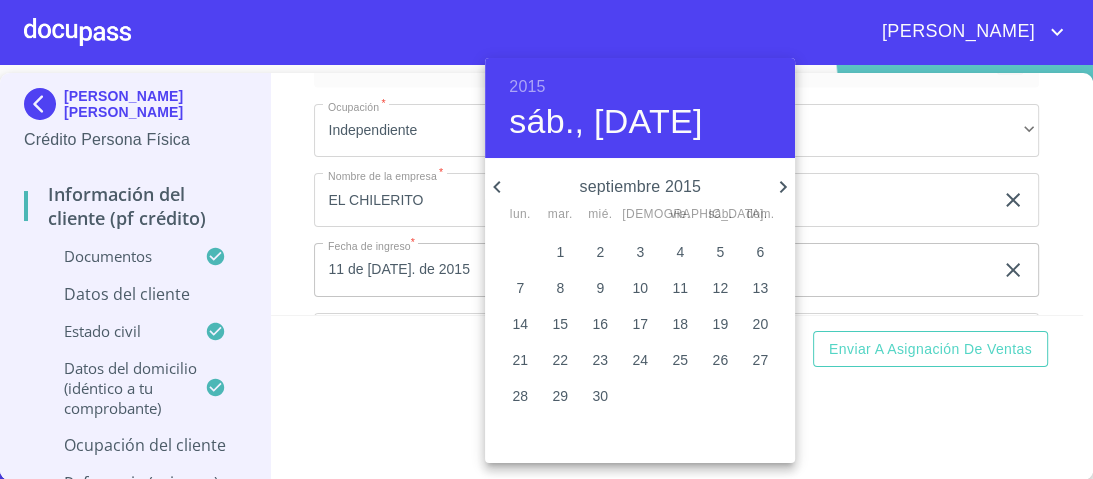 click 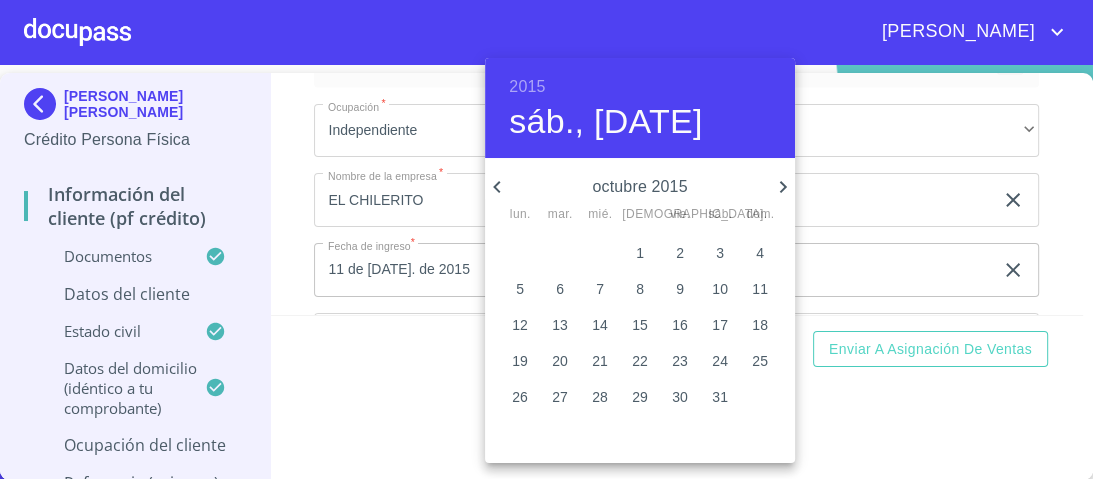 click 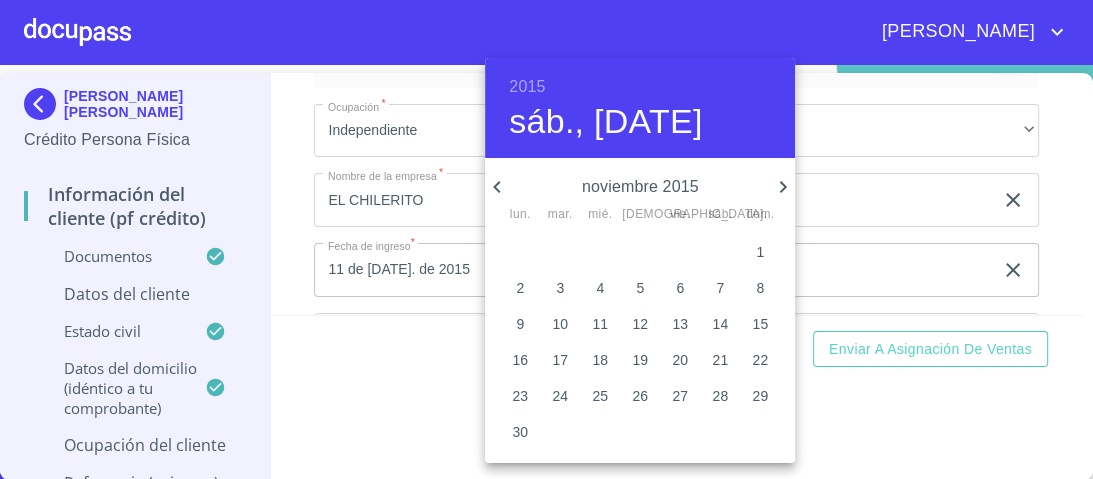 click 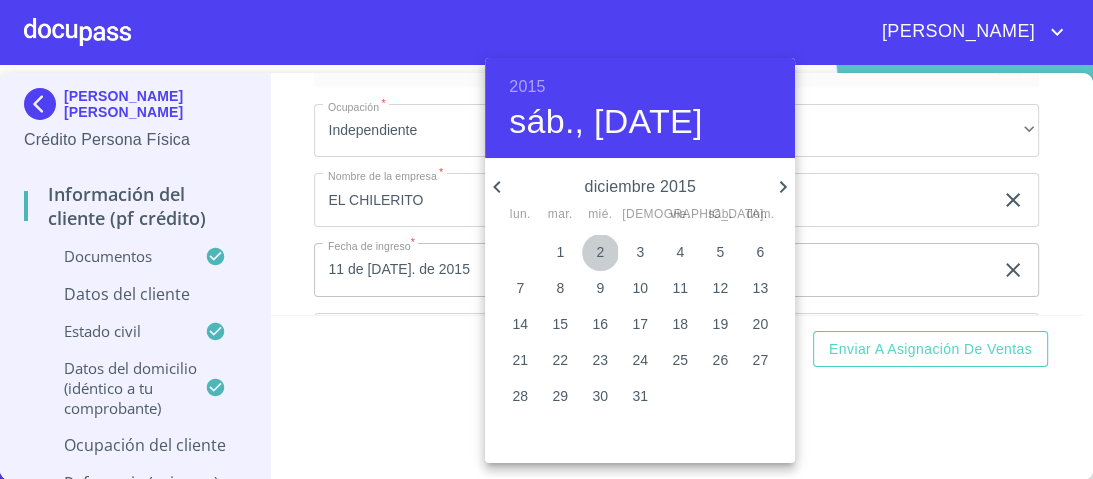 click on "2" at bounding box center [600, 252] 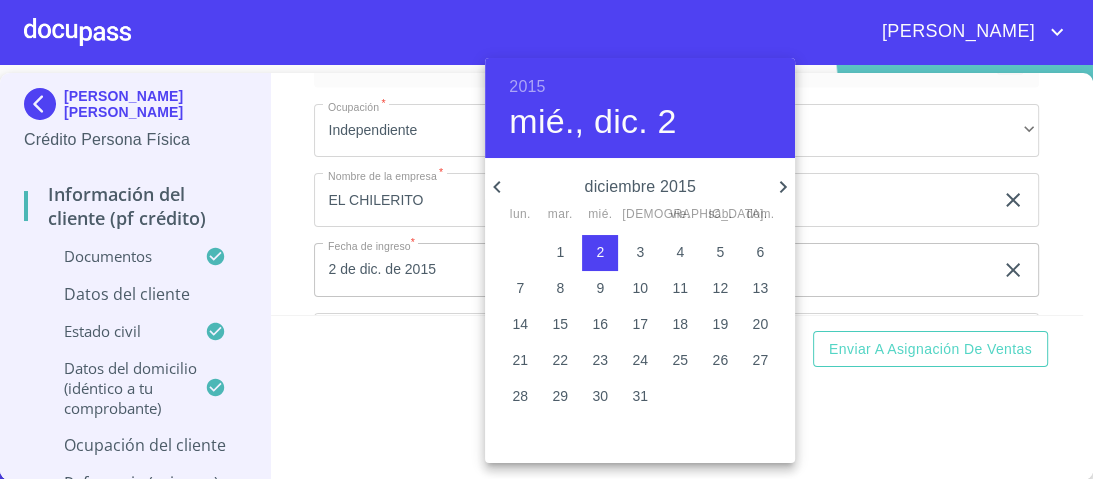 click at bounding box center (546, 239) 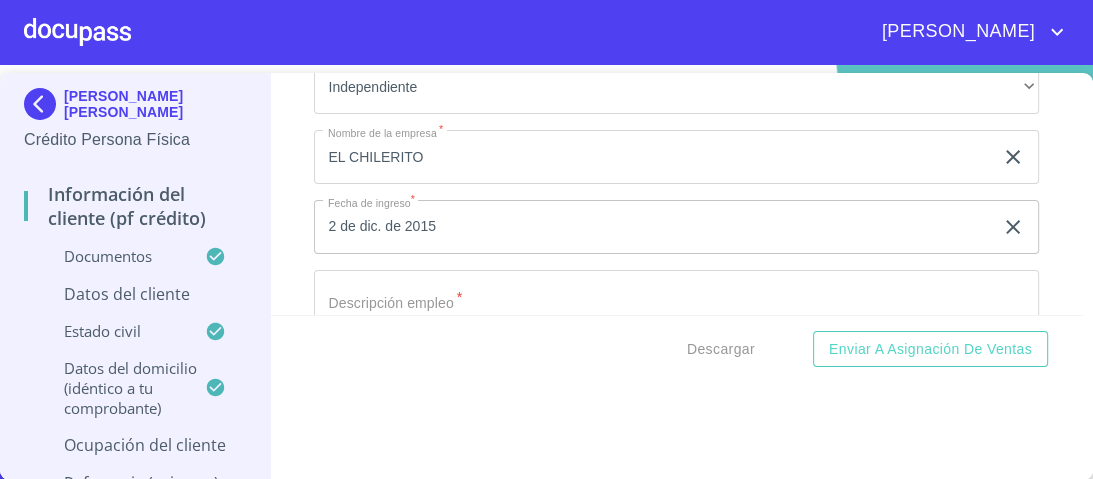 scroll, scrollTop: 8806, scrollLeft: 0, axis: vertical 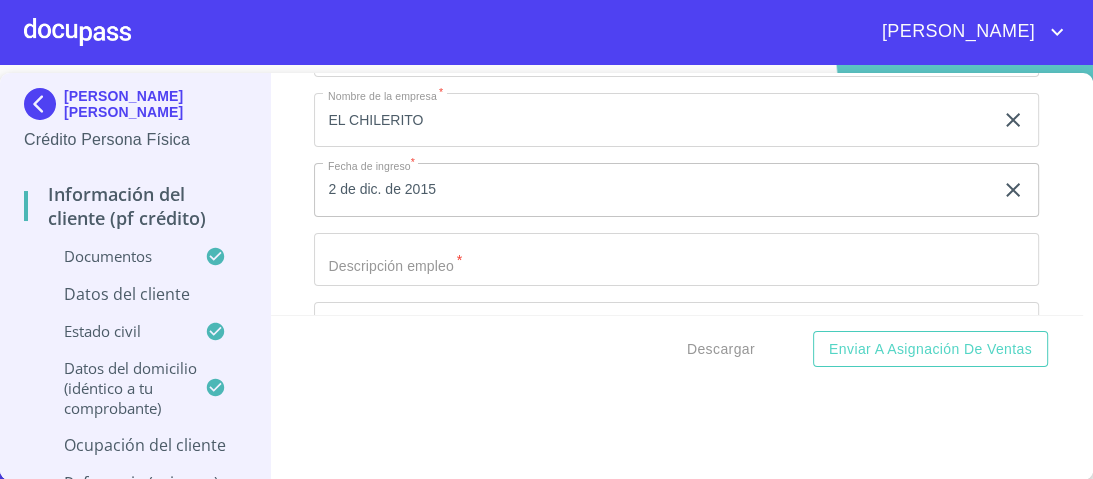 click on "Documento de identificación.   *" at bounding box center (653, -2487) 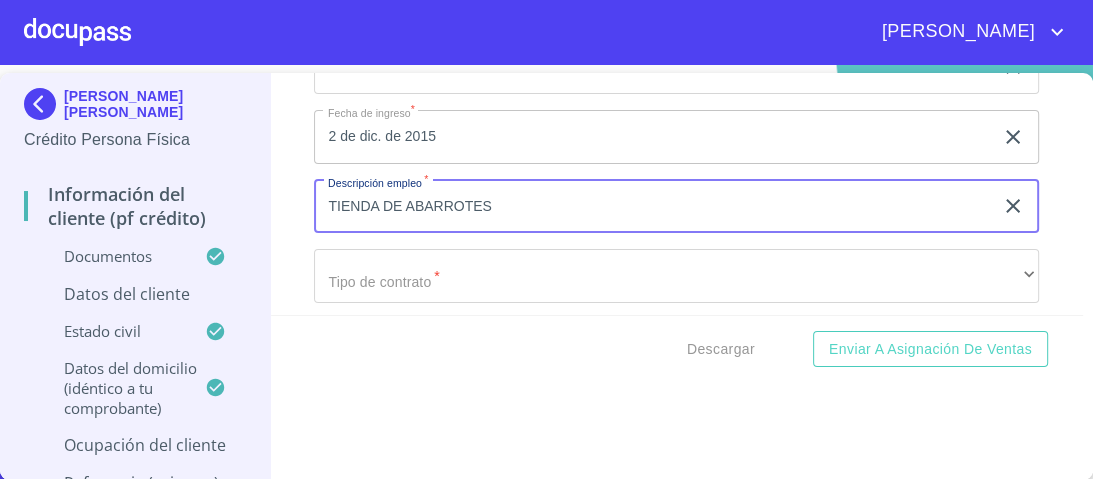 scroll, scrollTop: 8886, scrollLeft: 0, axis: vertical 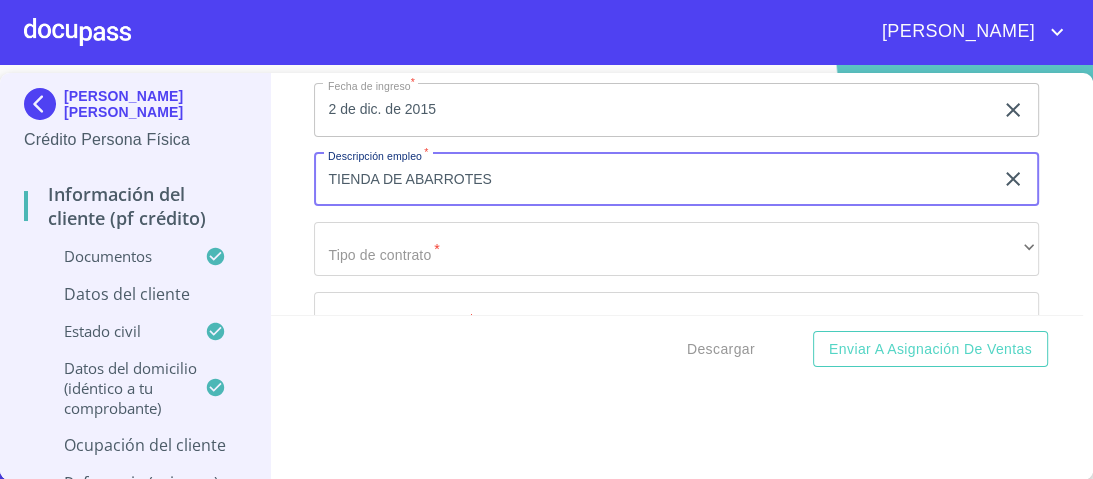 type on "TIENDA DE ABARROTES" 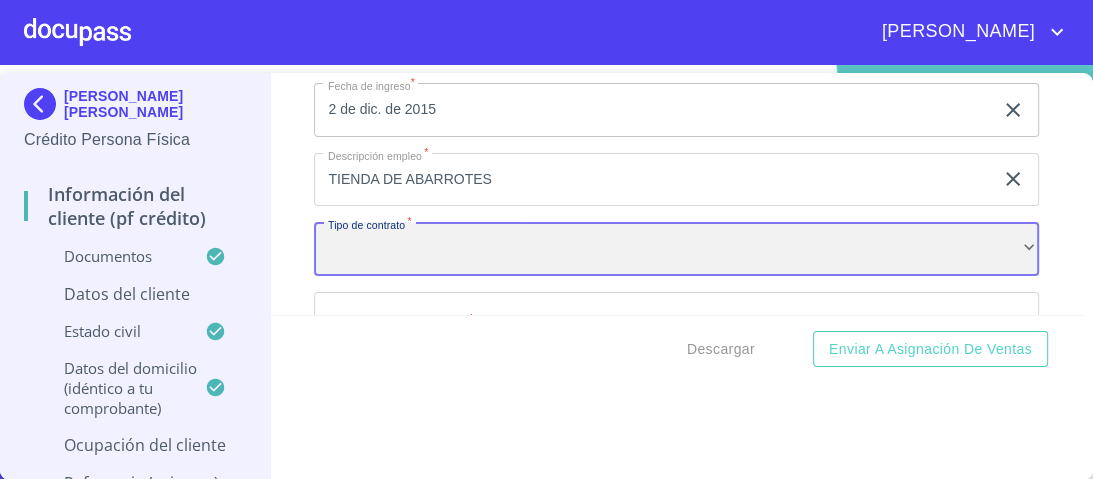 click on "​" at bounding box center [676, 249] 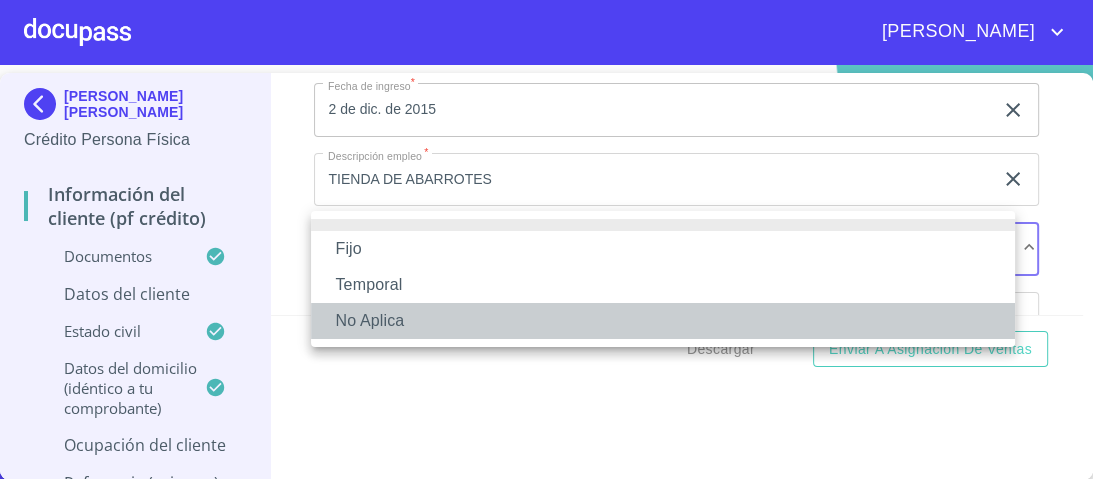 click on "No Aplica" at bounding box center (663, 321) 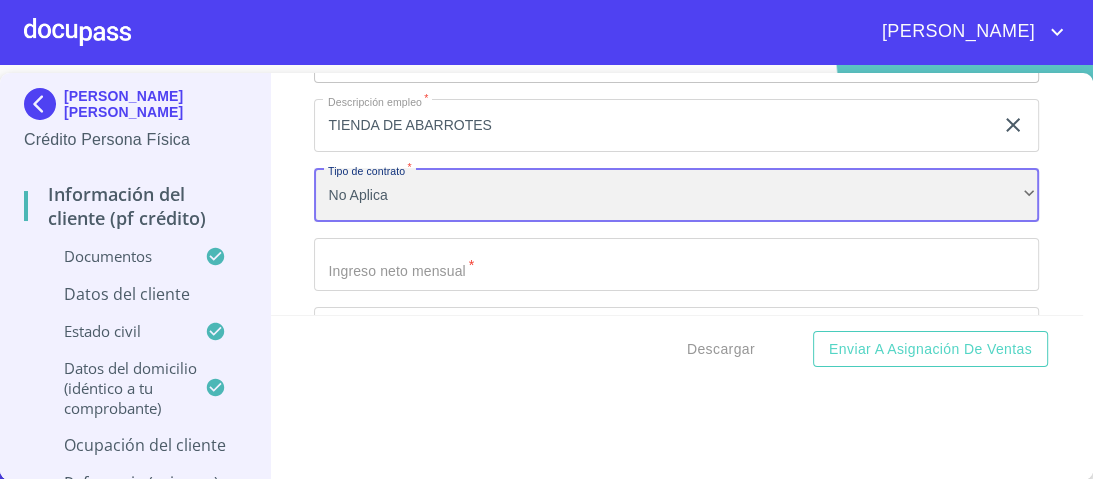scroll, scrollTop: 9046, scrollLeft: 0, axis: vertical 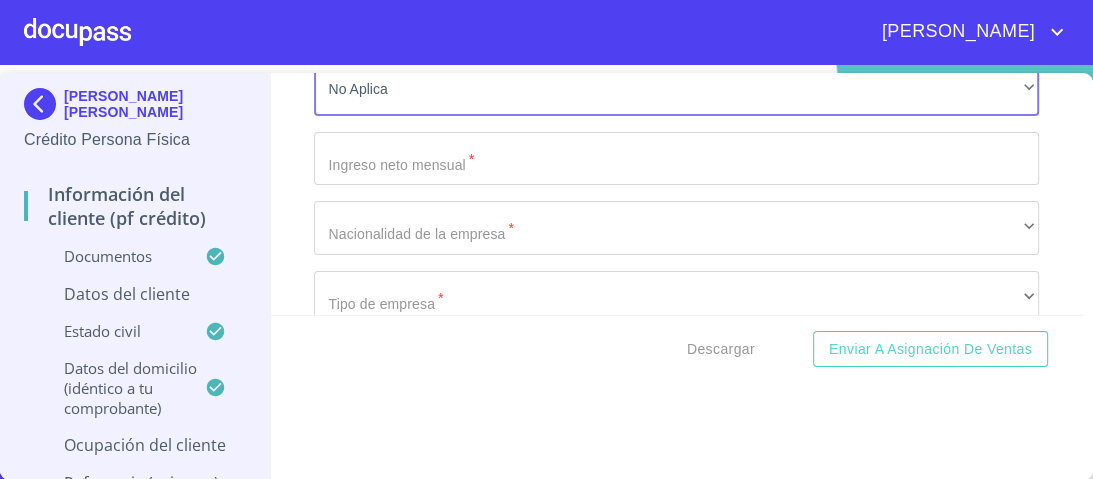 click on "Documento de identificación.   *" at bounding box center (653, -2727) 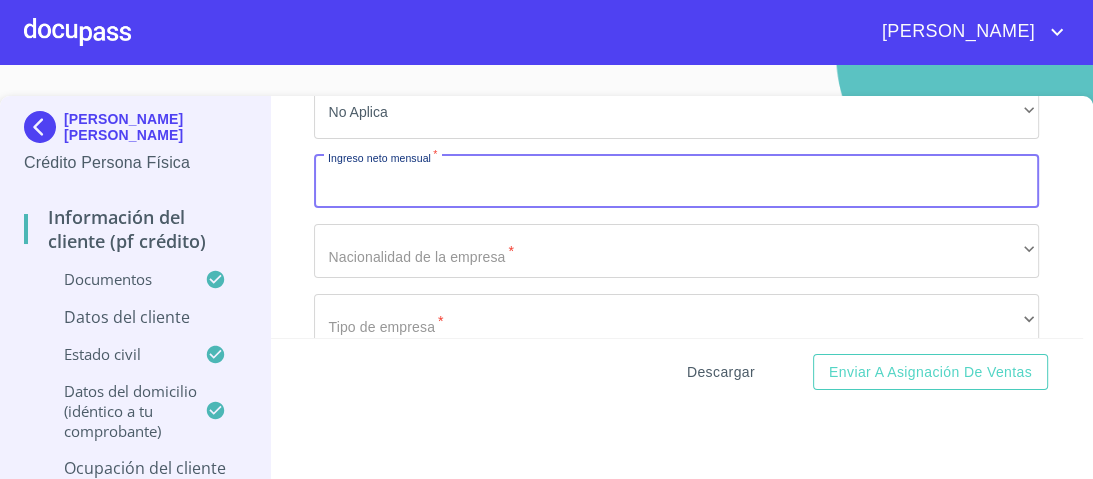scroll, scrollTop: 0, scrollLeft: 0, axis: both 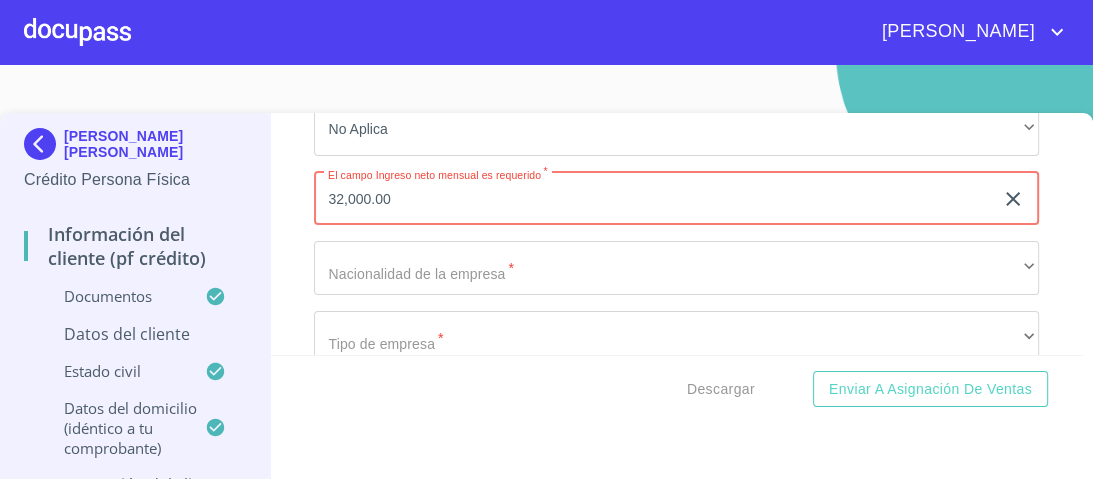 type on "32,000.00" 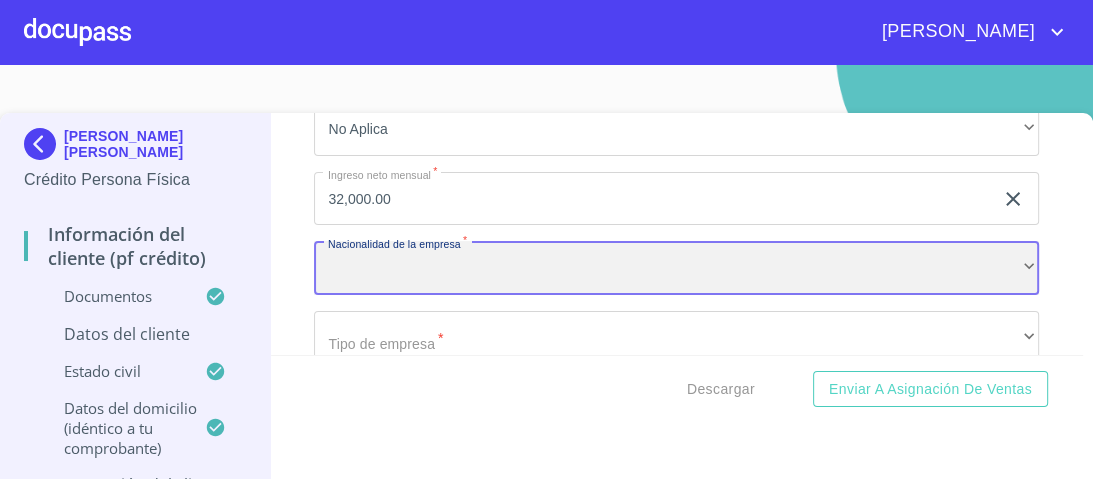 click on "​" at bounding box center (676, 268) 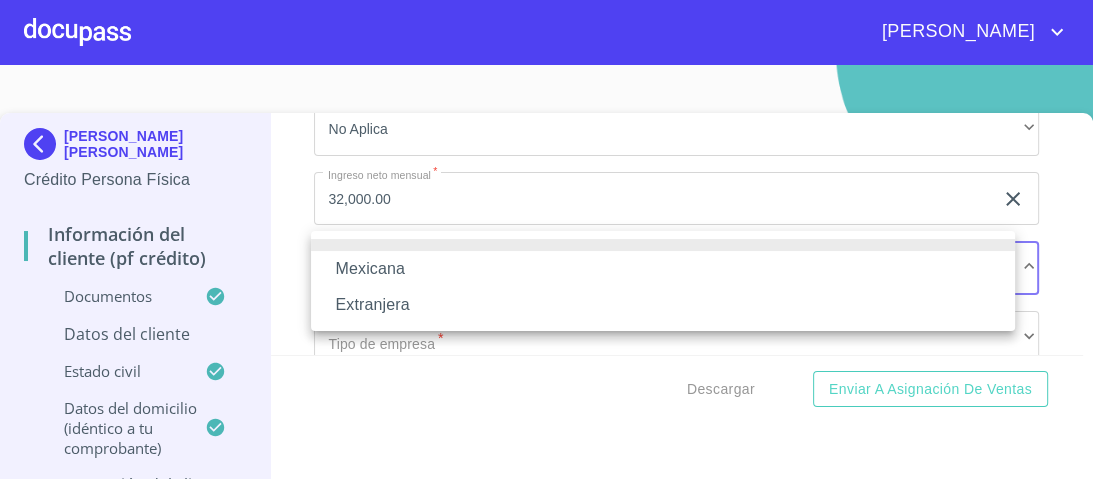 click on "Mexicana" at bounding box center [663, 269] 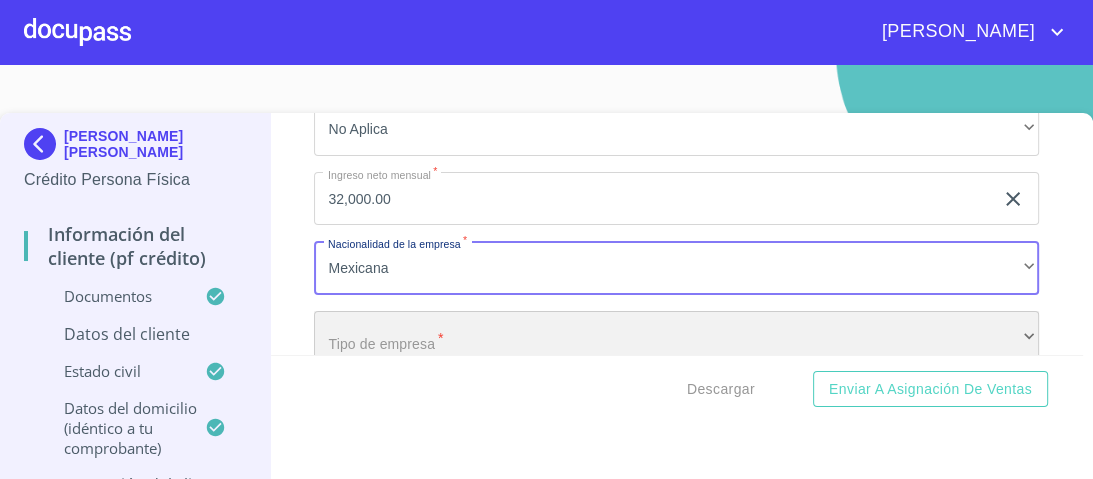 click on "​" at bounding box center (676, 338) 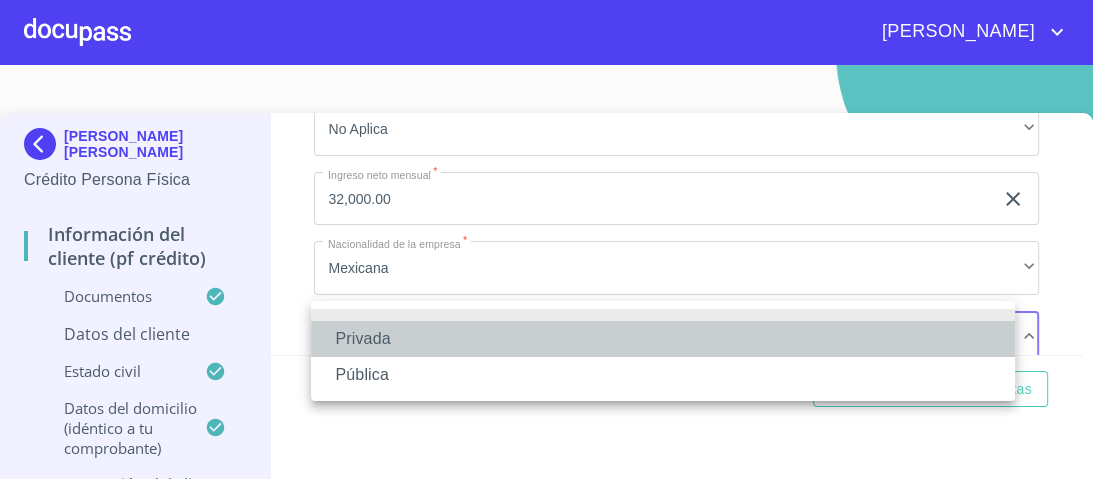 click on "Privada" at bounding box center (663, 339) 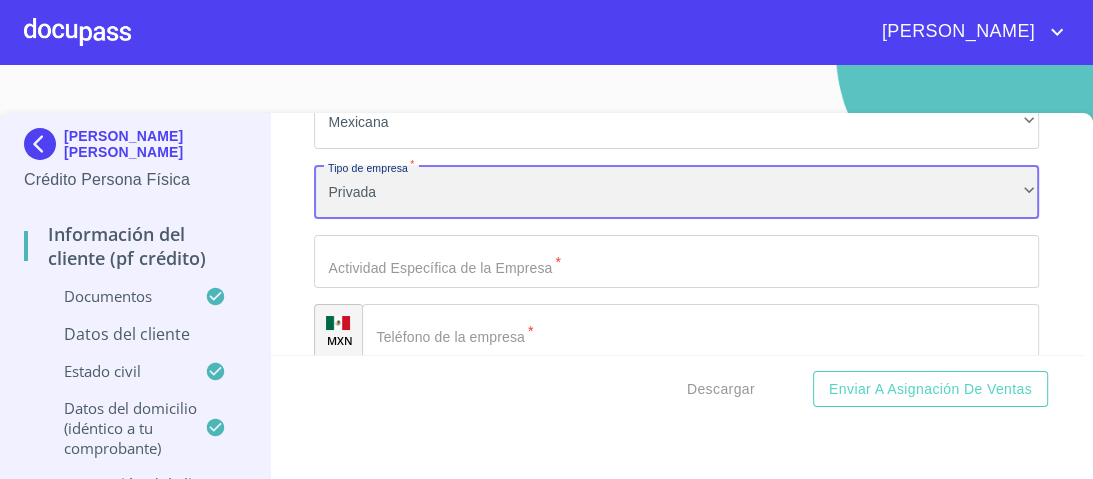 scroll, scrollTop: 9206, scrollLeft: 0, axis: vertical 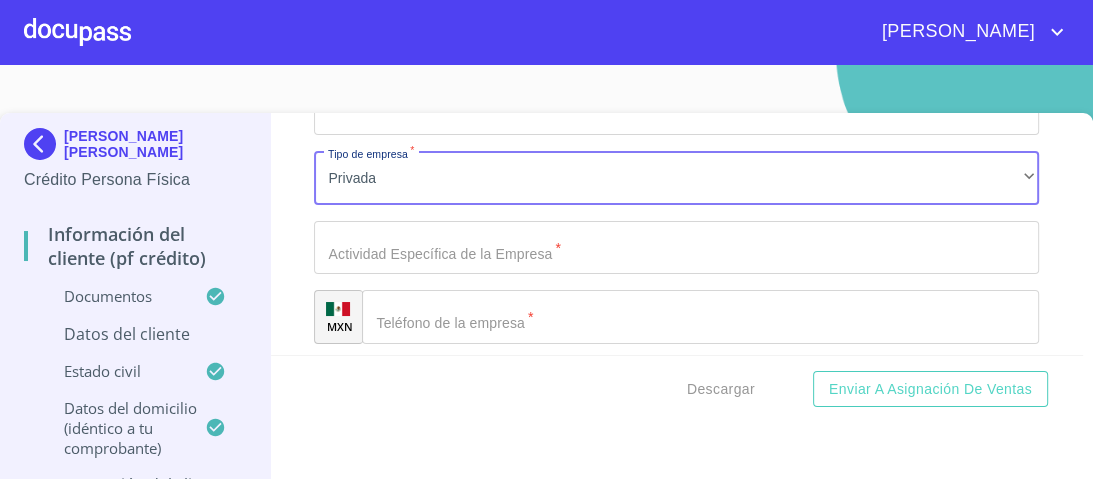 click on "Documento de identificación.   *" at bounding box center (653, -2847) 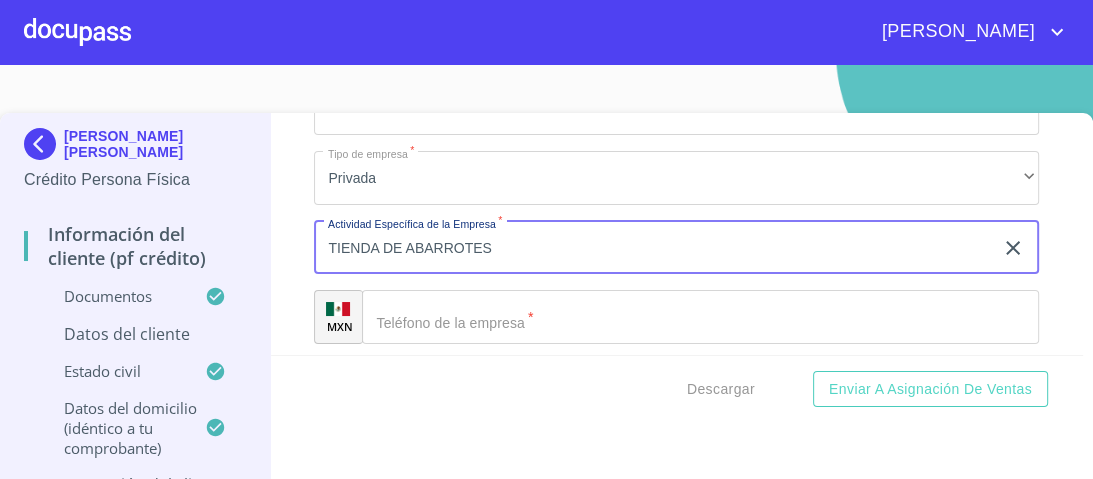 type on "TIENDA DE ABARROTES" 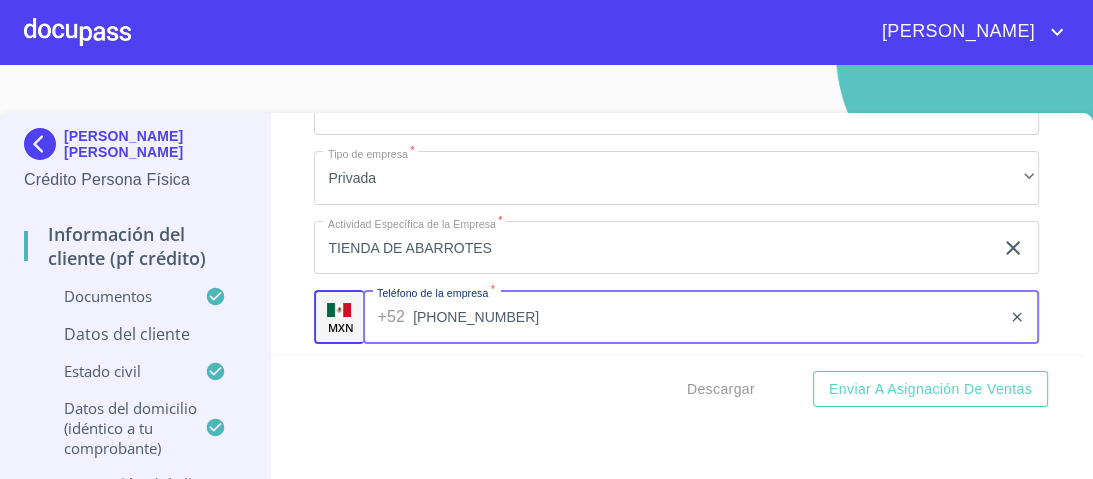 type on "[PHONE_NUMBER]" 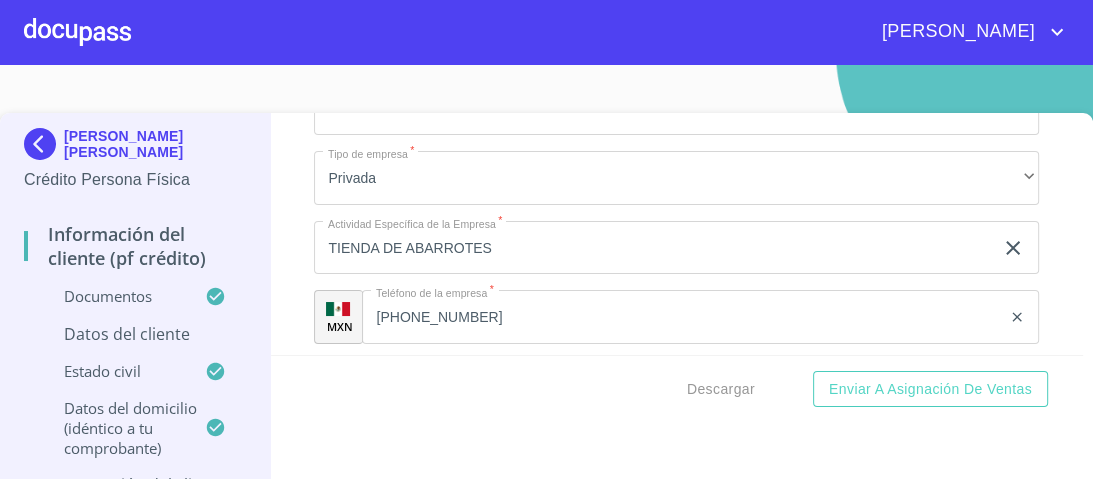 scroll, scrollTop: 9252, scrollLeft: 0, axis: vertical 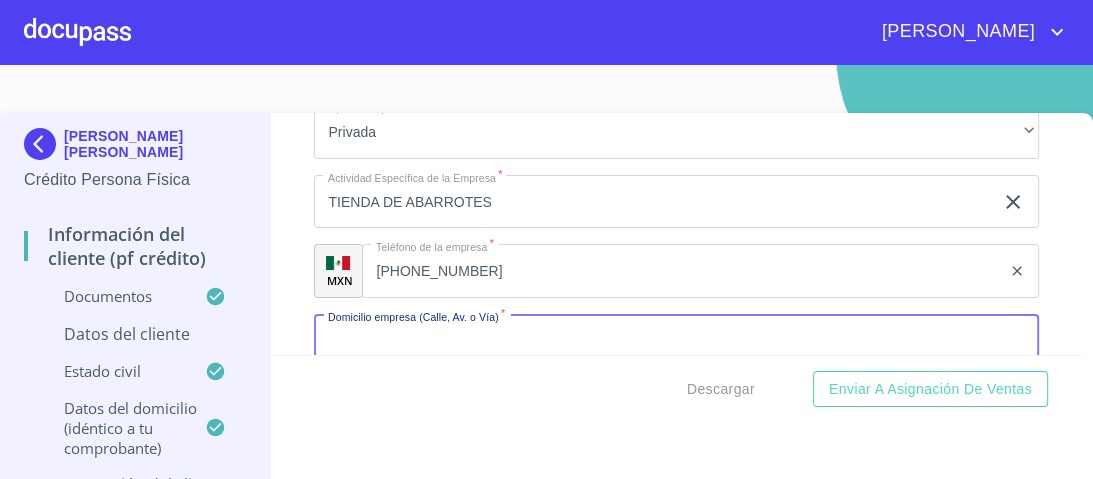 click on "Documento de identificación.   *" at bounding box center [676, 341] 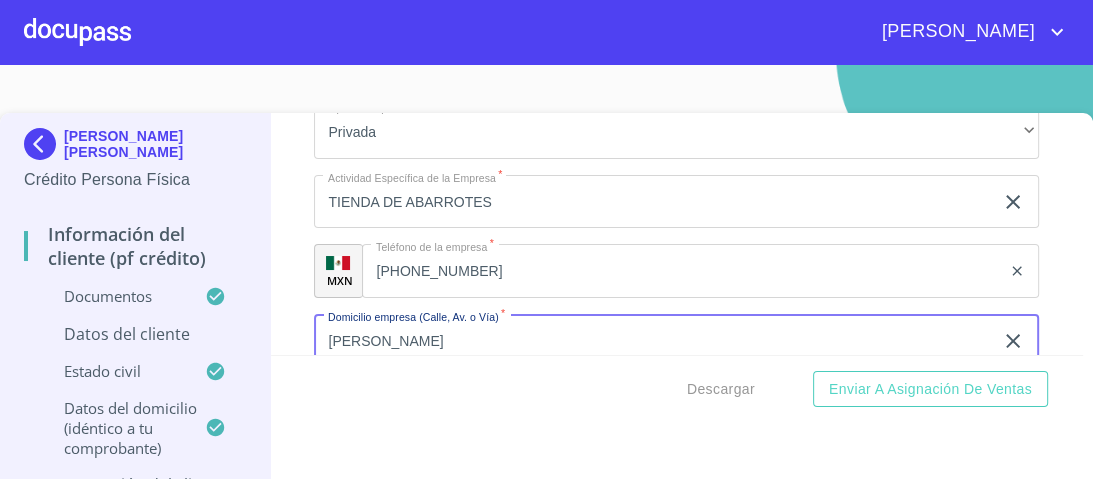 type on "[PERSON_NAME]" 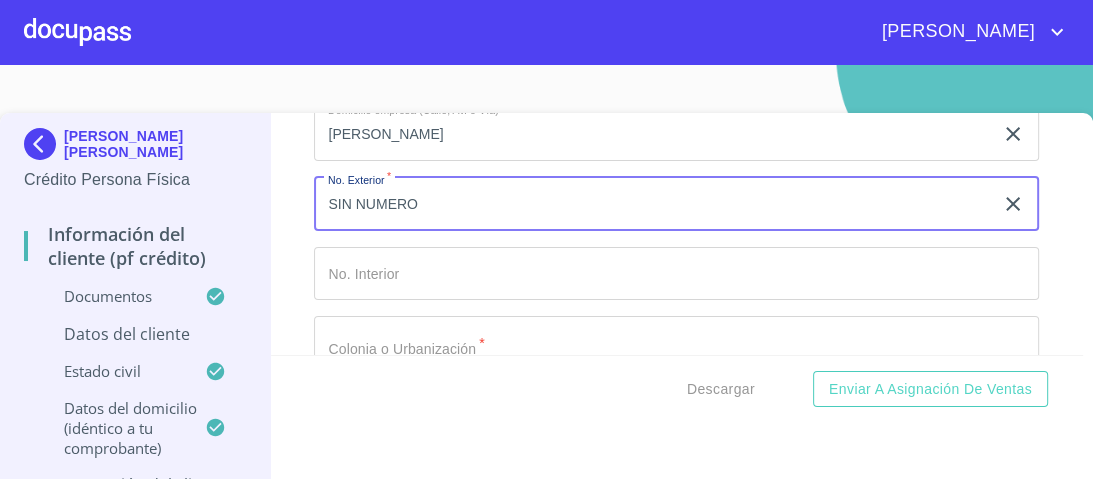 scroll, scrollTop: 9496, scrollLeft: 0, axis: vertical 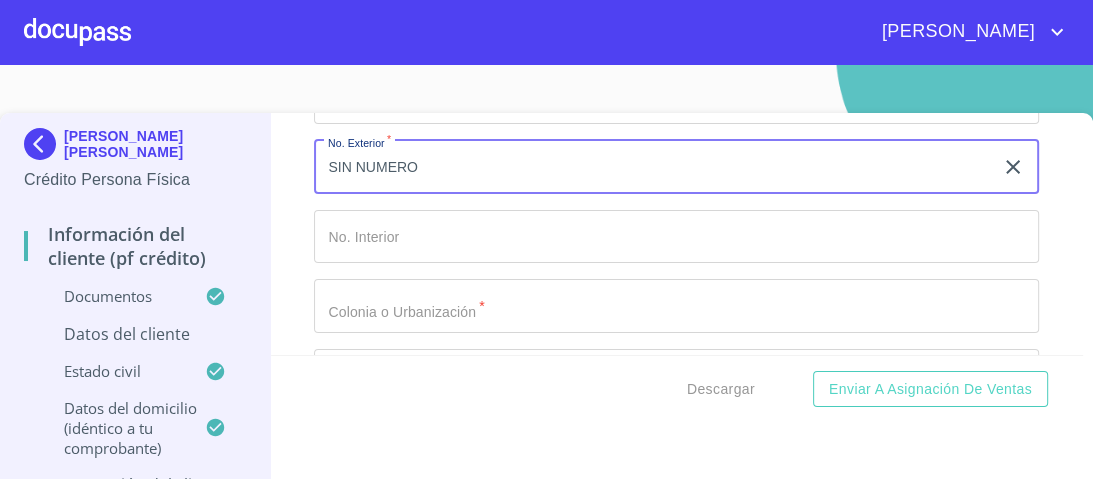 type on "SIN NUMERO" 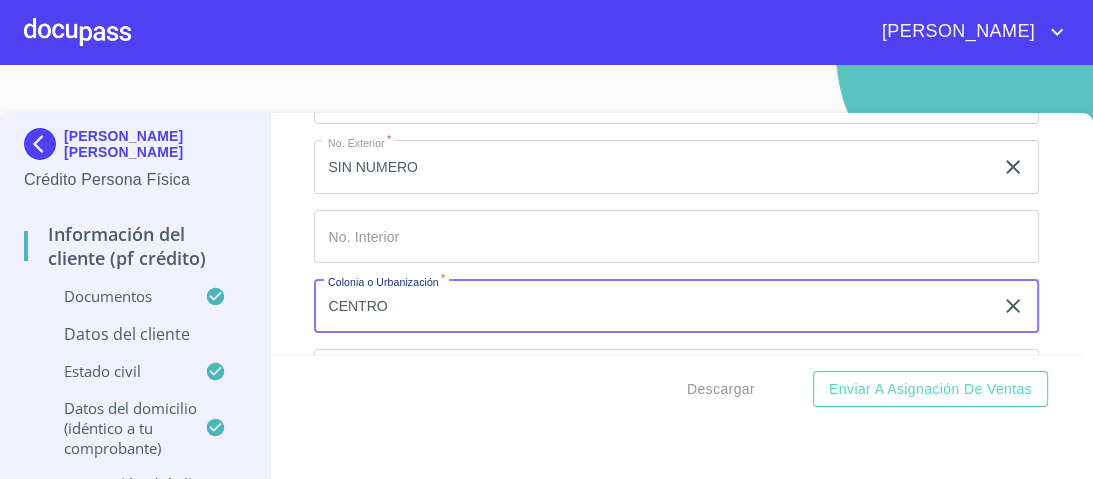 type on "CENTRO" 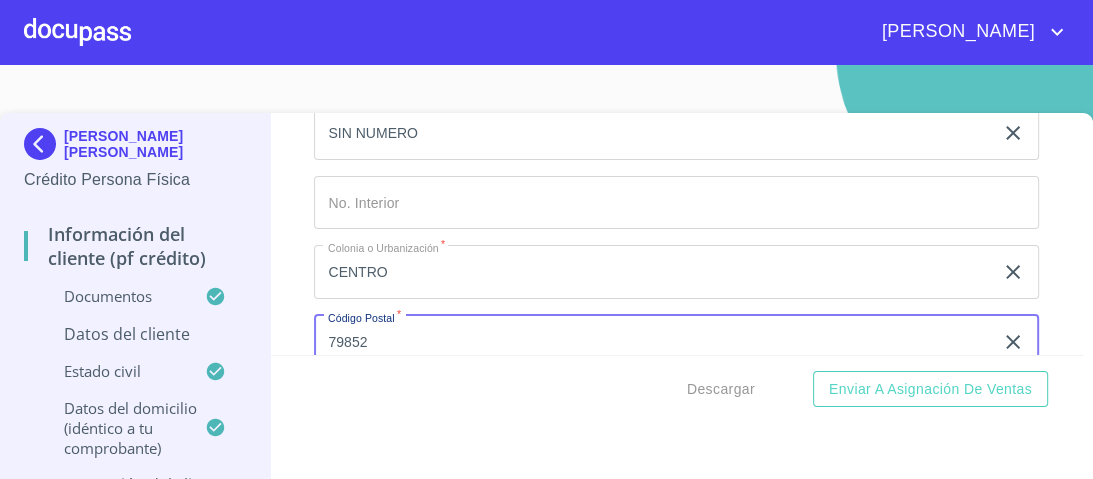 type on "79852" 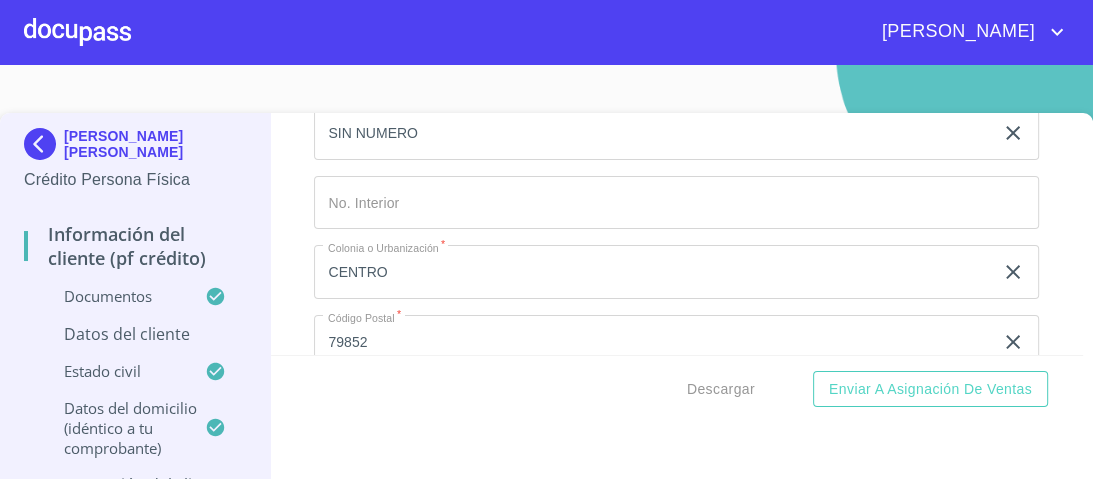 scroll, scrollTop: 9694, scrollLeft: 0, axis: vertical 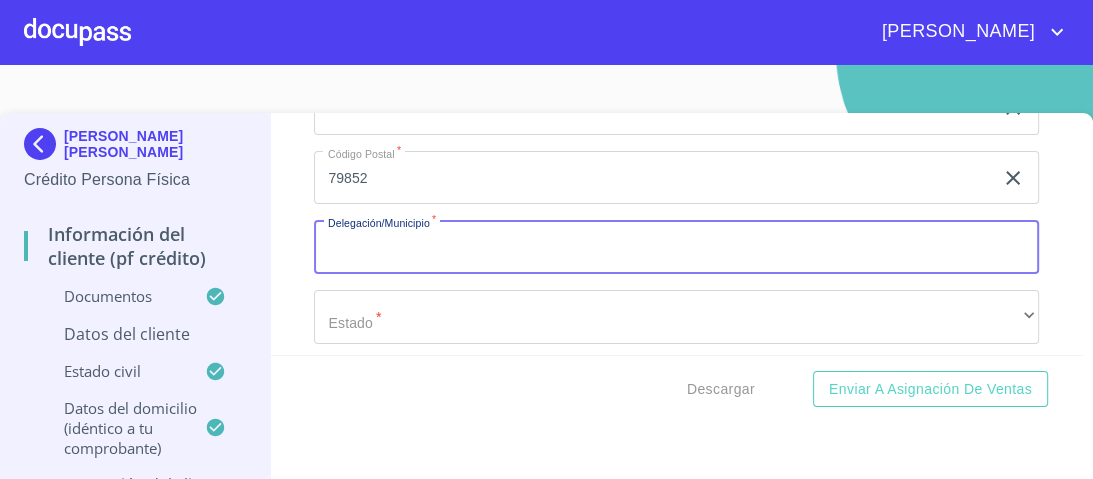 click on "Documento de identificación.   *" at bounding box center (676, 247) 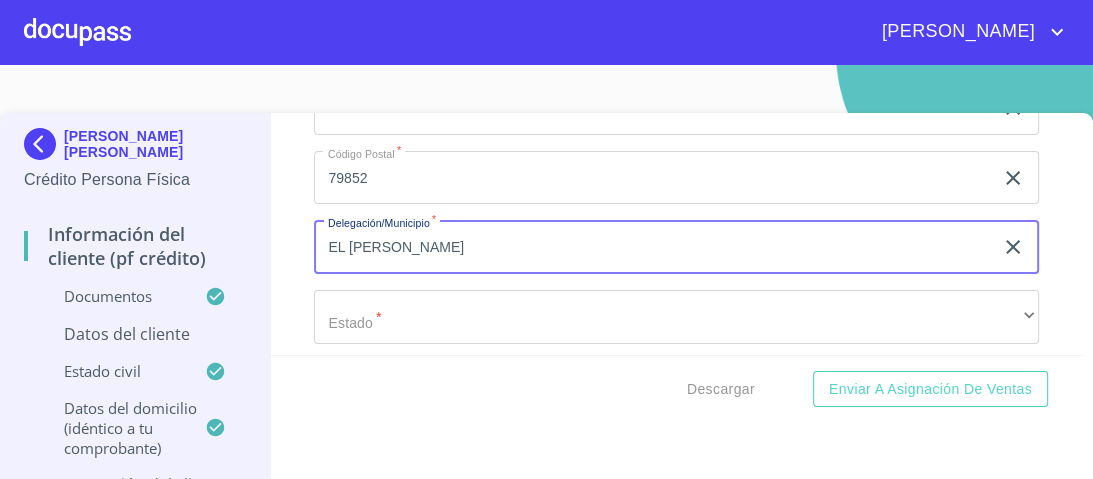 type on "EL [PERSON_NAME]" 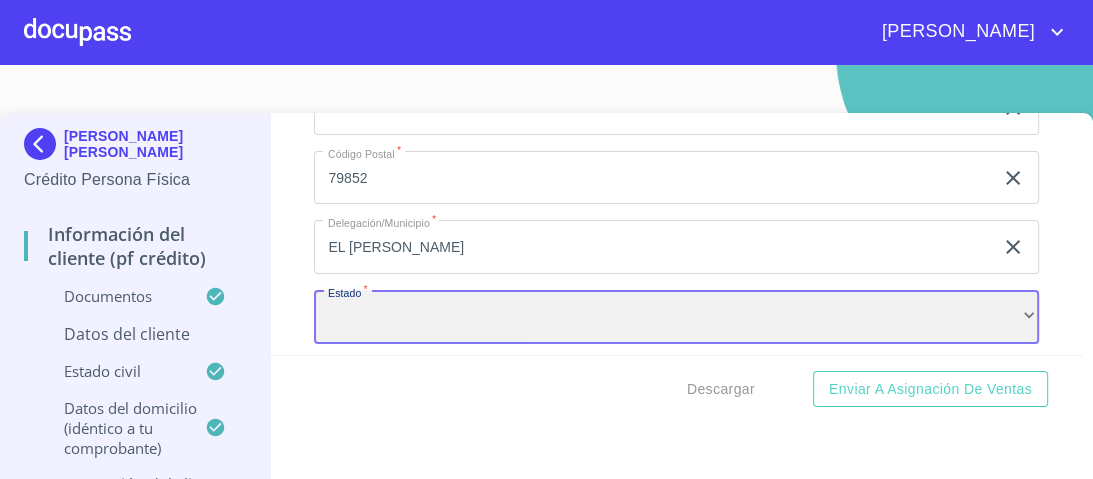 click on "​" at bounding box center (676, 317) 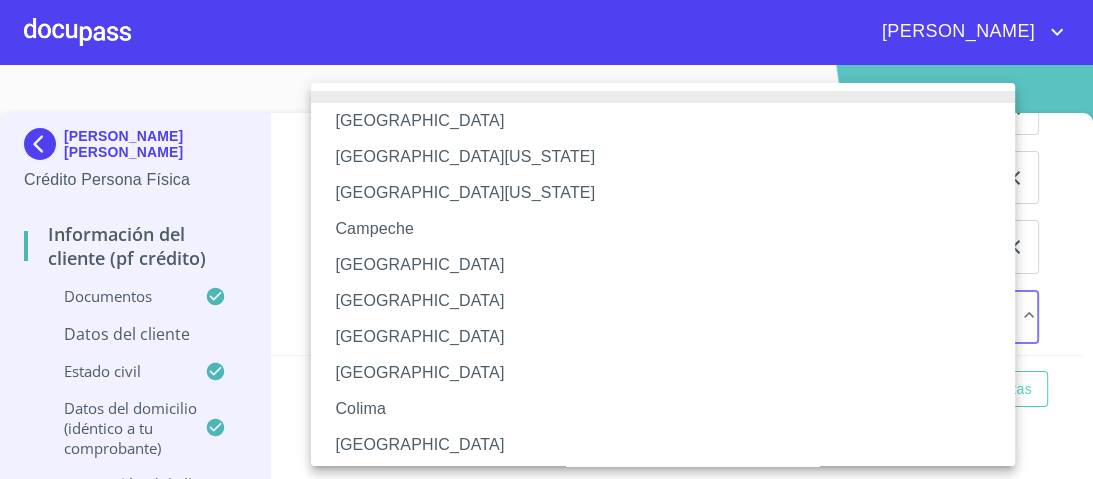 type 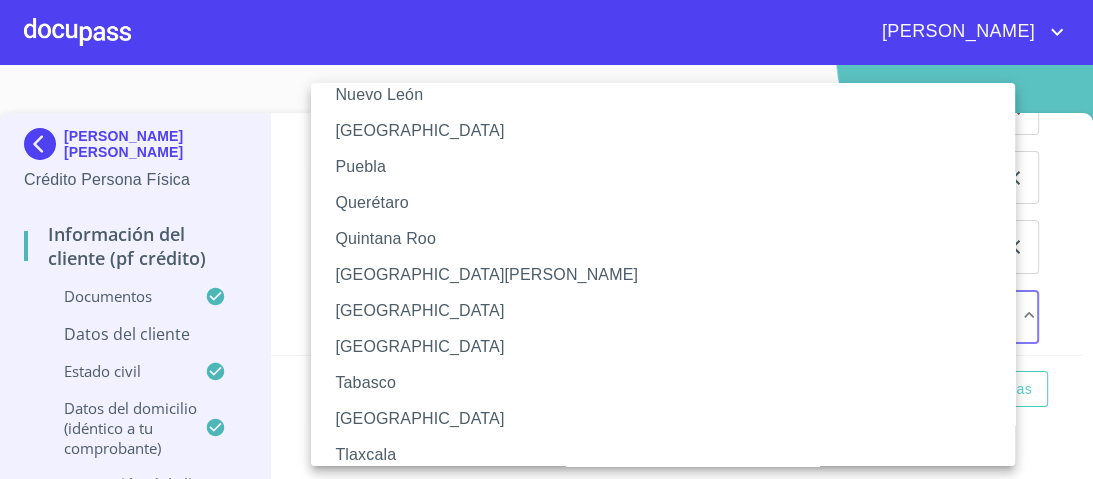 type 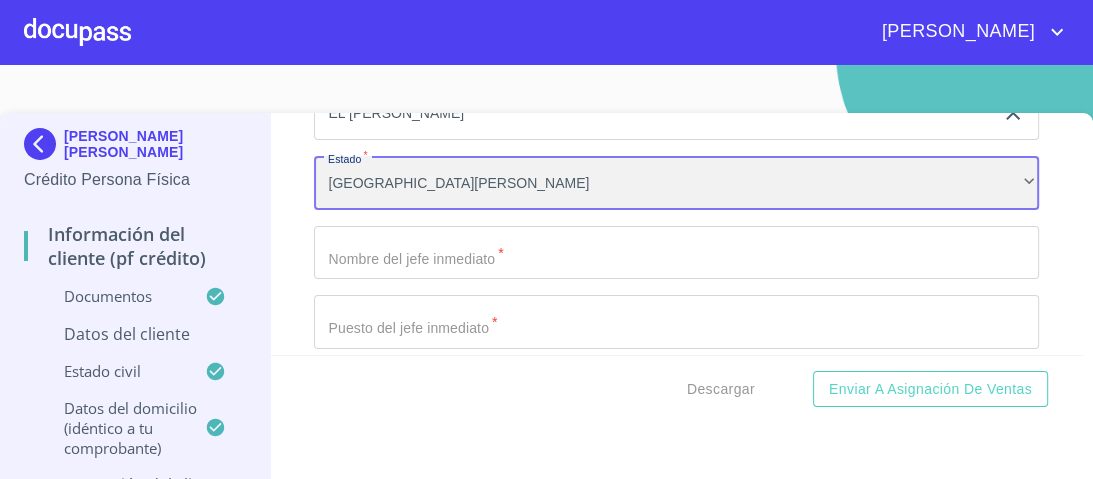 scroll, scrollTop: 9854, scrollLeft: 0, axis: vertical 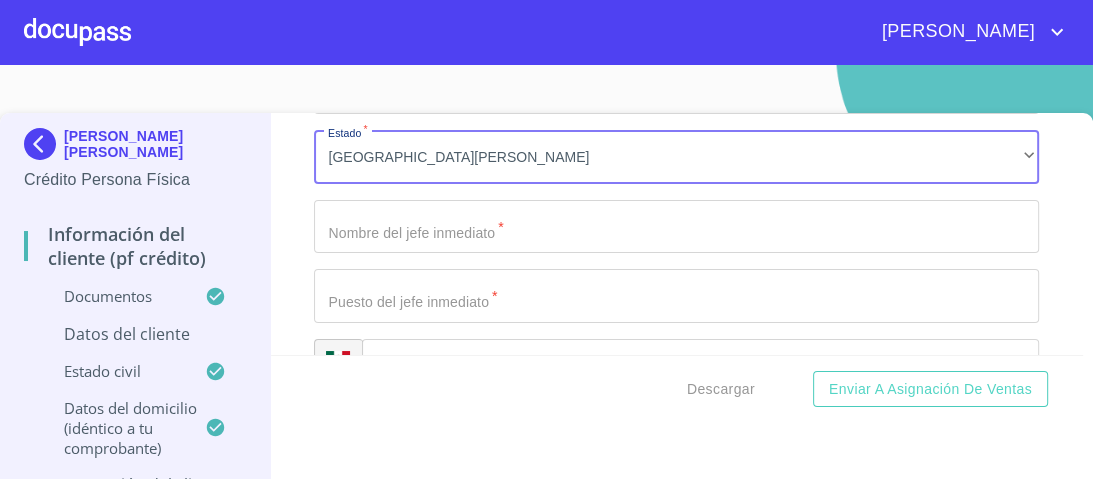 click on "Documento de identificación.   *" at bounding box center (653, -3495) 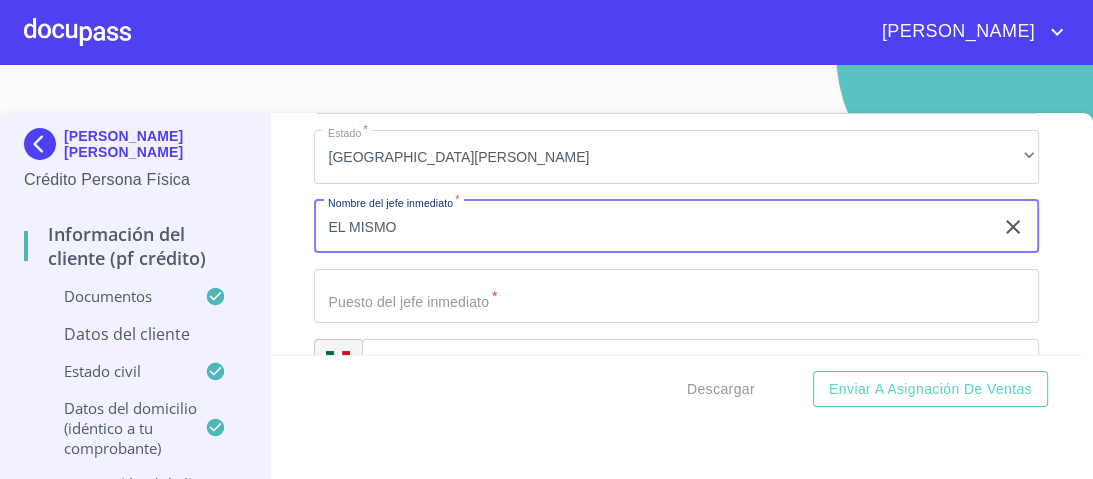 type on "EL MISMO" 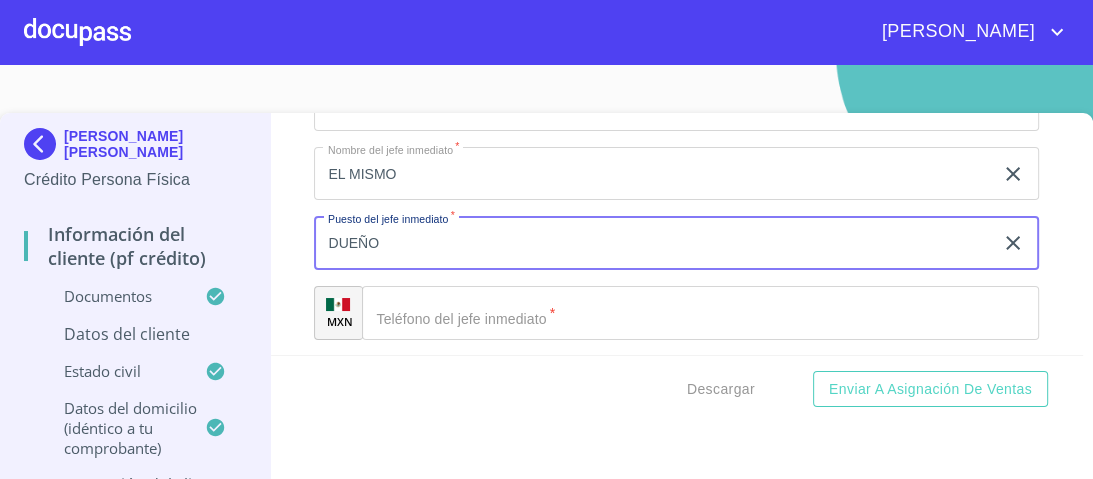 scroll, scrollTop: 9934, scrollLeft: 0, axis: vertical 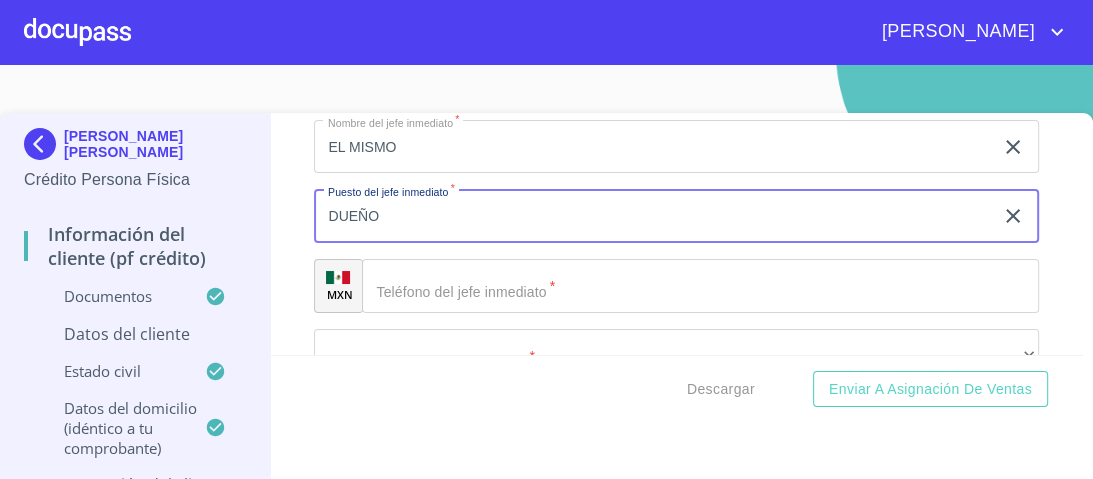 type on "DUEÑO" 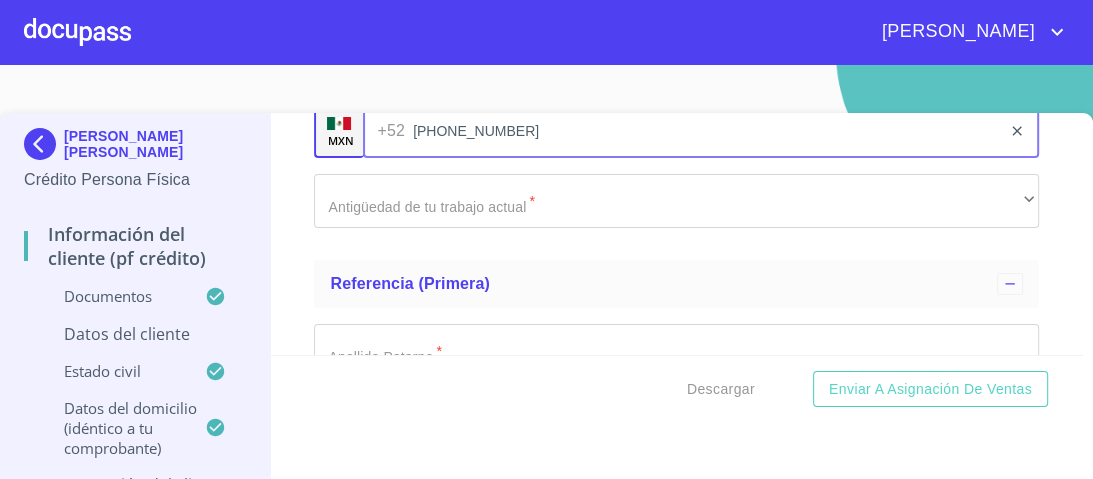 scroll, scrollTop: 10094, scrollLeft: 0, axis: vertical 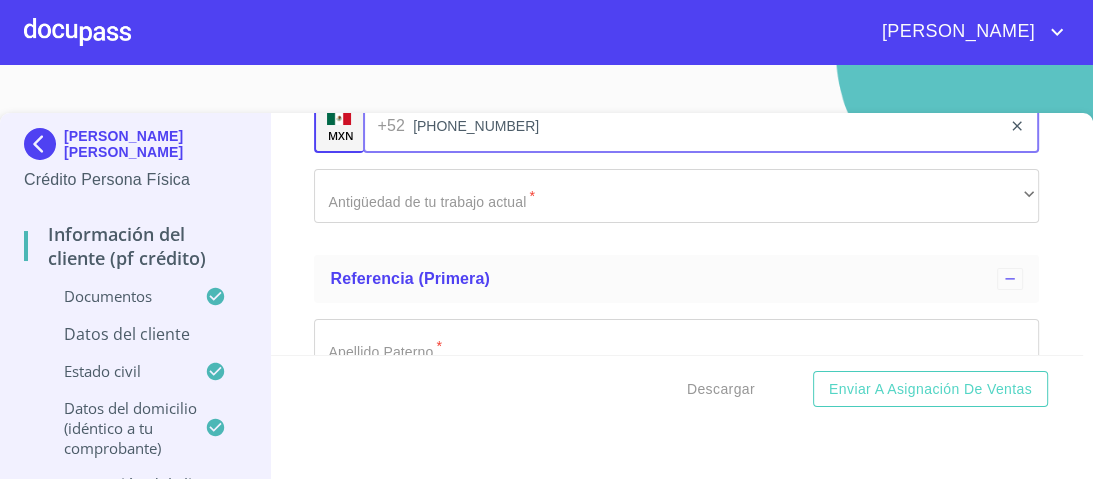 type on "[PHONE_NUMBER]" 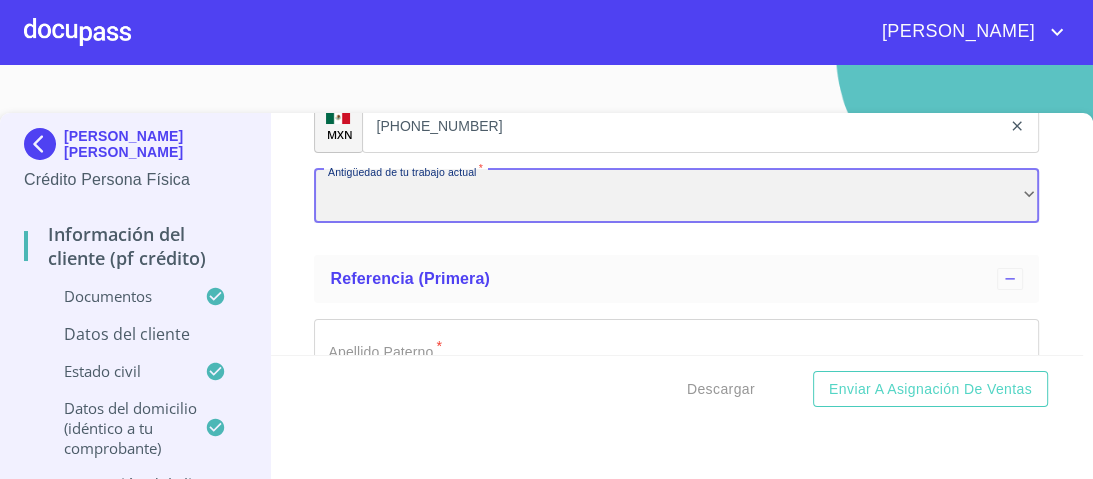 click on "​" at bounding box center [676, 196] 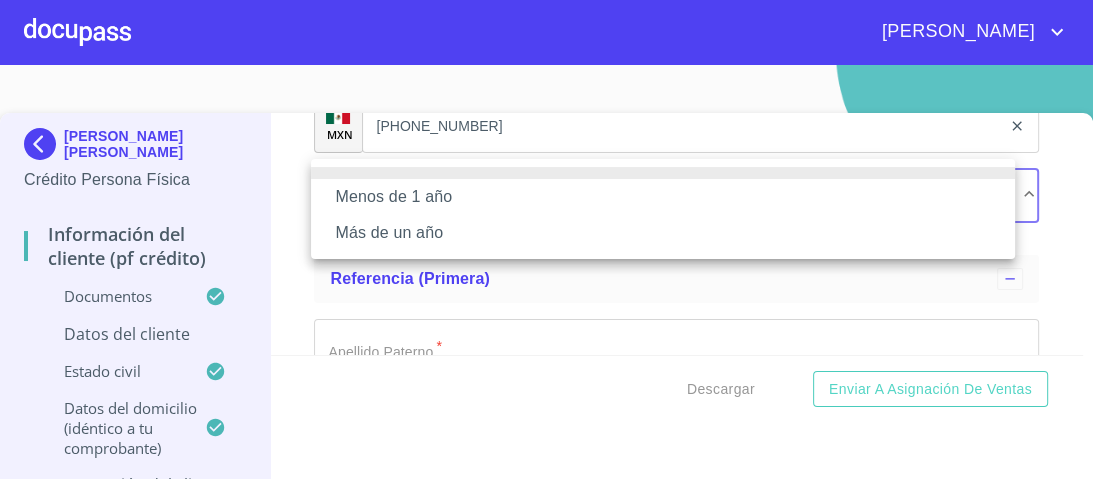 click on "Más de un año" at bounding box center (663, 233) 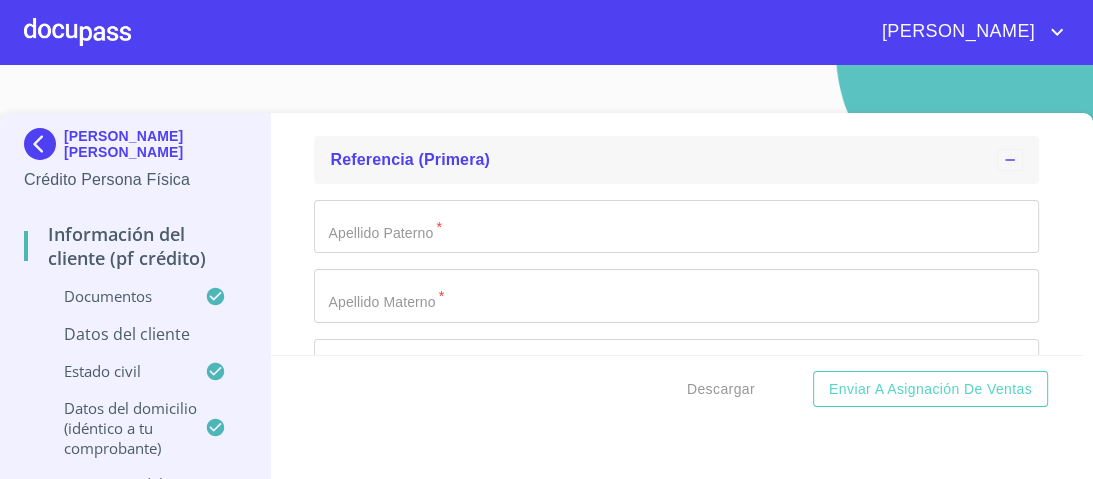 scroll, scrollTop: 10254, scrollLeft: 0, axis: vertical 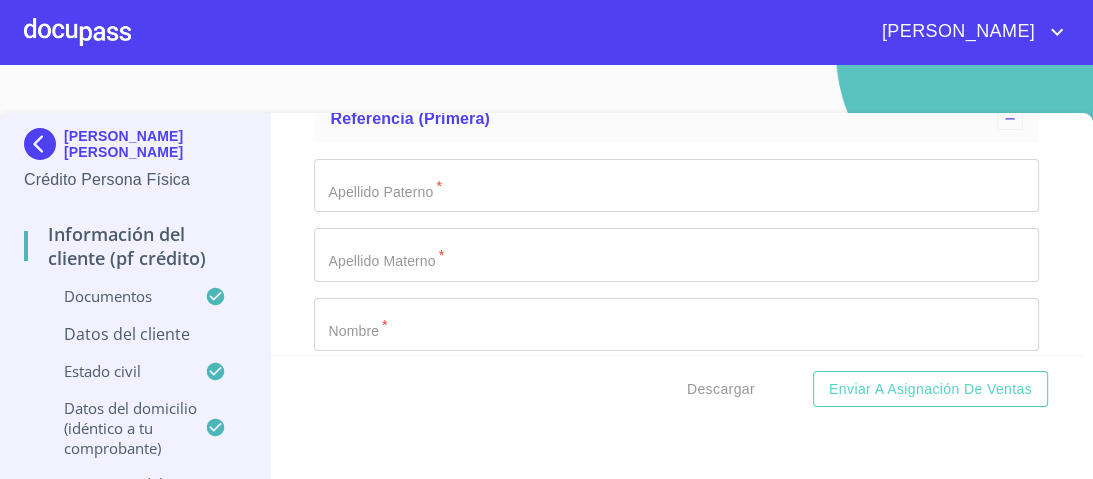 click on "Documento de identificación.   *" at bounding box center (653, -3895) 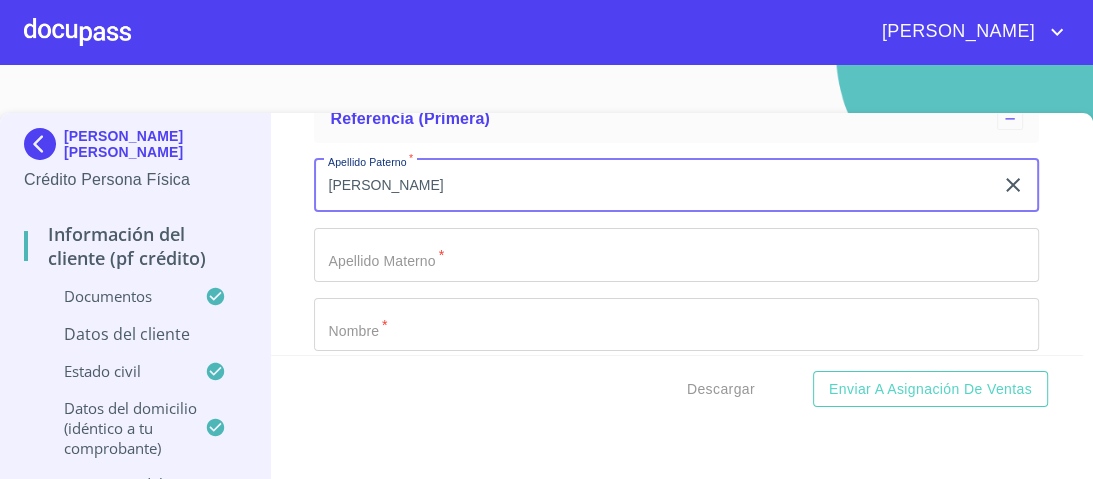 type on "[PERSON_NAME]" 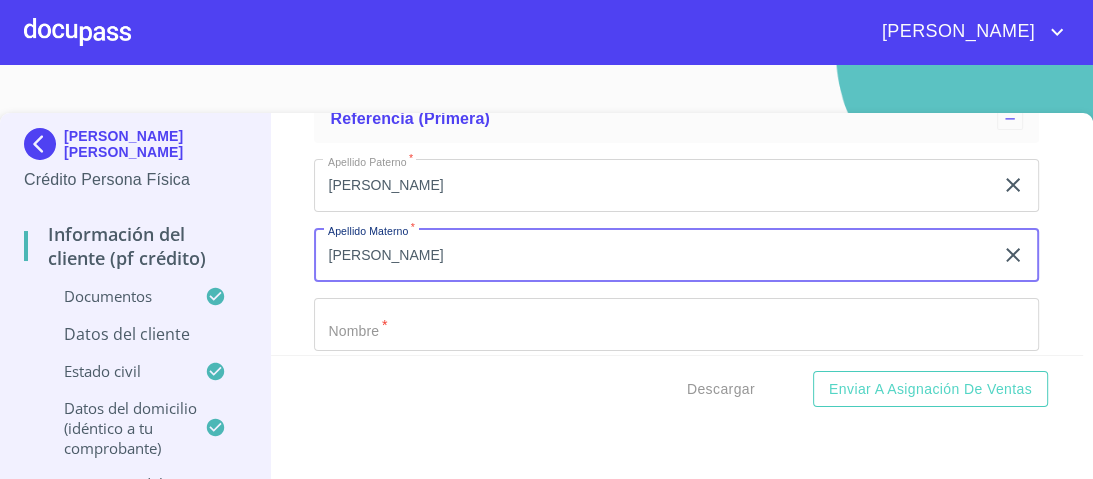 type on "[PERSON_NAME]" 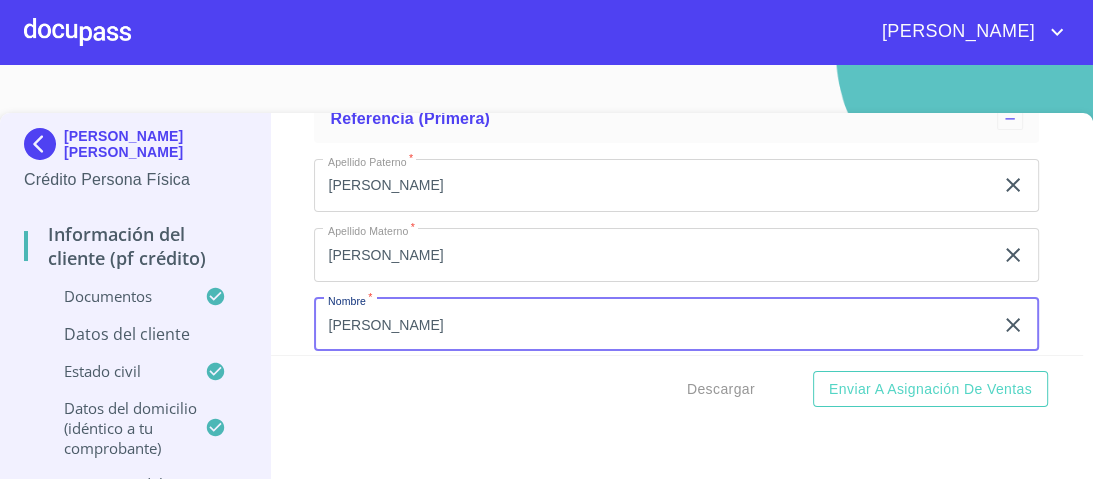 type on "[PERSON_NAME]" 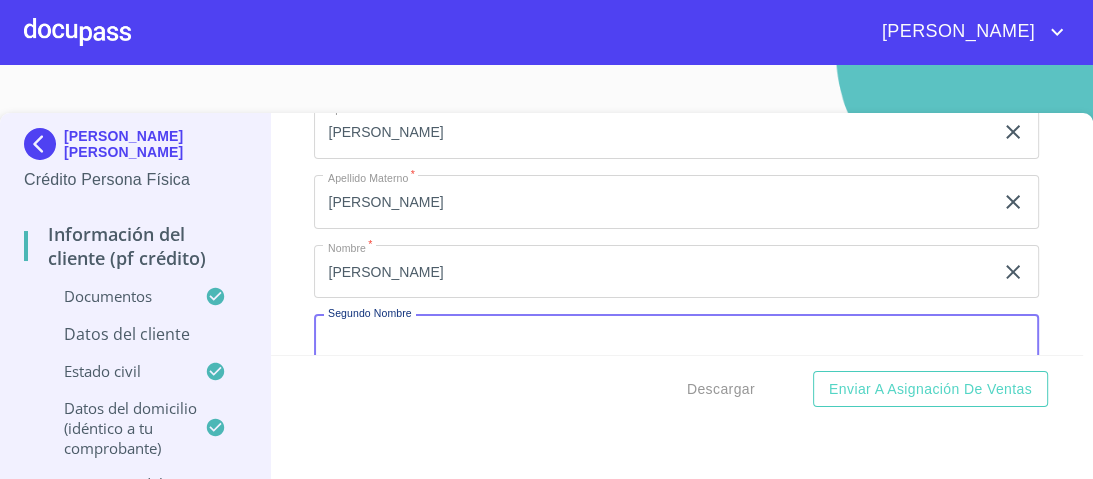 scroll, scrollTop: 10471, scrollLeft: 0, axis: vertical 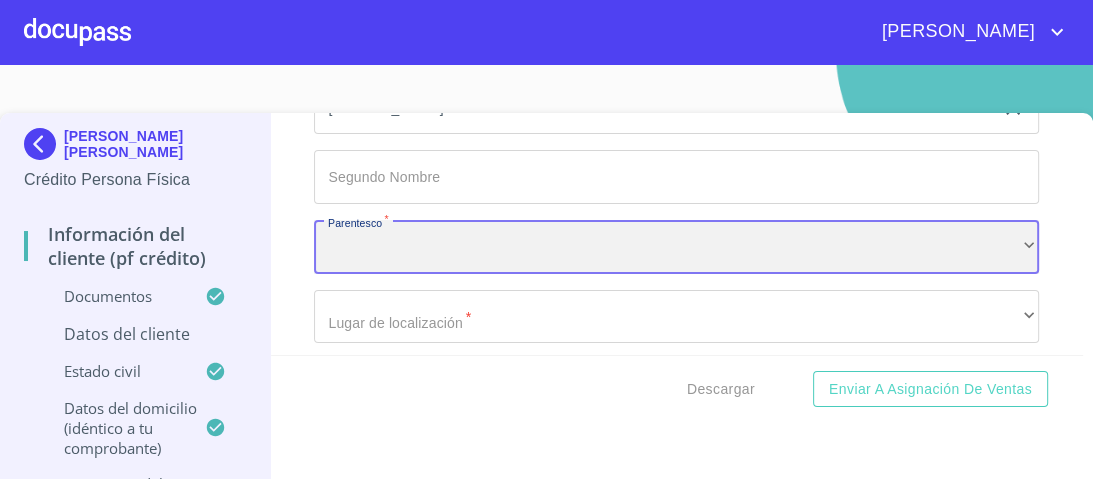 click on "​" at bounding box center [676, 247] 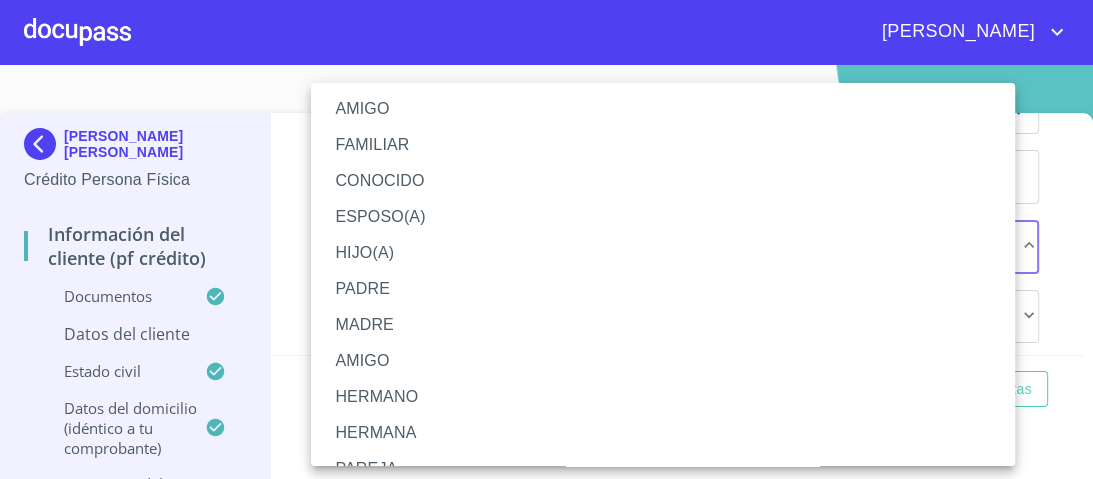 click on "MADRE" at bounding box center (669, 325) 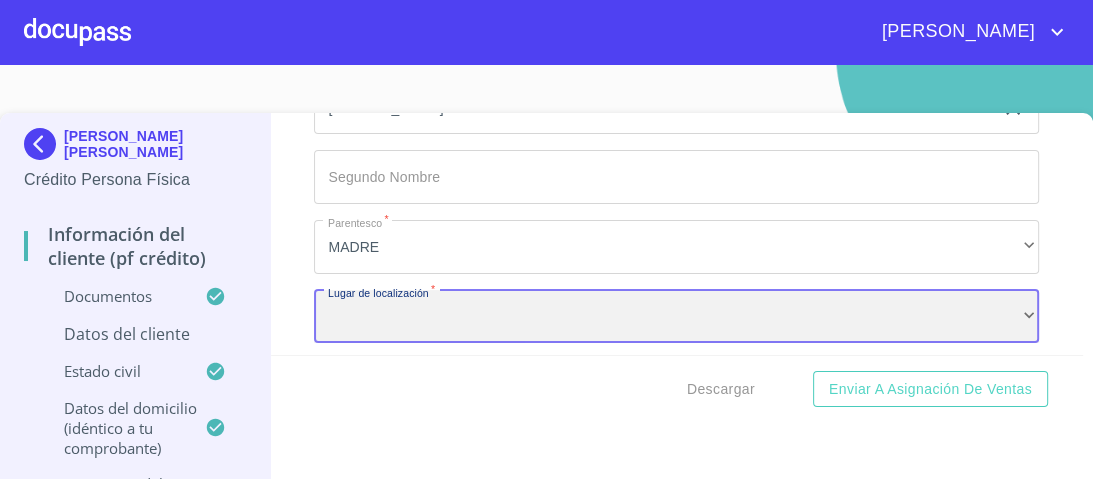 click on "​" at bounding box center (676, 317) 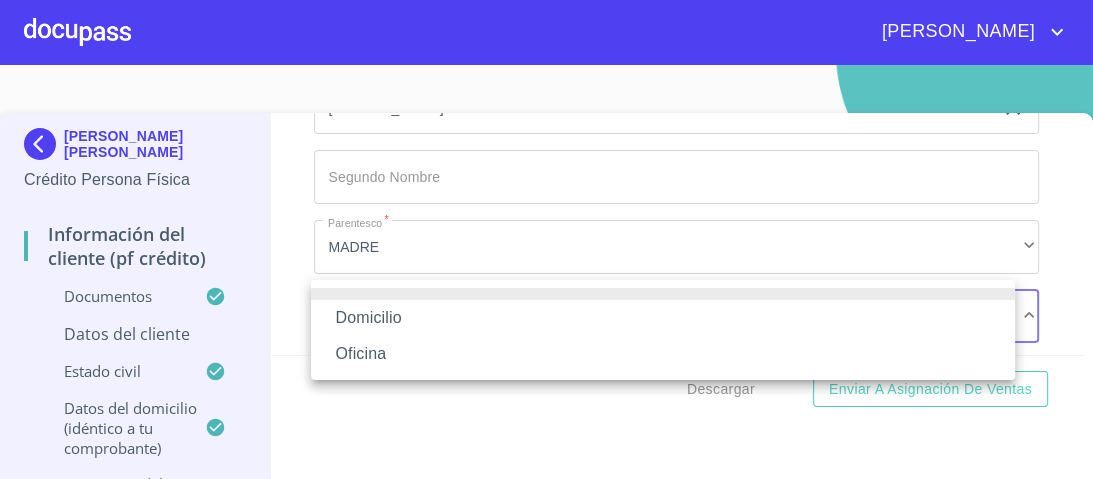 click on "Domicilio" at bounding box center (663, 318) 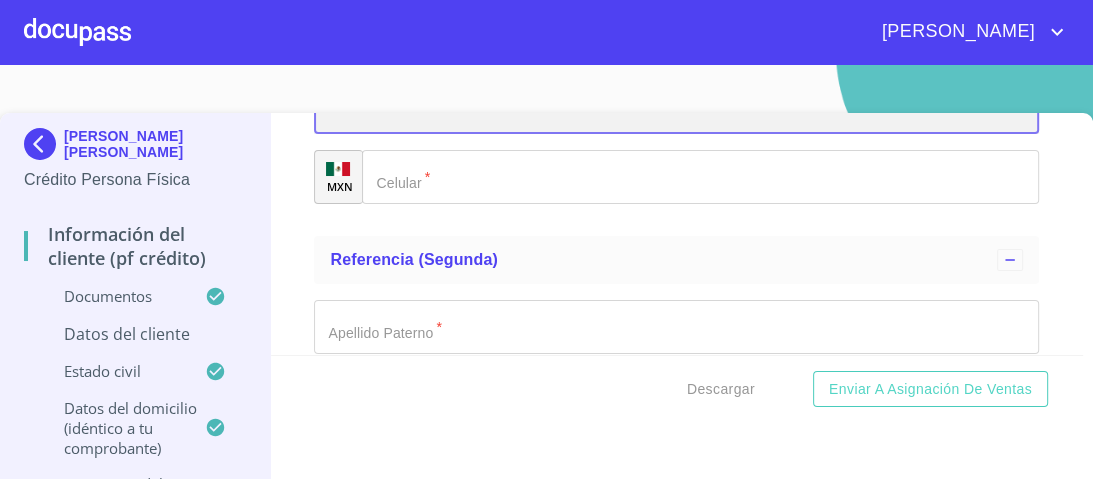 scroll, scrollTop: 10711, scrollLeft: 0, axis: vertical 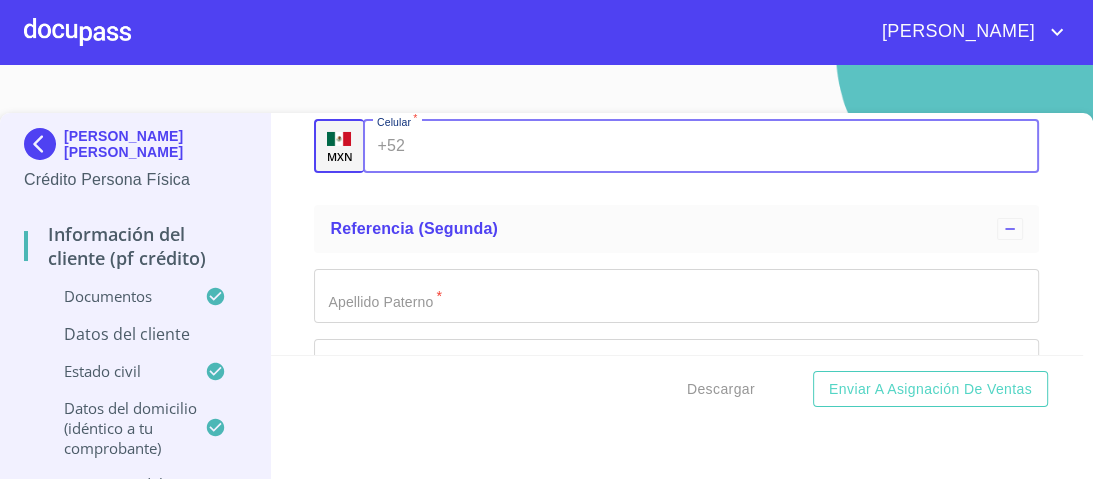 click on "Documento de identificación.   *" at bounding box center (726, 146) 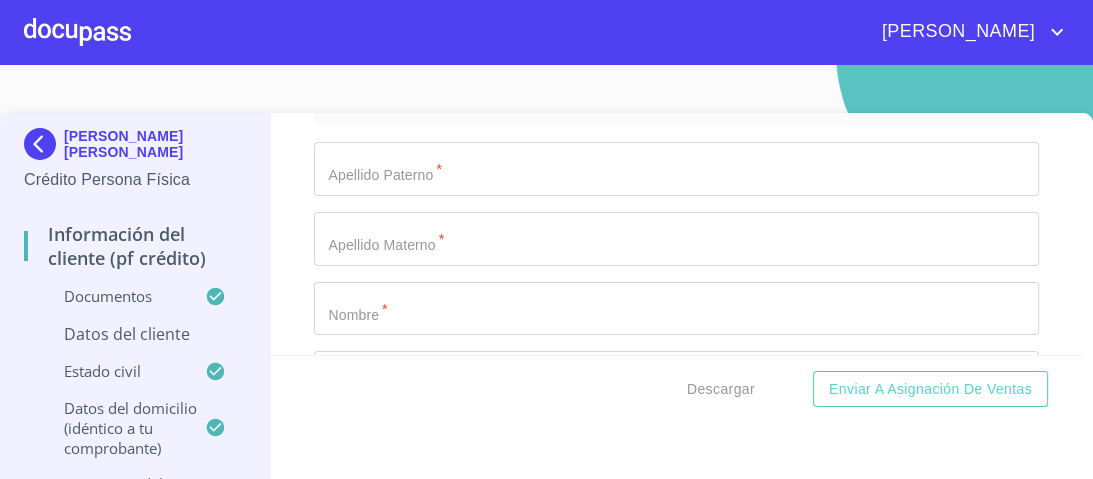 scroll, scrollTop: 10871, scrollLeft: 0, axis: vertical 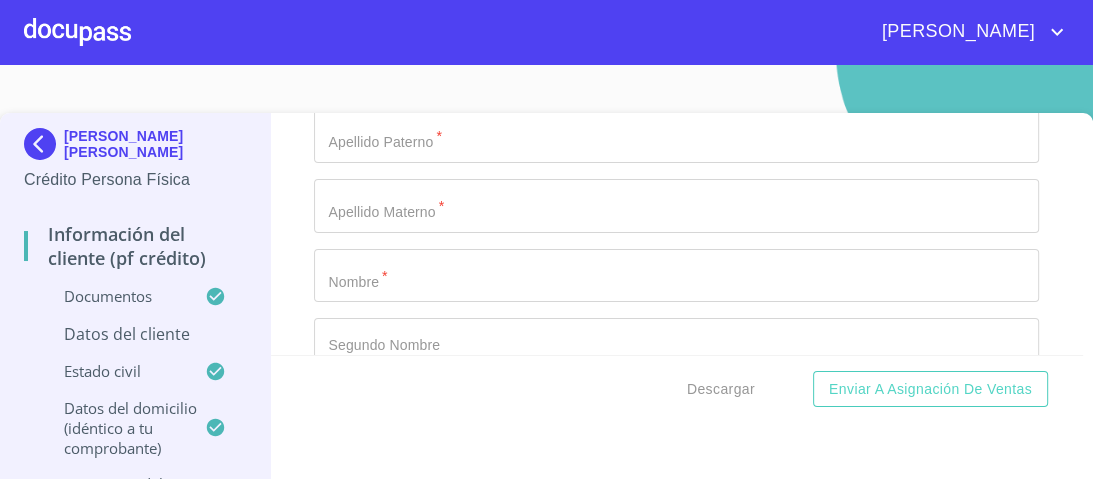 type on "[PHONE_NUMBER]" 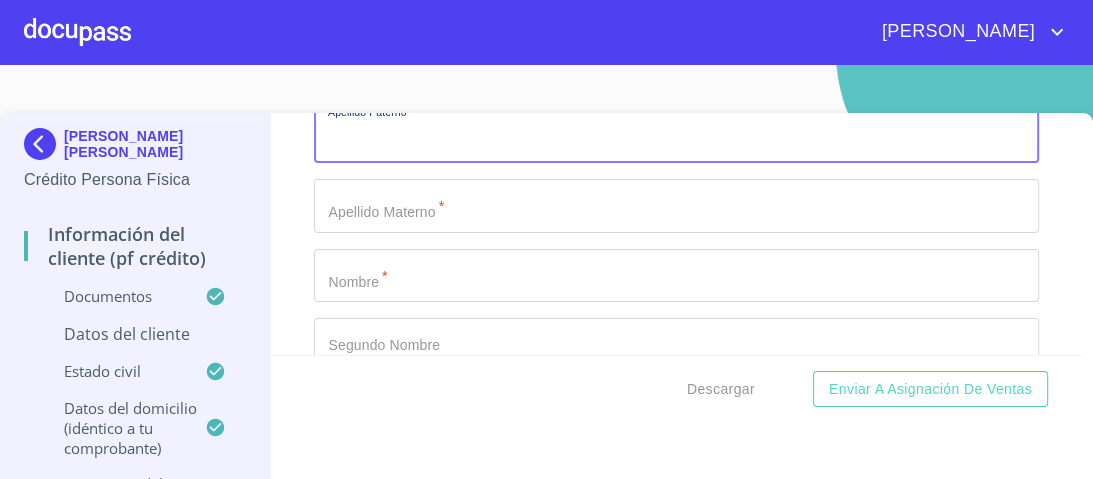 click on "Documento de identificación.   *" at bounding box center (676, 136) 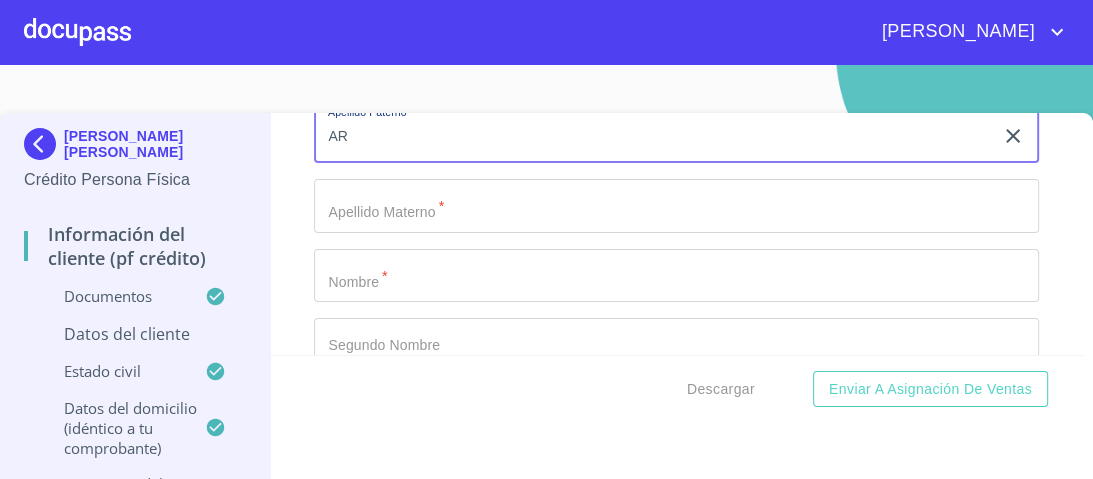 type on "A" 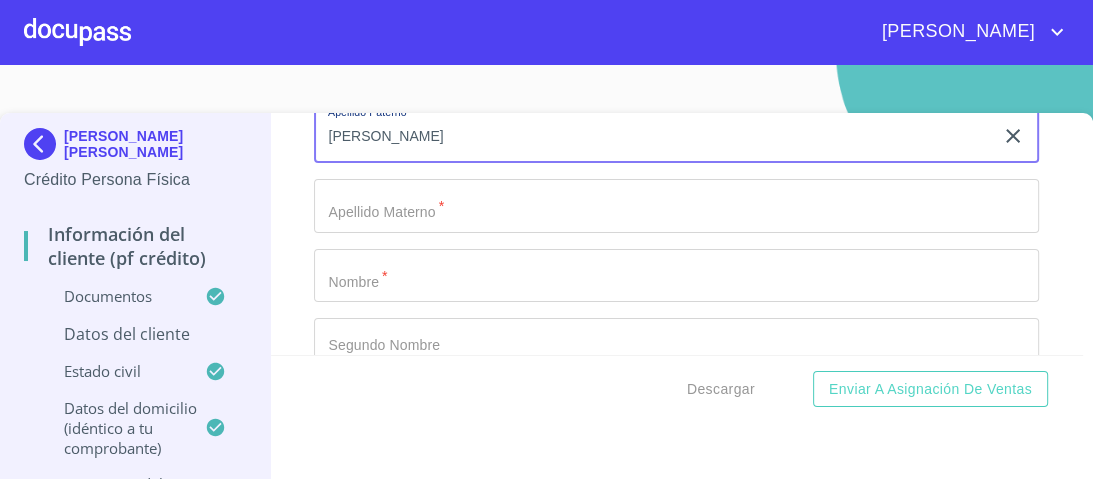 type on "[PERSON_NAME]" 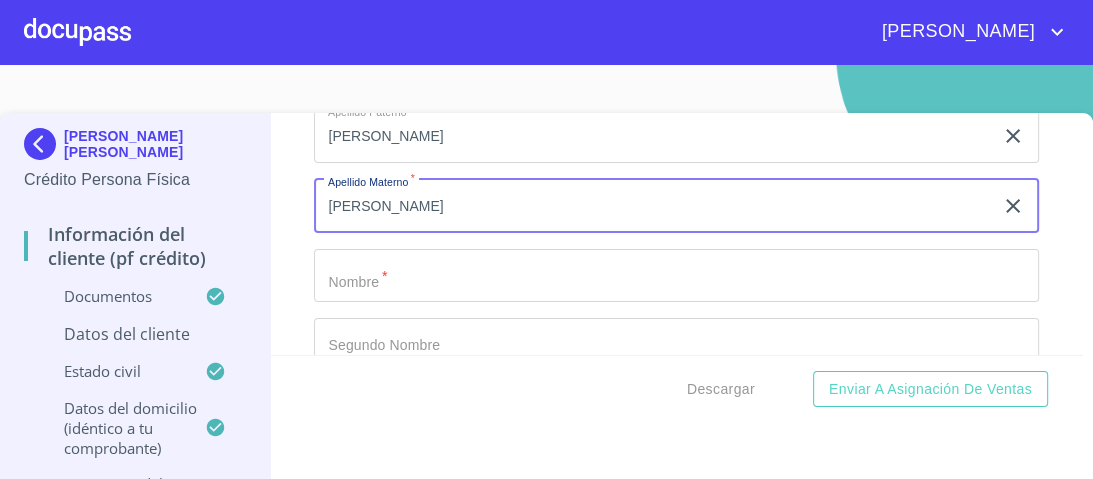 type on "[PERSON_NAME]" 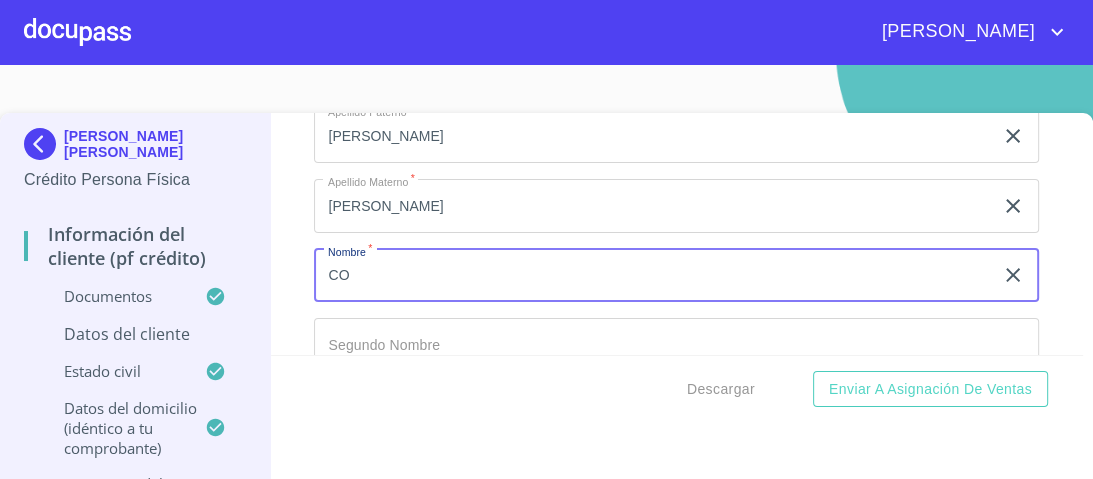type on "C" 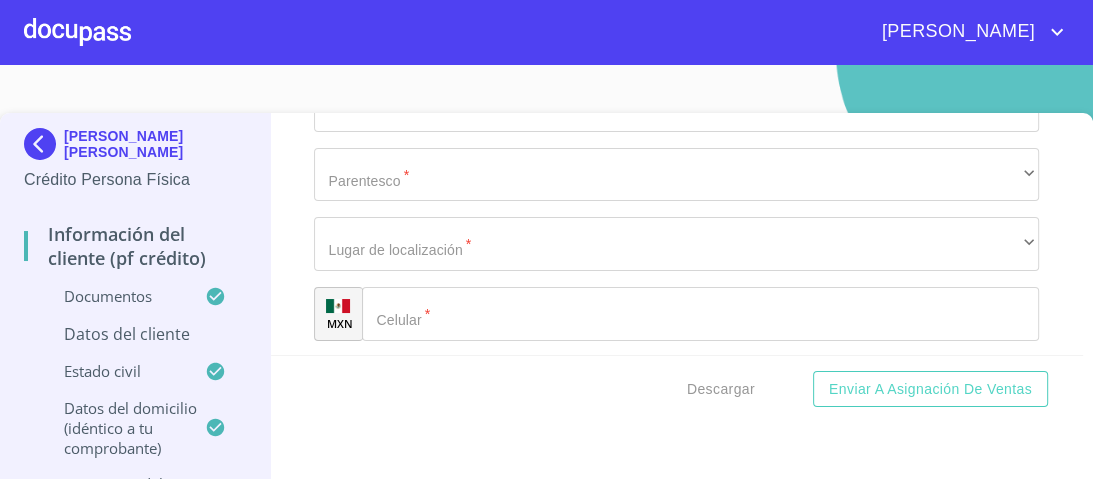 scroll, scrollTop: 11031, scrollLeft: 0, axis: vertical 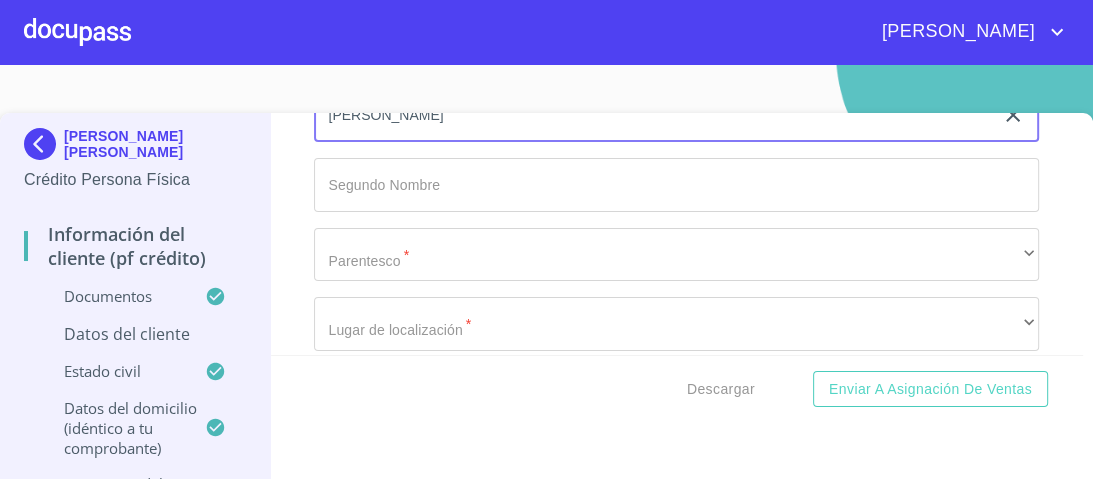 type on "[PERSON_NAME]" 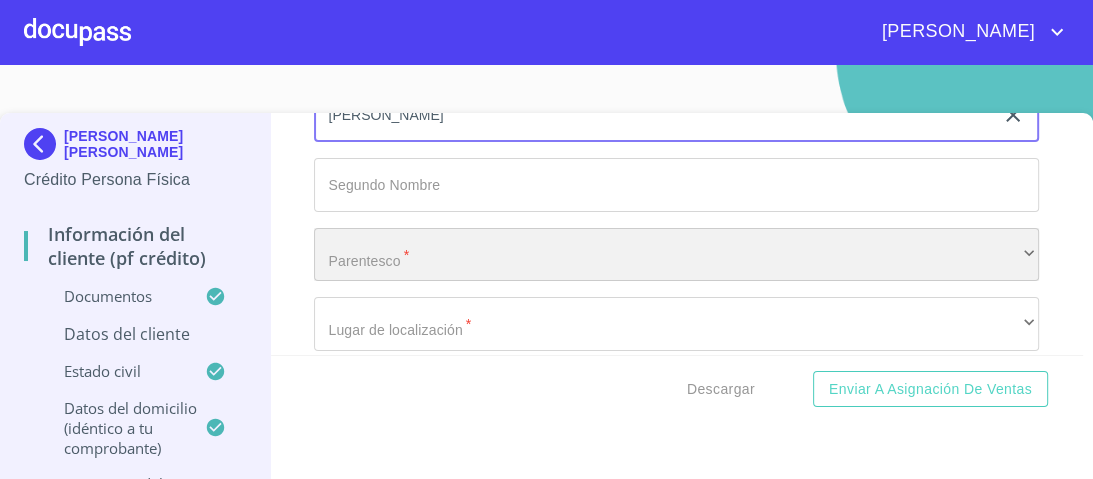 click on "​" at bounding box center (676, 255) 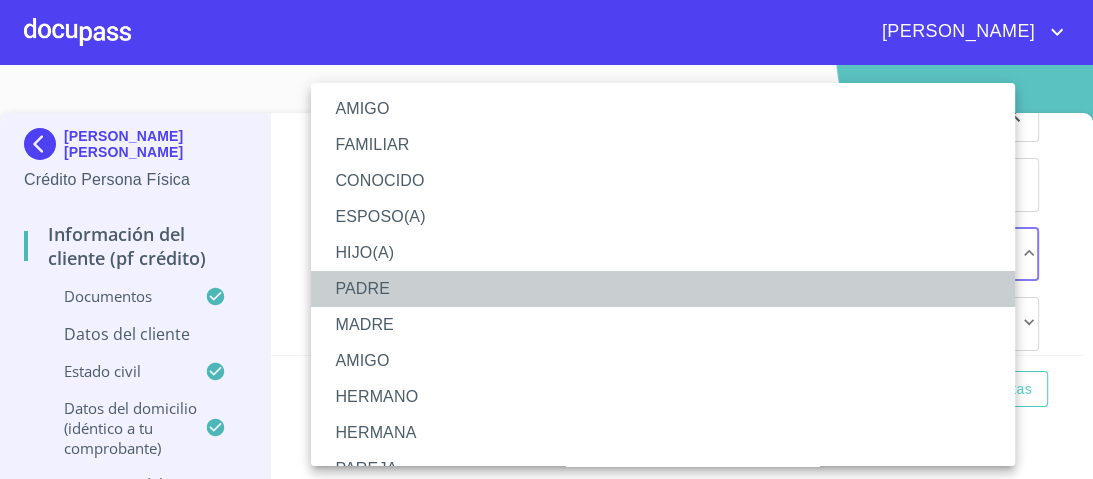 click on "PADRE" at bounding box center [669, 289] 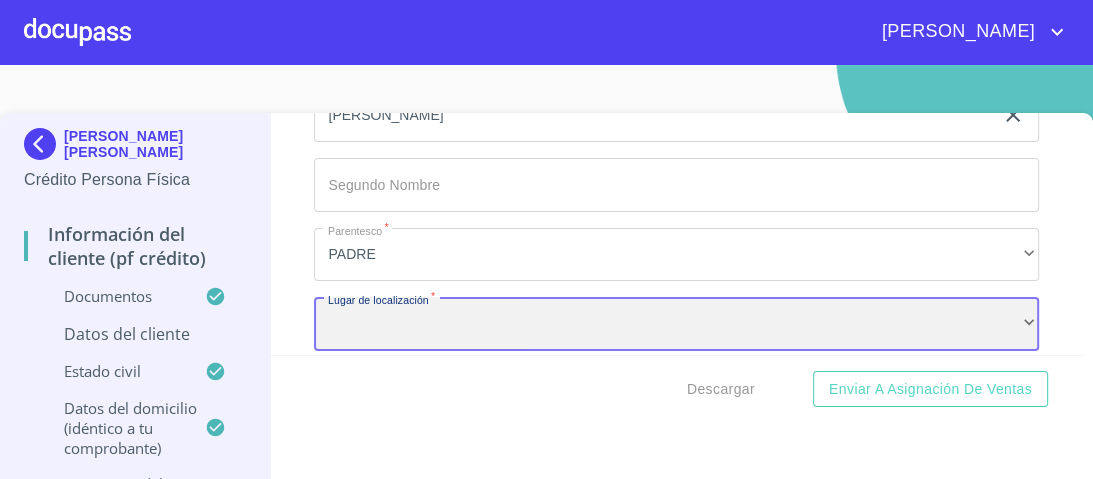 click on "​" at bounding box center [676, 324] 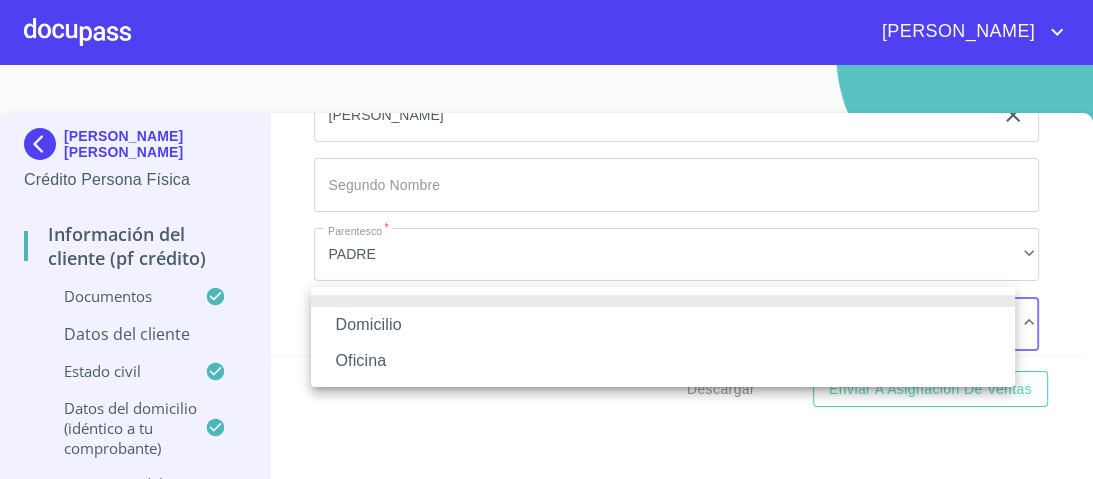 click on "Domicilio" at bounding box center [663, 325] 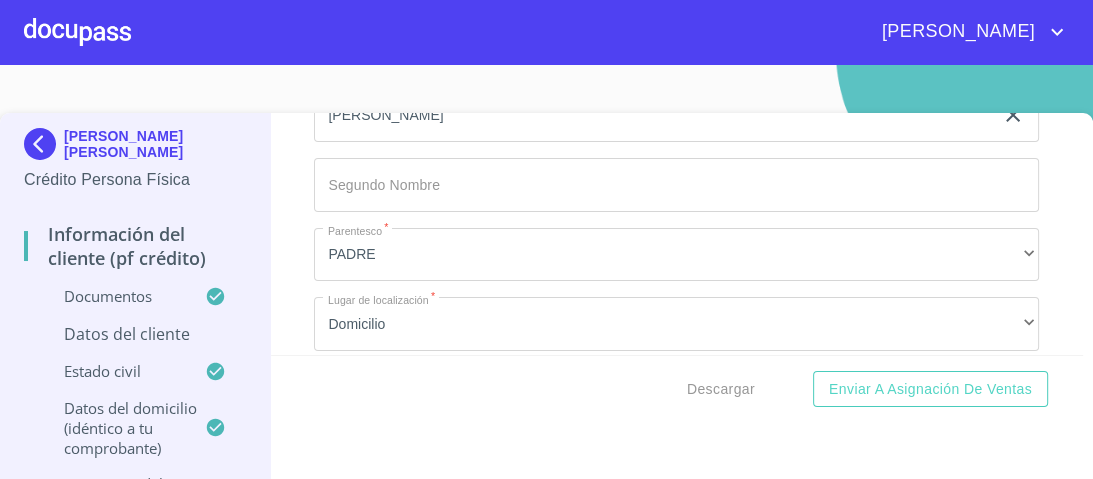 scroll, scrollTop: 11084, scrollLeft: 0, axis: vertical 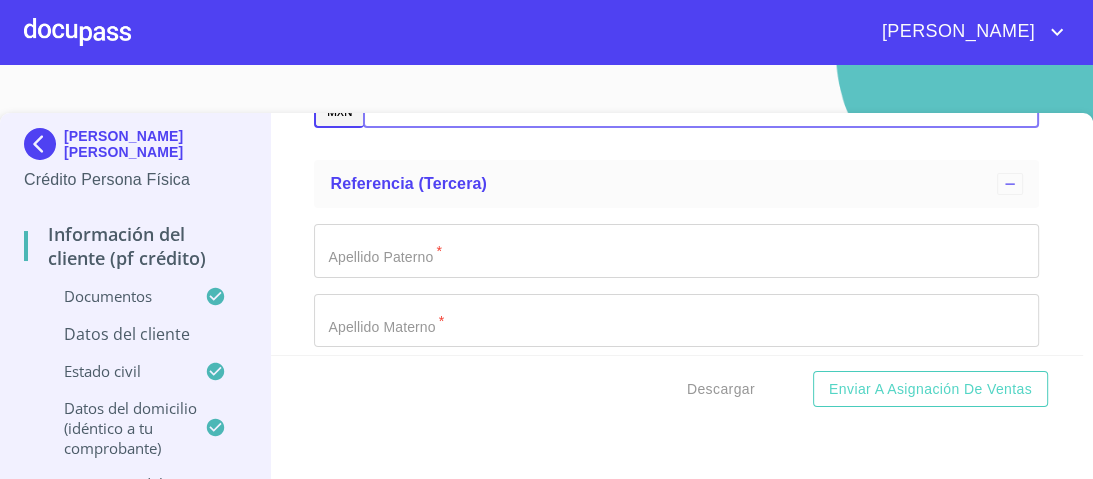 type on "[PHONE_NUMBER]" 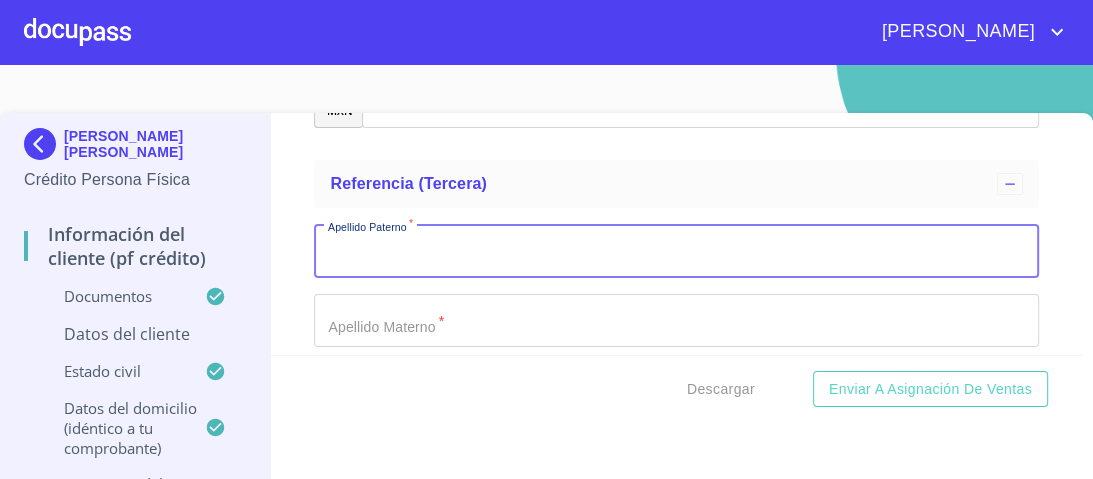 click on "Documento de identificación.   *" at bounding box center [676, 251] 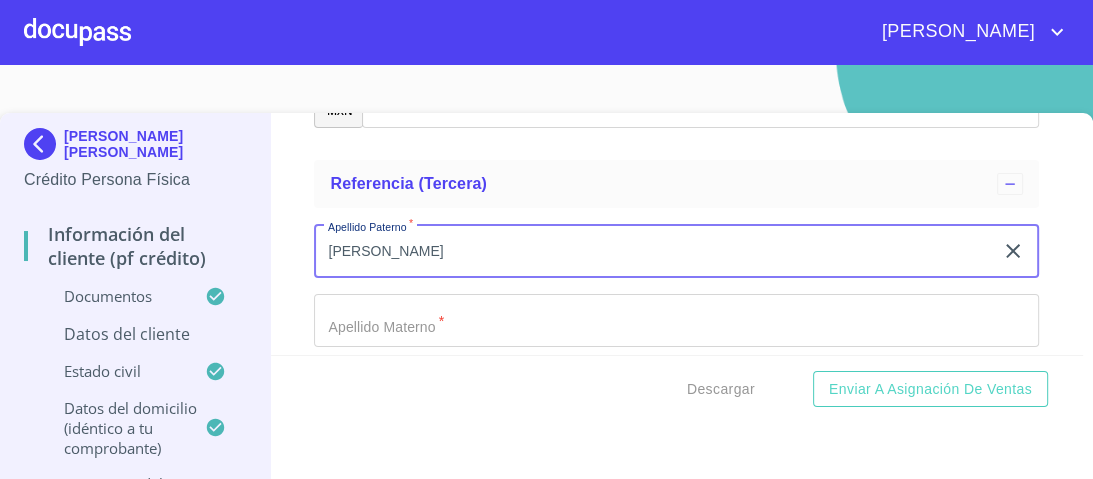 type on "[PERSON_NAME]" 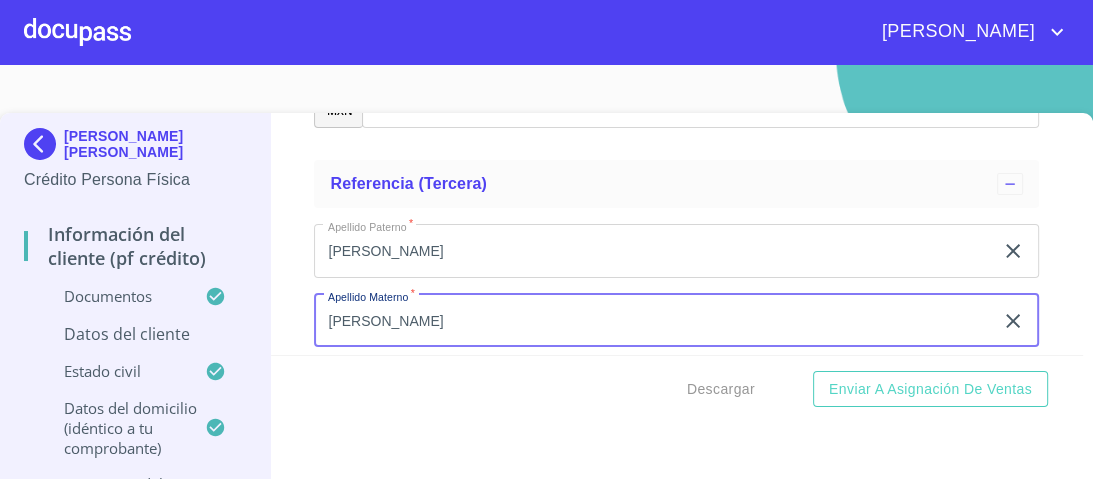 type on "[PERSON_NAME]" 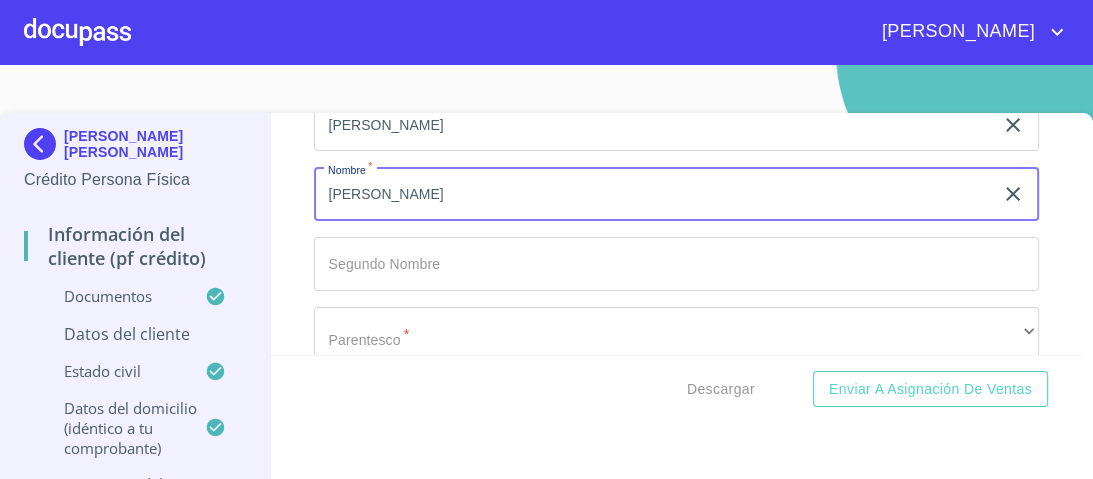 scroll, scrollTop: 11533, scrollLeft: 0, axis: vertical 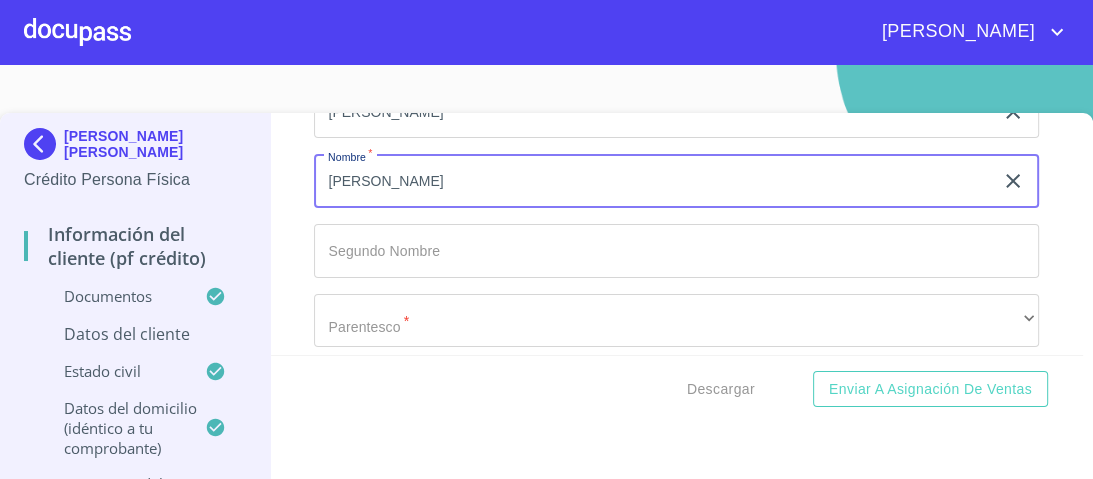 type on "[PERSON_NAME]" 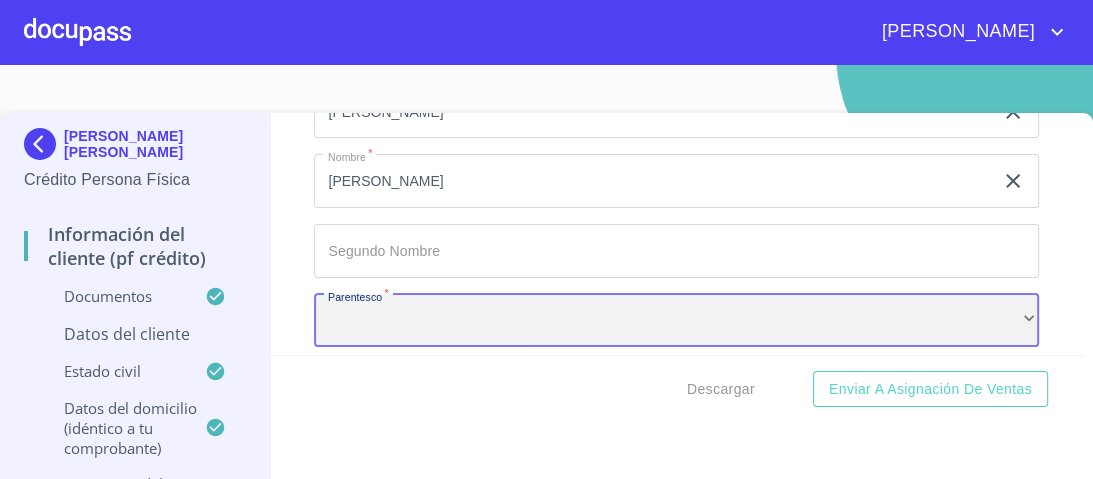click on "​" at bounding box center [676, 321] 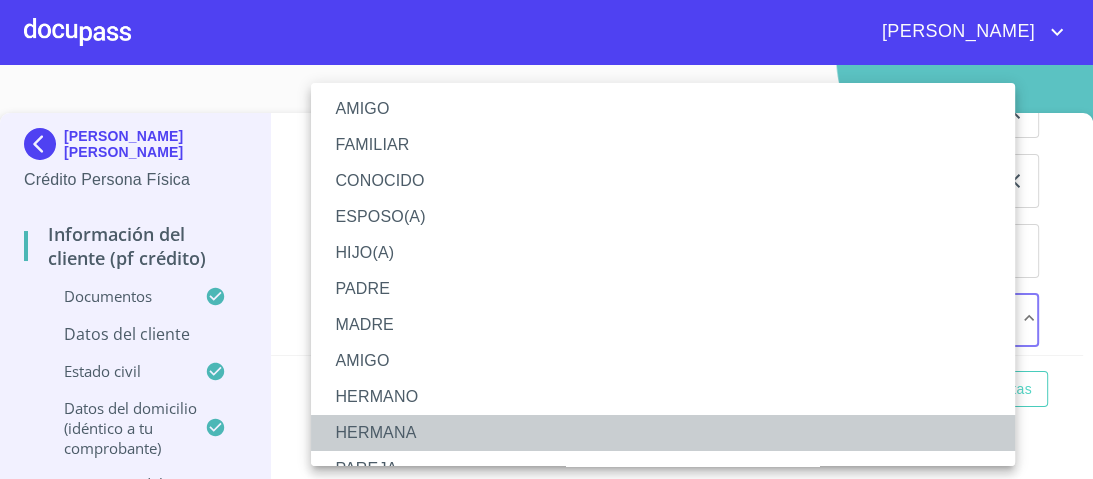 click on "HERMANA" at bounding box center (669, 433) 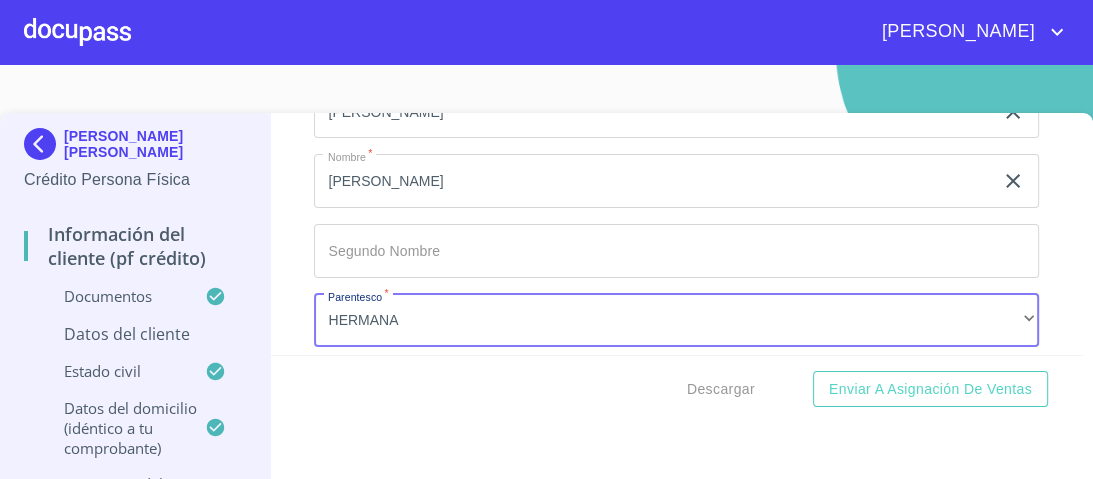 scroll, scrollTop: 11582, scrollLeft: 0, axis: vertical 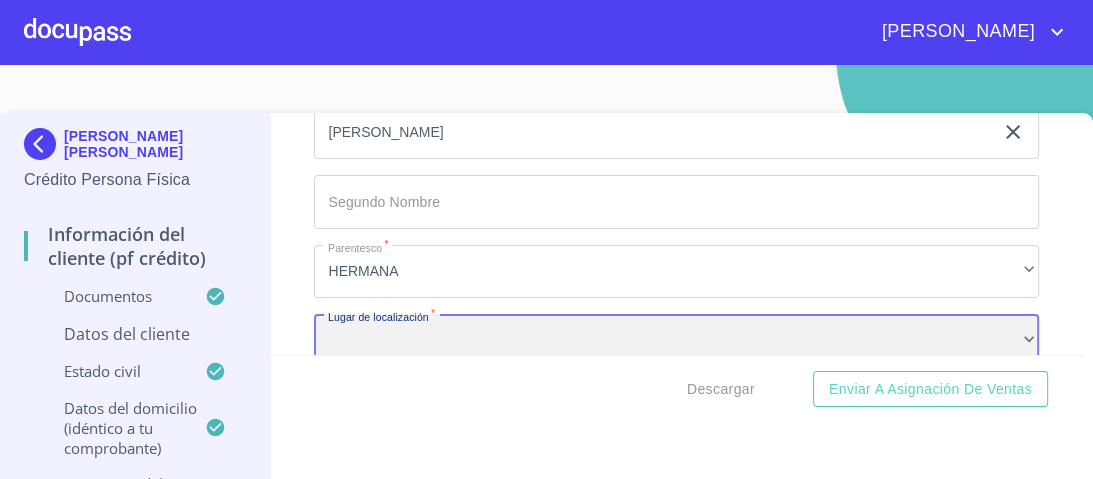 click on "​" at bounding box center [676, 341] 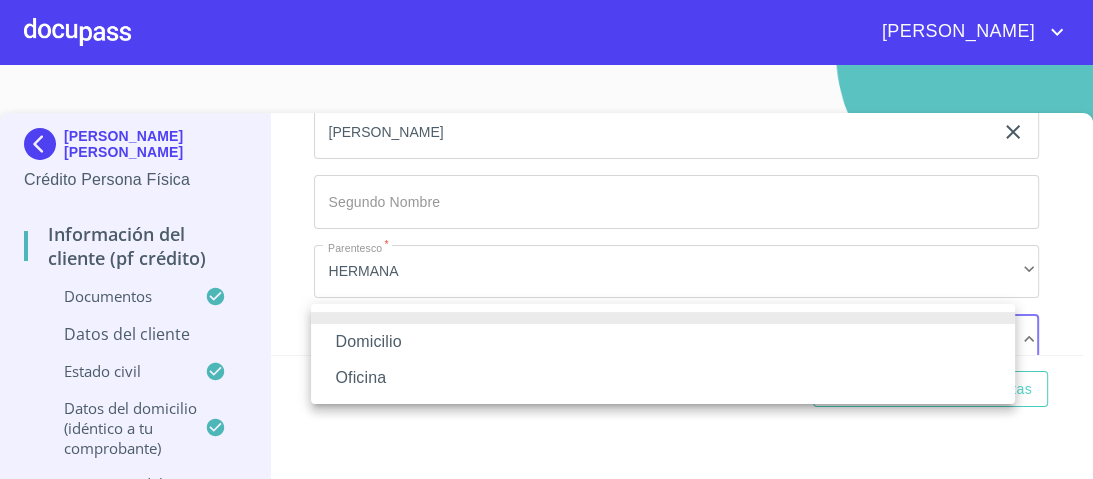 click on "Domicilio" at bounding box center (663, 342) 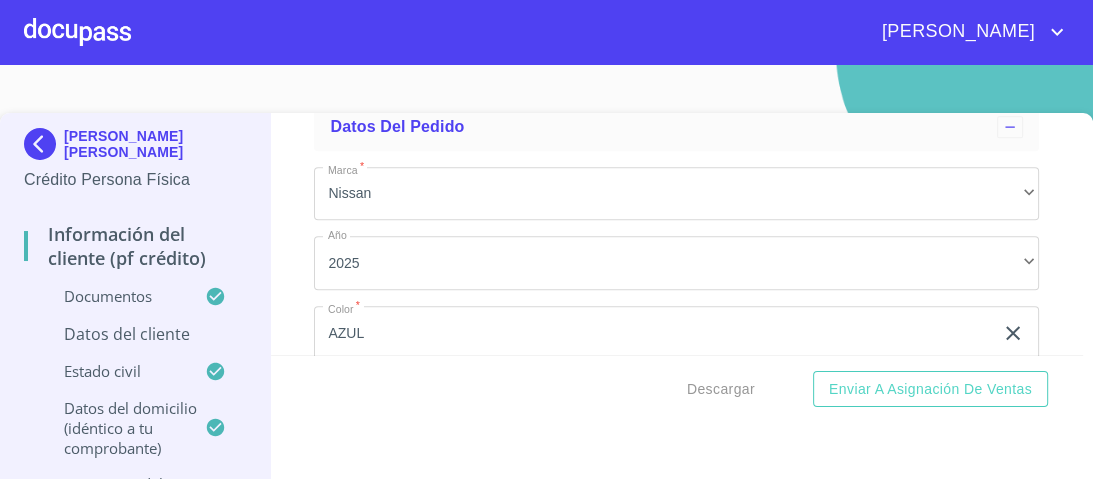 scroll, scrollTop: 11985, scrollLeft: 0, axis: vertical 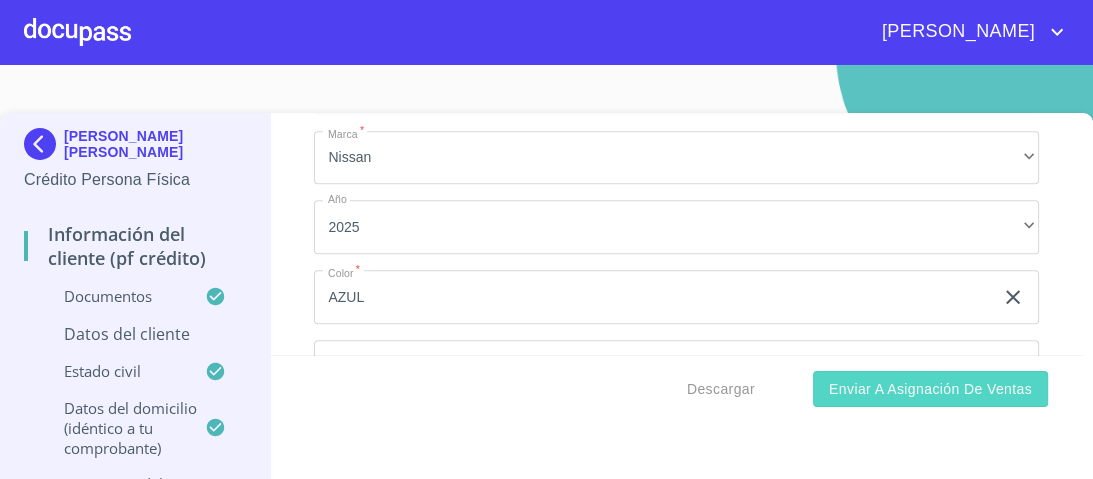 type on "[PHONE_NUMBER]" 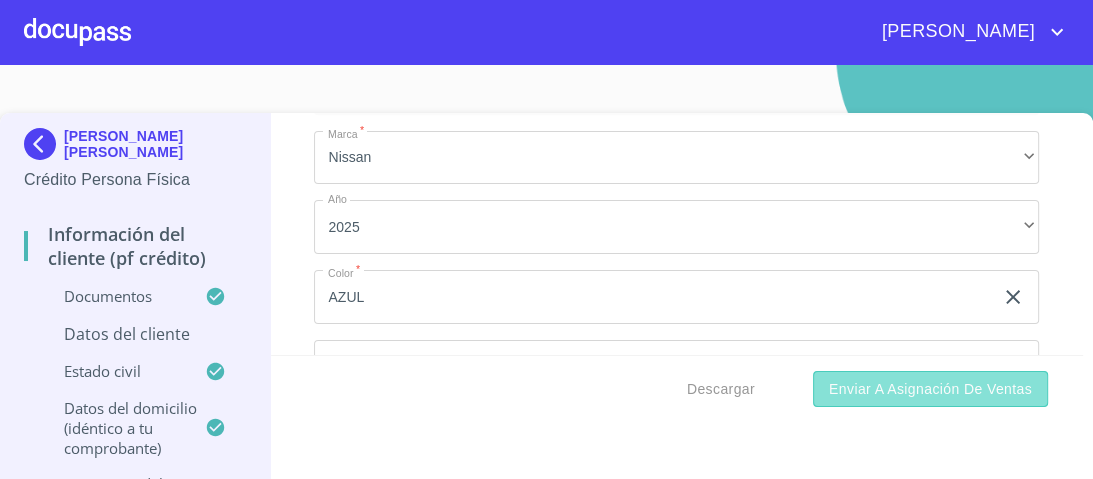 click on "Enviar a Asignación de Ventas" at bounding box center [930, 389] 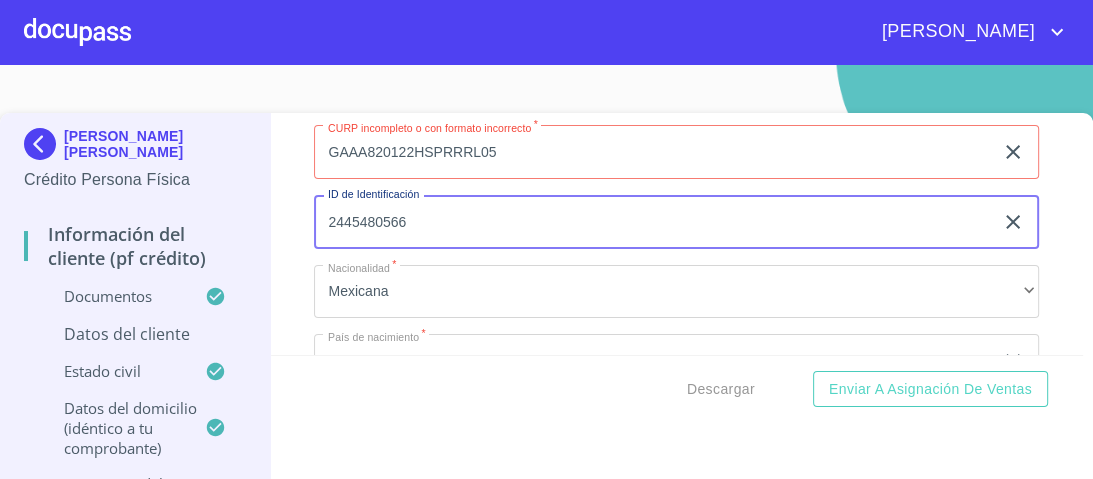 click on "2445480566" at bounding box center (653, 222) 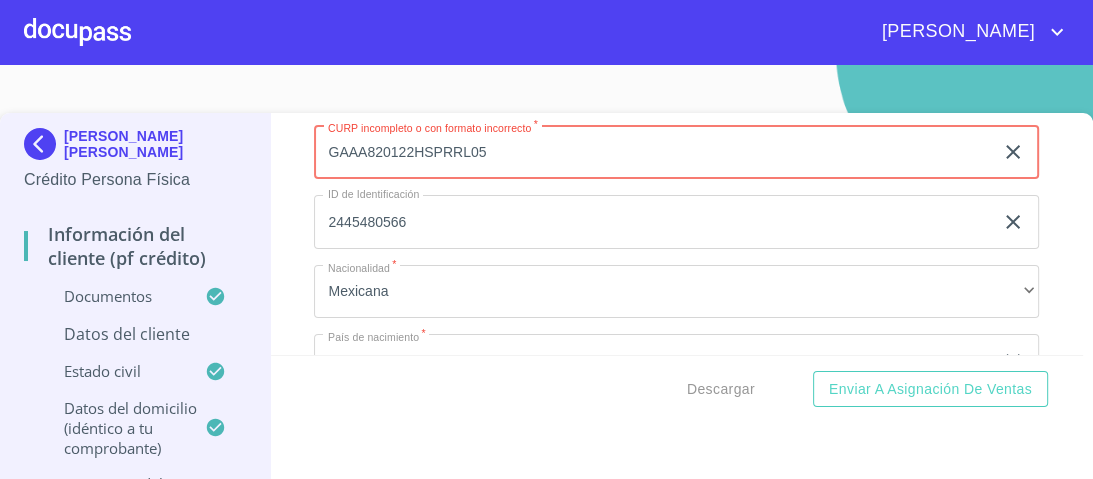 type on "GAAA820122HSPRRL05" 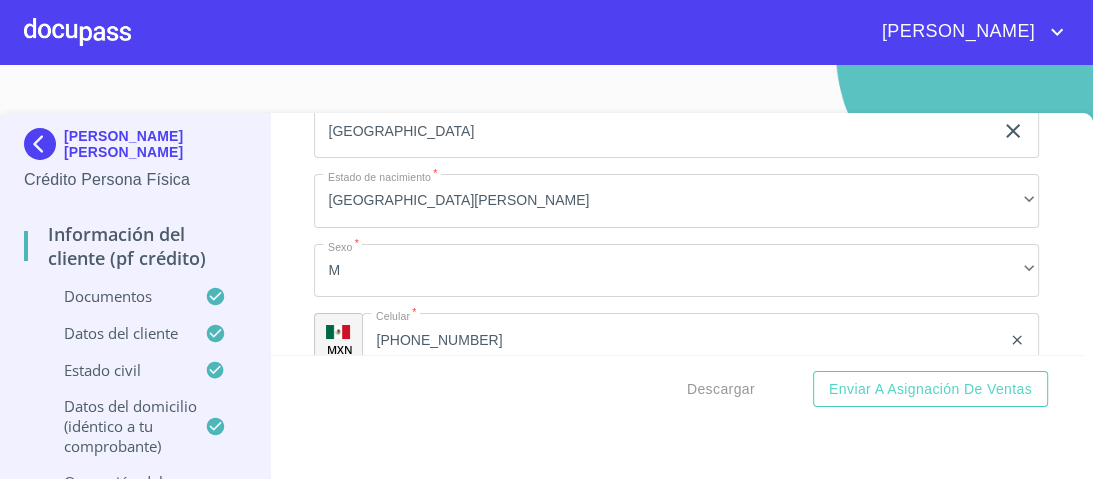 scroll, scrollTop: 6864, scrollLeft: 0, axis: vertical 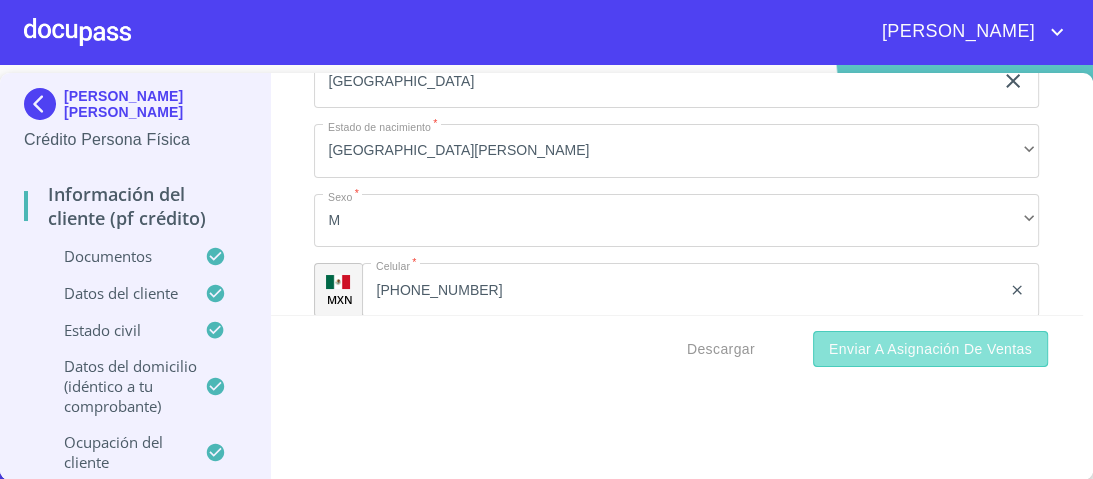 click on "Enviar a Asignación de Ventas" at bounding box center (930, 349) 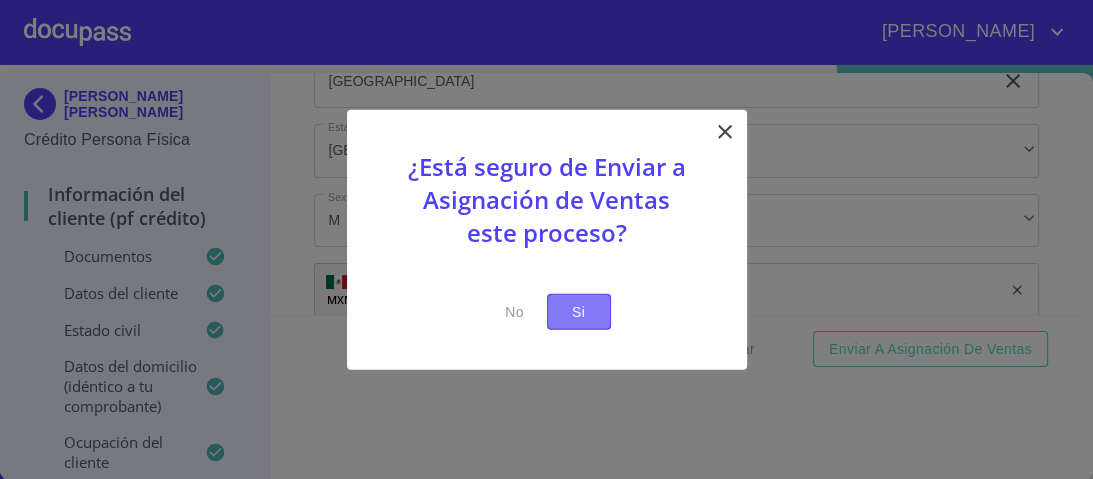 click on "Si" at bounding box center (579, 311) 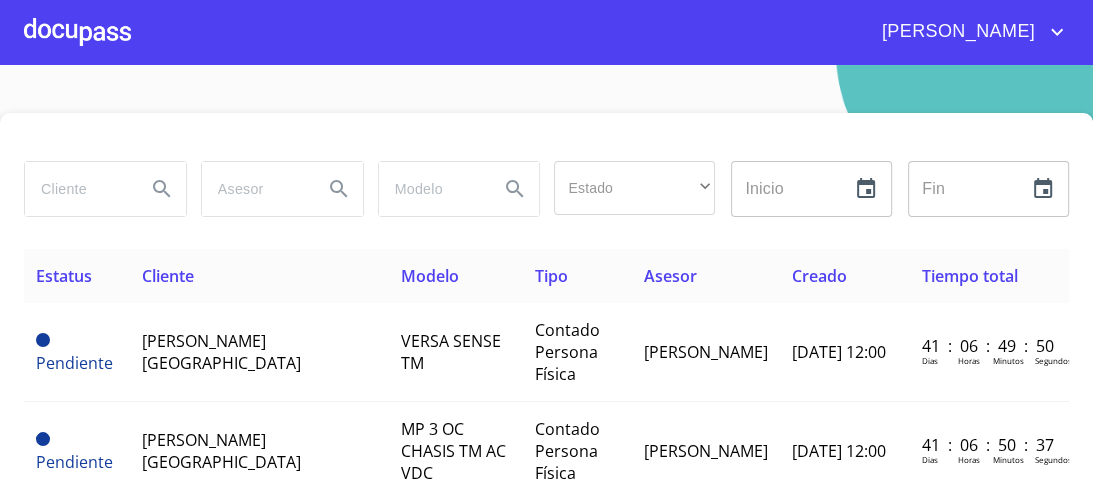 click at bounding box center (77, 32) 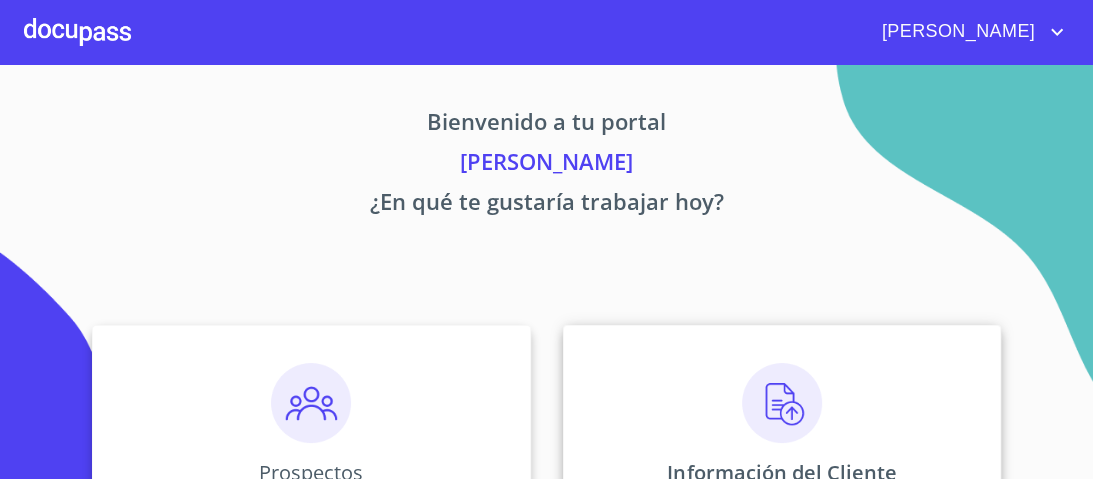 click at bounding box center [782, 403] 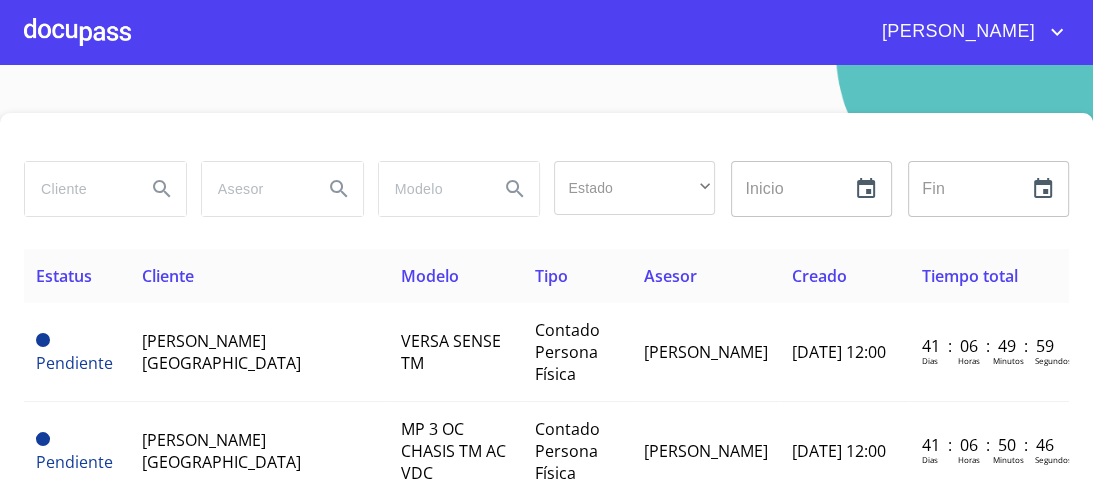 click at bounding box center (77, 189) 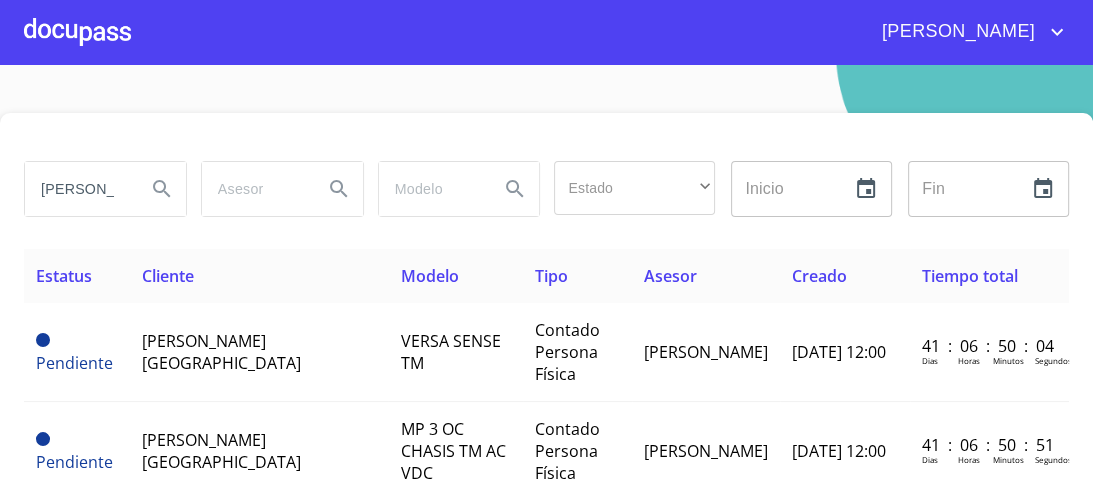 type on "[PERSON_NAME]" 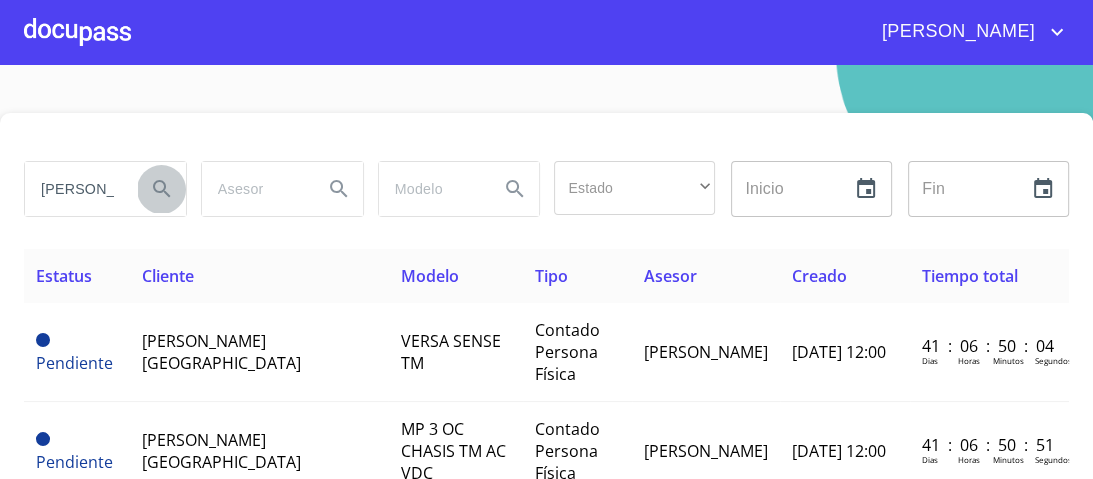 click 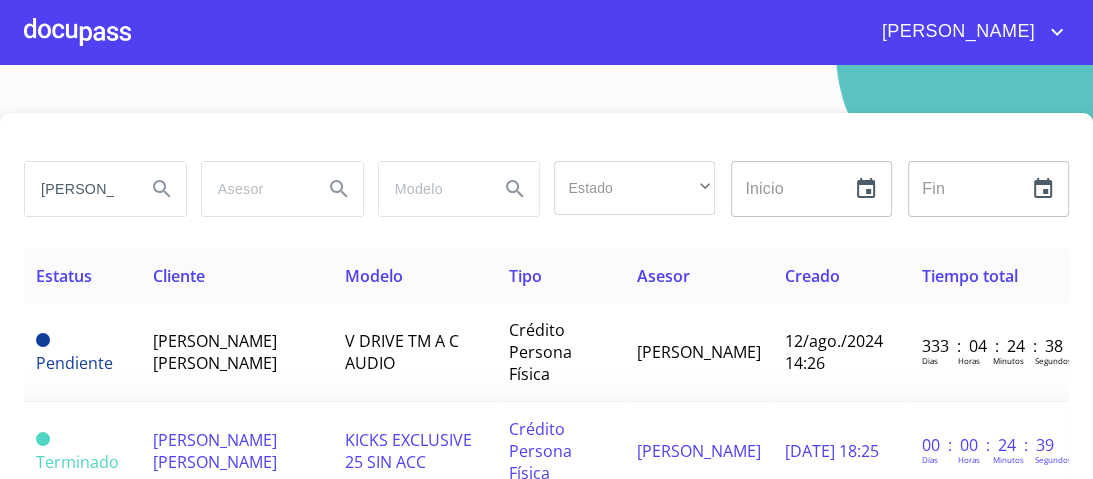 click on "KICKS EXCLUSIVE 25 SIN ACC" at bounding box center (408, 451) 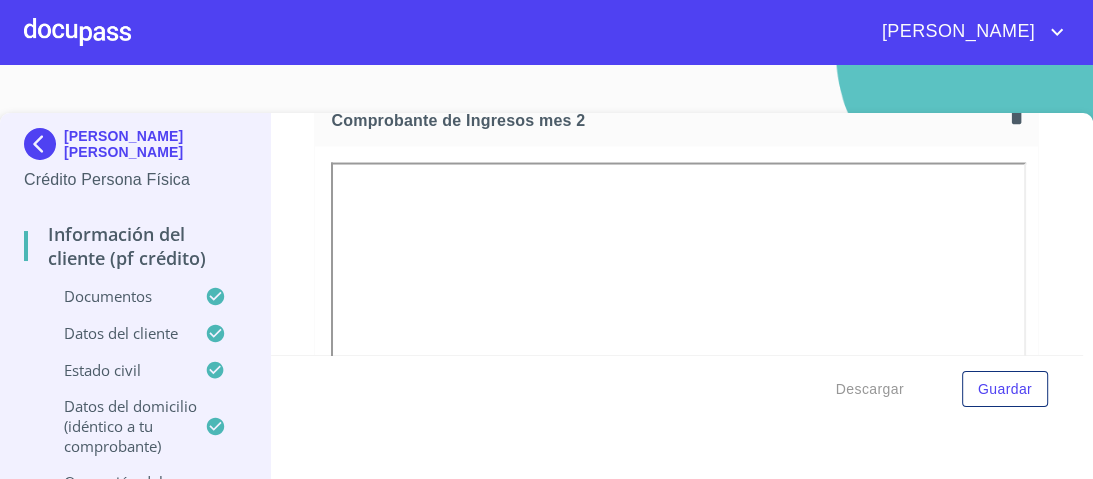 scroll, scrollTop: 2943, scrollLeft: 0, axis: vertical 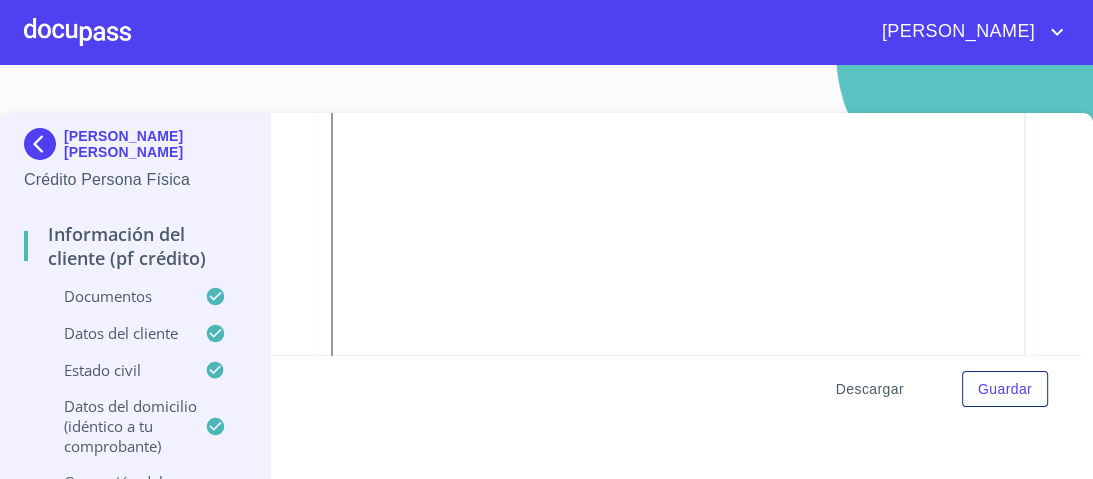 click on "Descargar" at bounding box center [870, 389] 